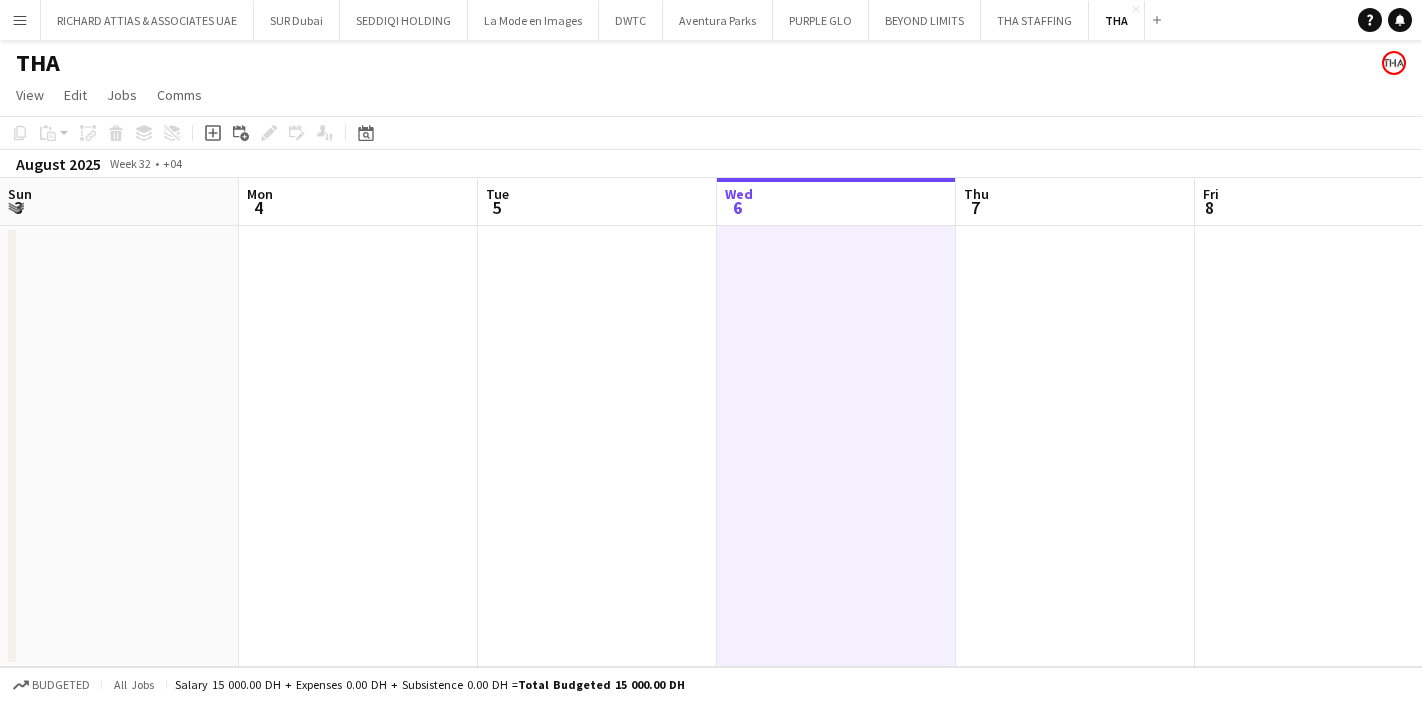 click on "Menu" at bounding box center (20, 20) 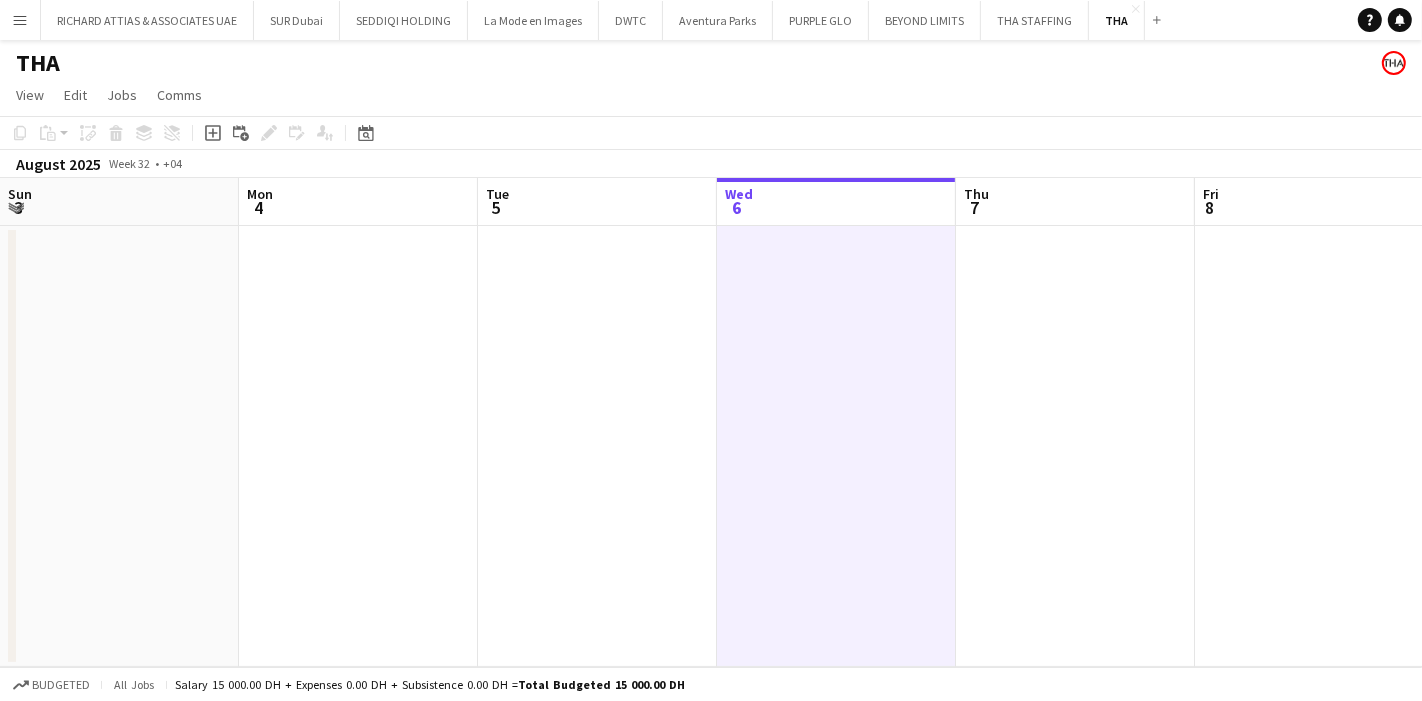 scroll, scrollTop: 0, scrollLeft: 0, axis: both 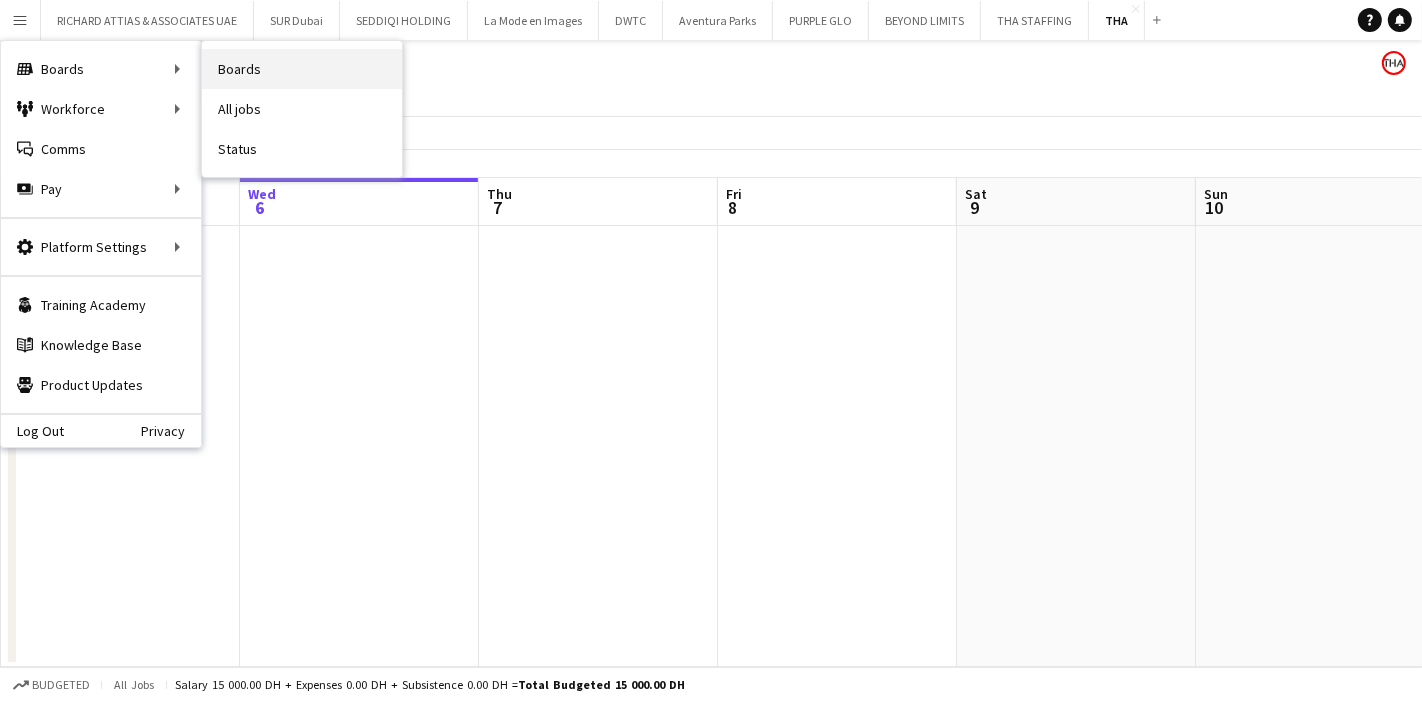 click on "Boards" at bounding box center (302, 69) 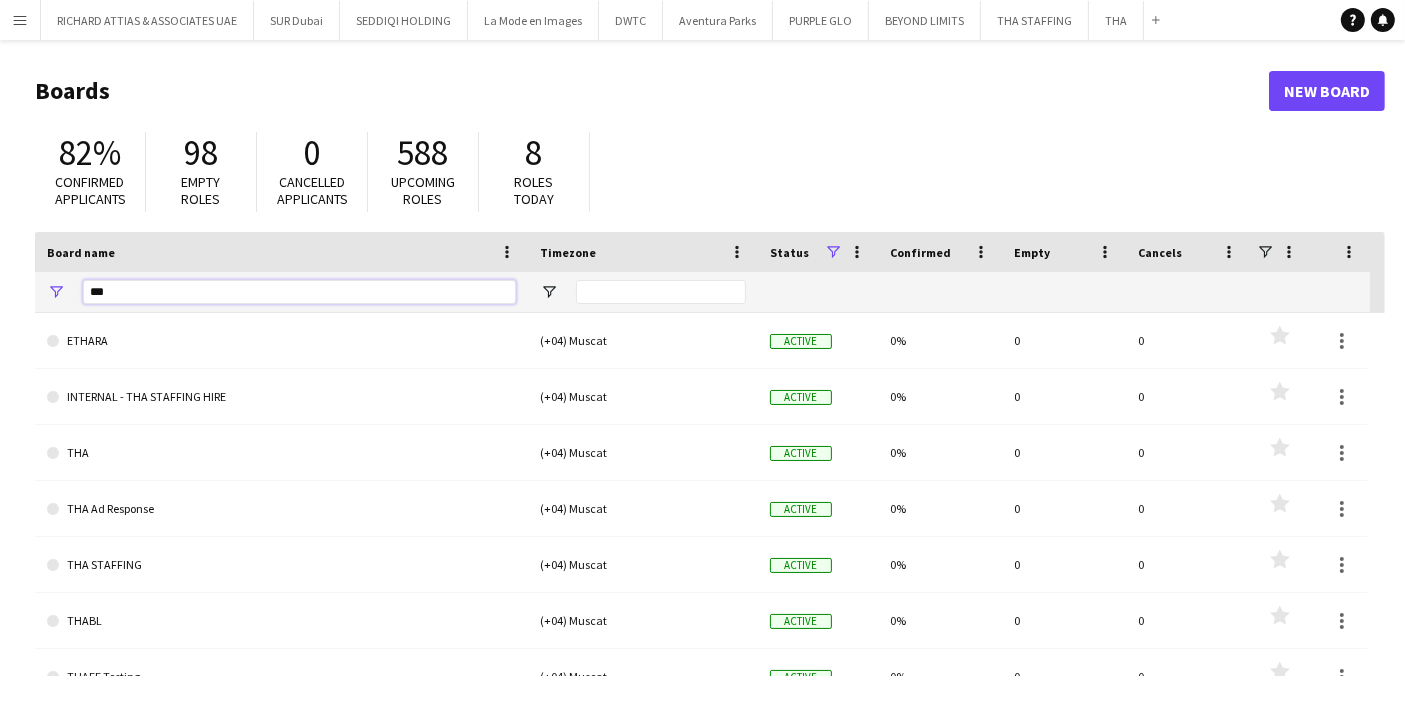 click on "***" at bounding box center [299, 292] 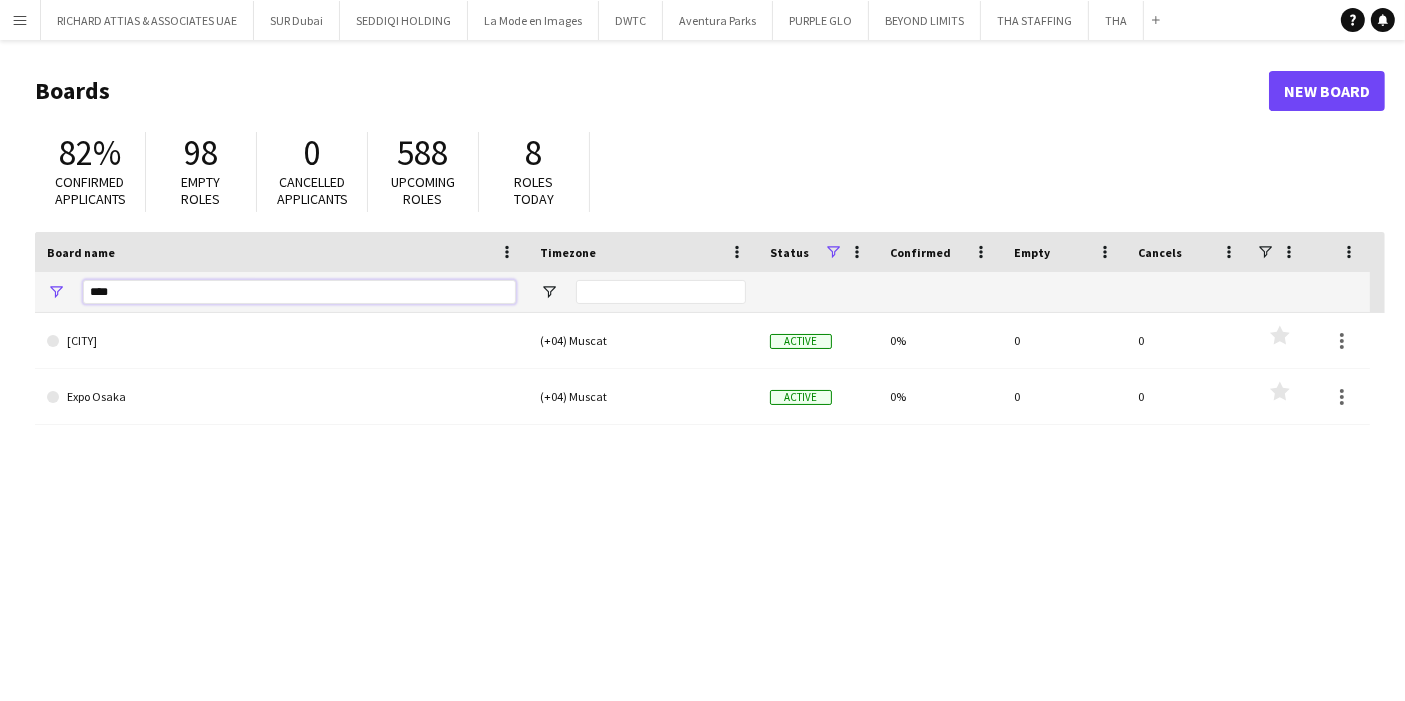 type on "****" 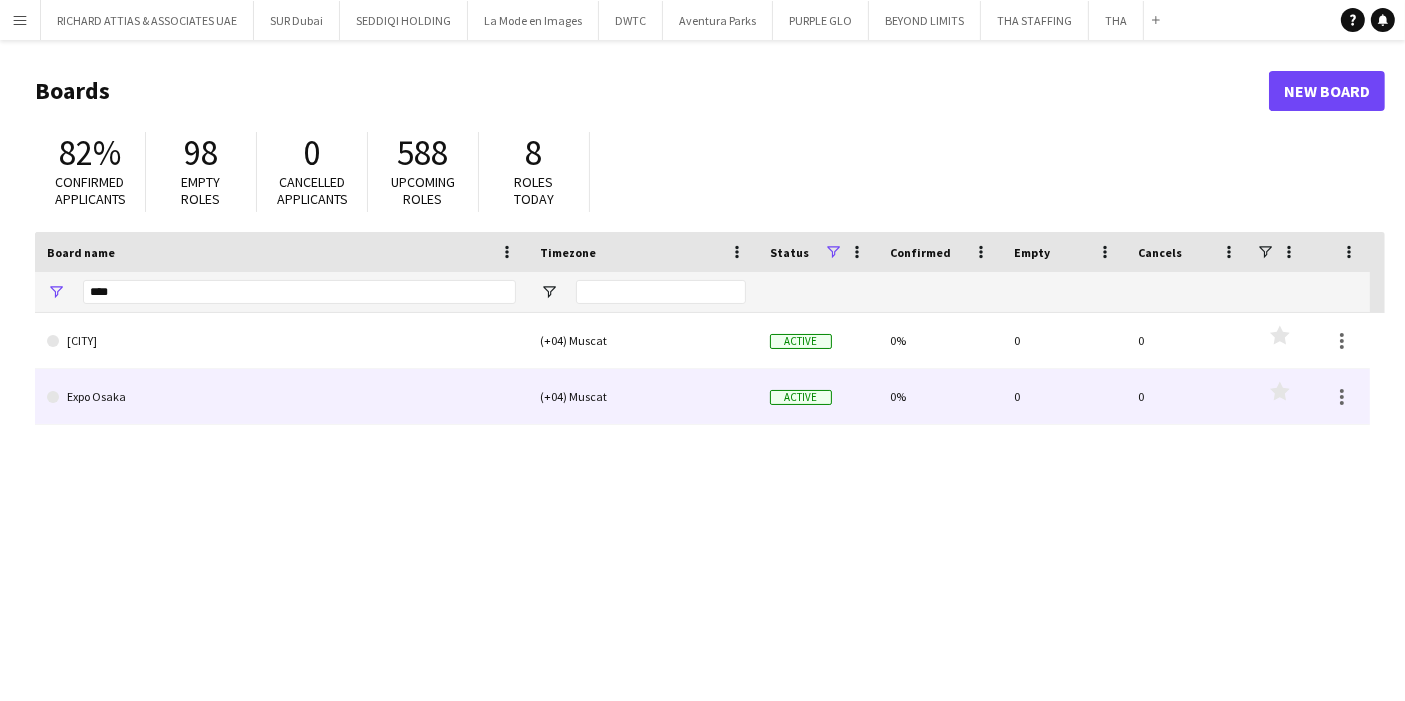 click on "Expo Osaka" 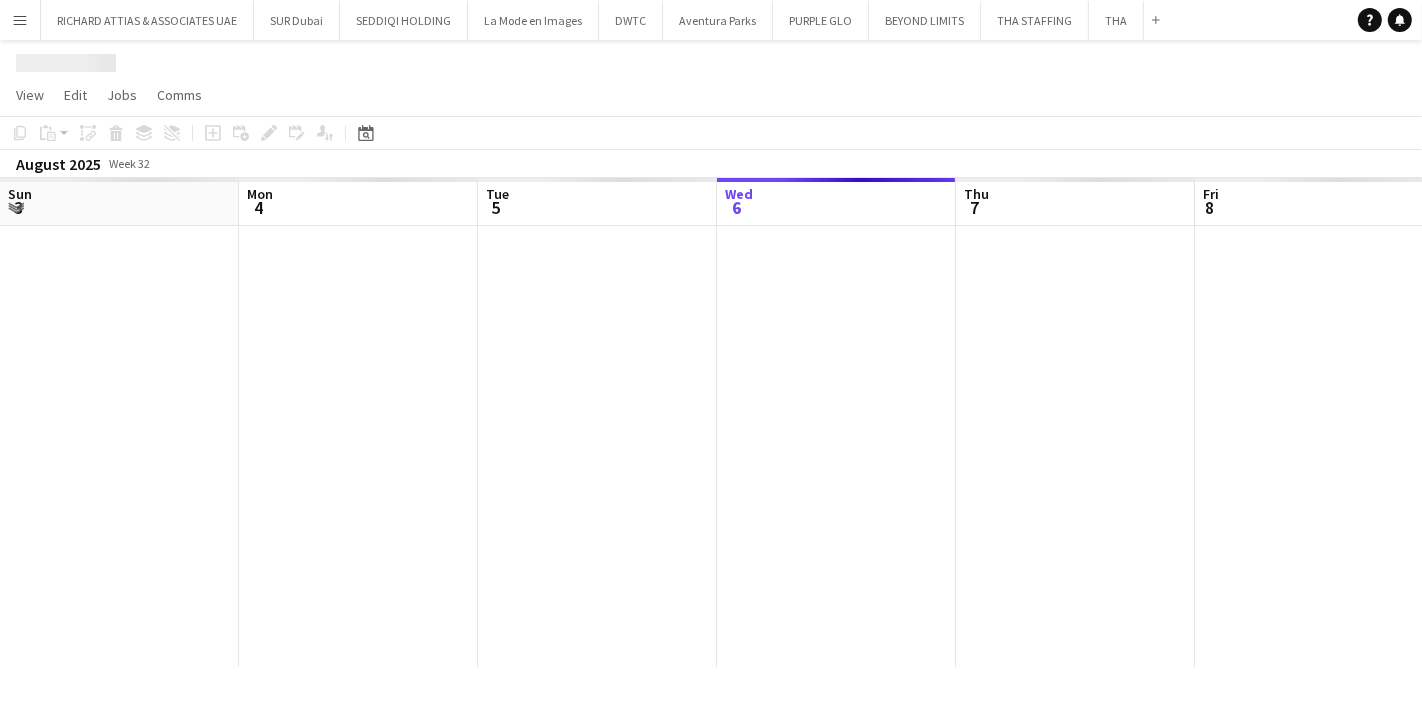 scroll, scrollTop: 0, scrollLeft: 477, axis: horizontal 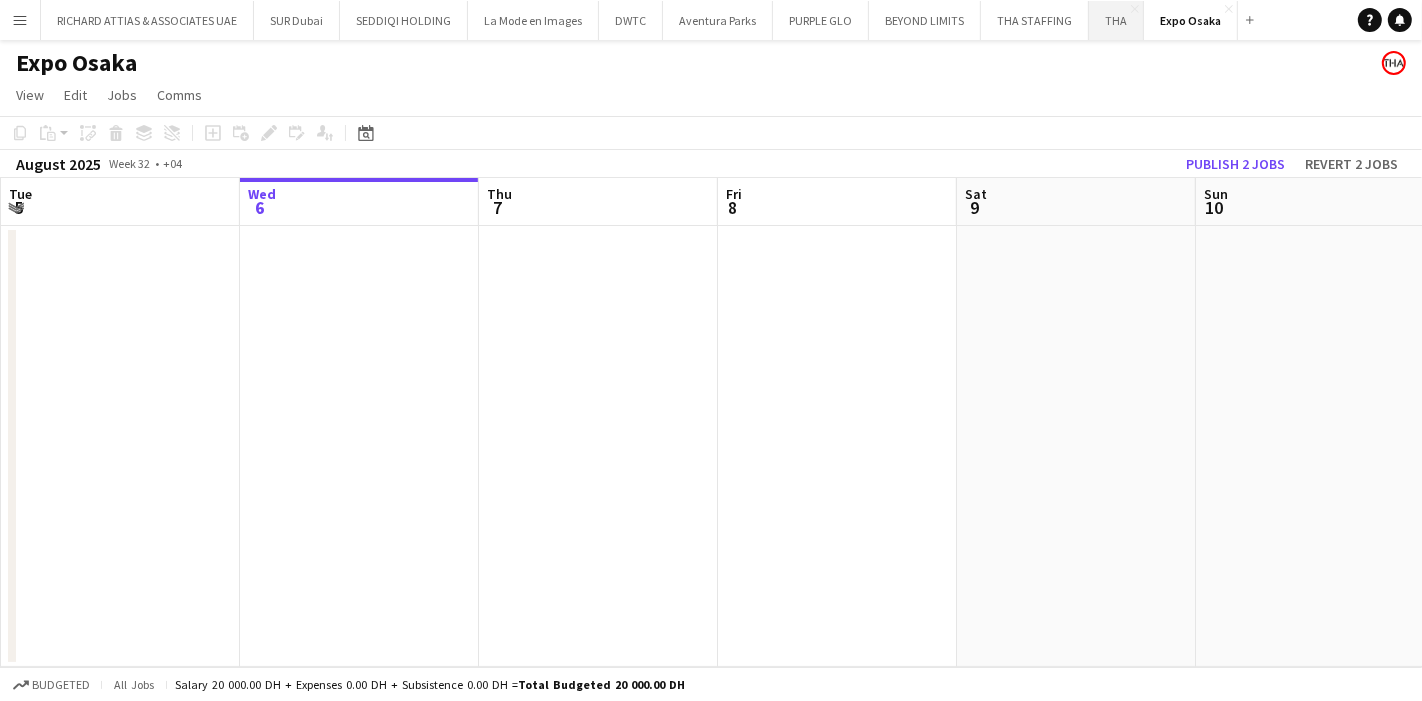 click on "THA
Close" at bounding box center [1116, 20] 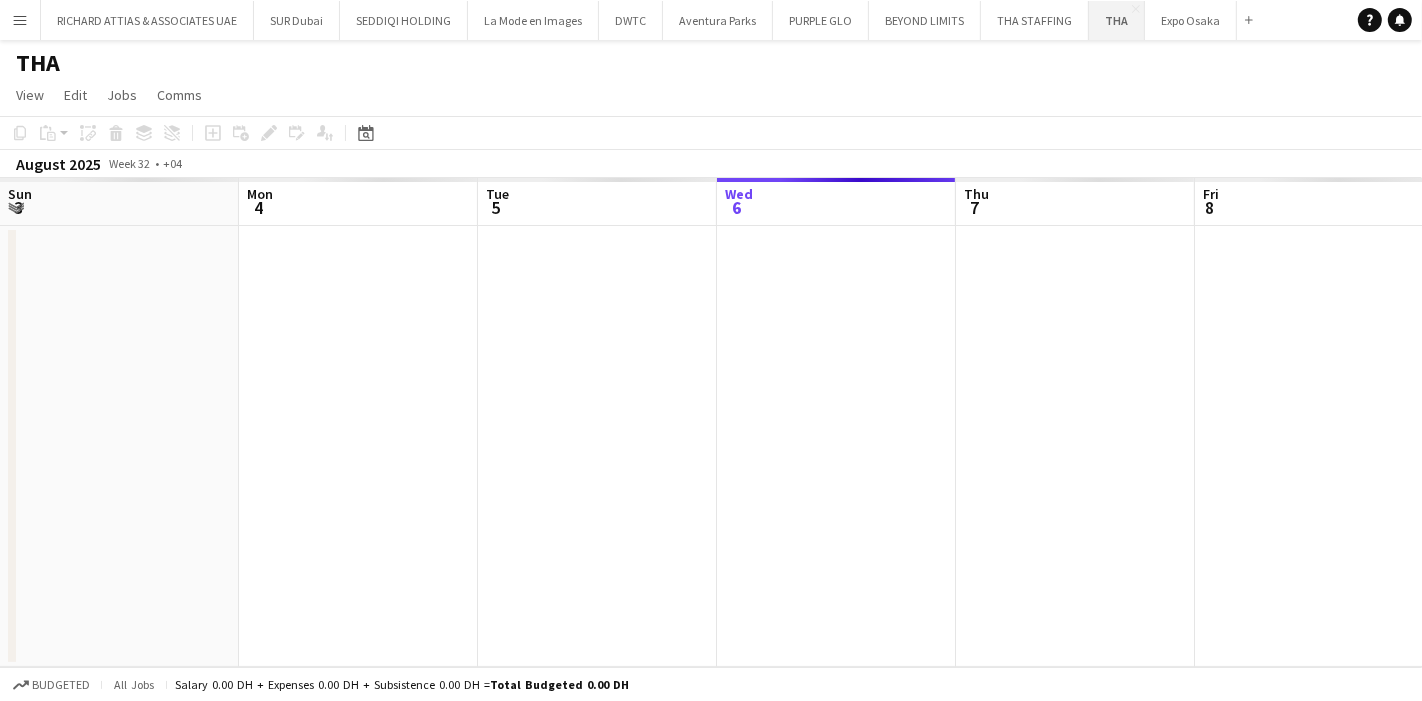 scroll, scrollTop: 0, scrollLeft: 477, axis: horizontal 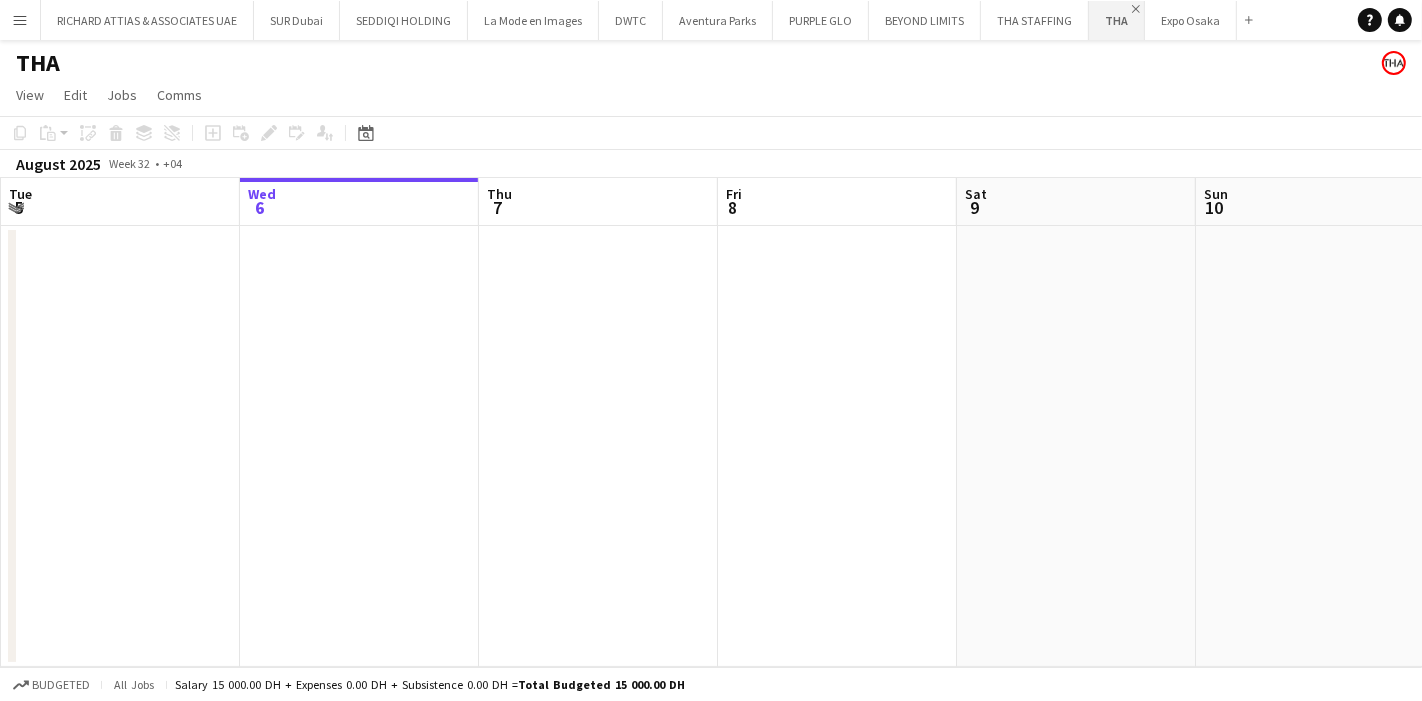 click on "Close" at bounding box center [1136, 9] 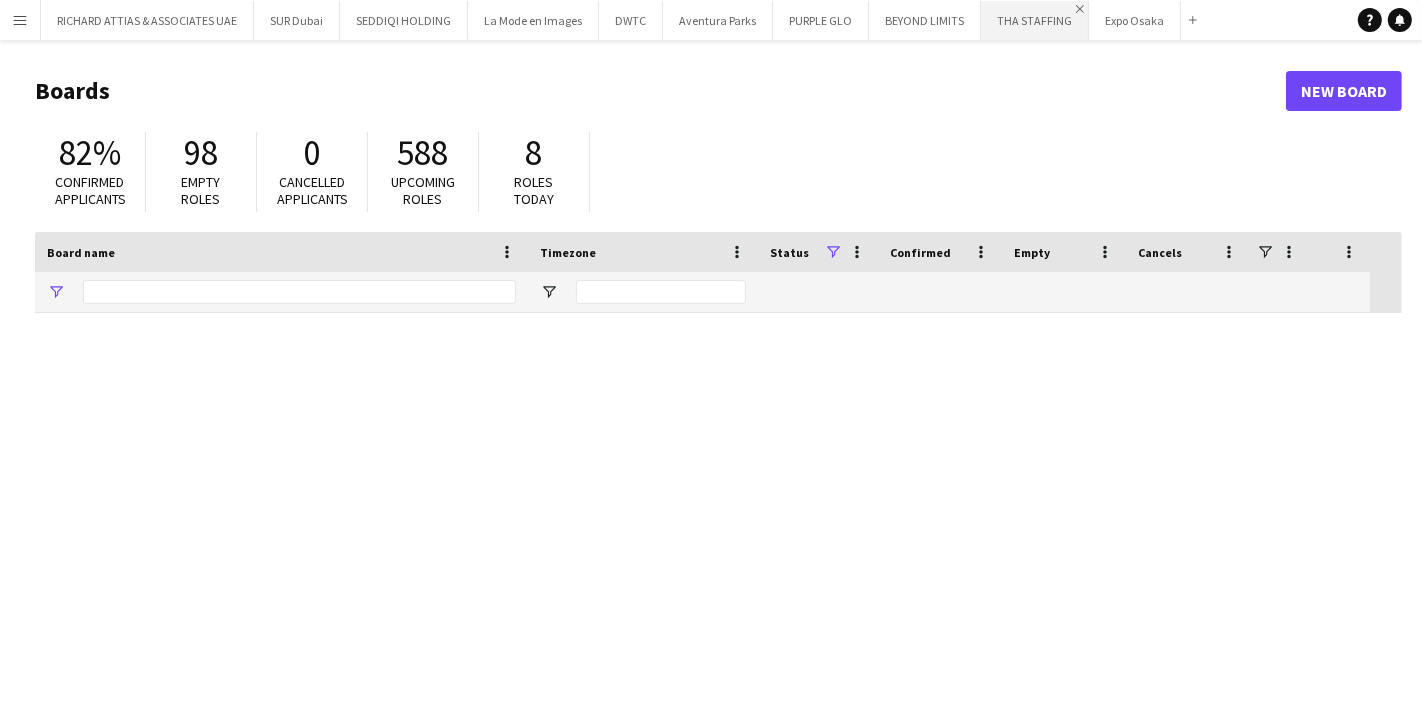 type on "****" 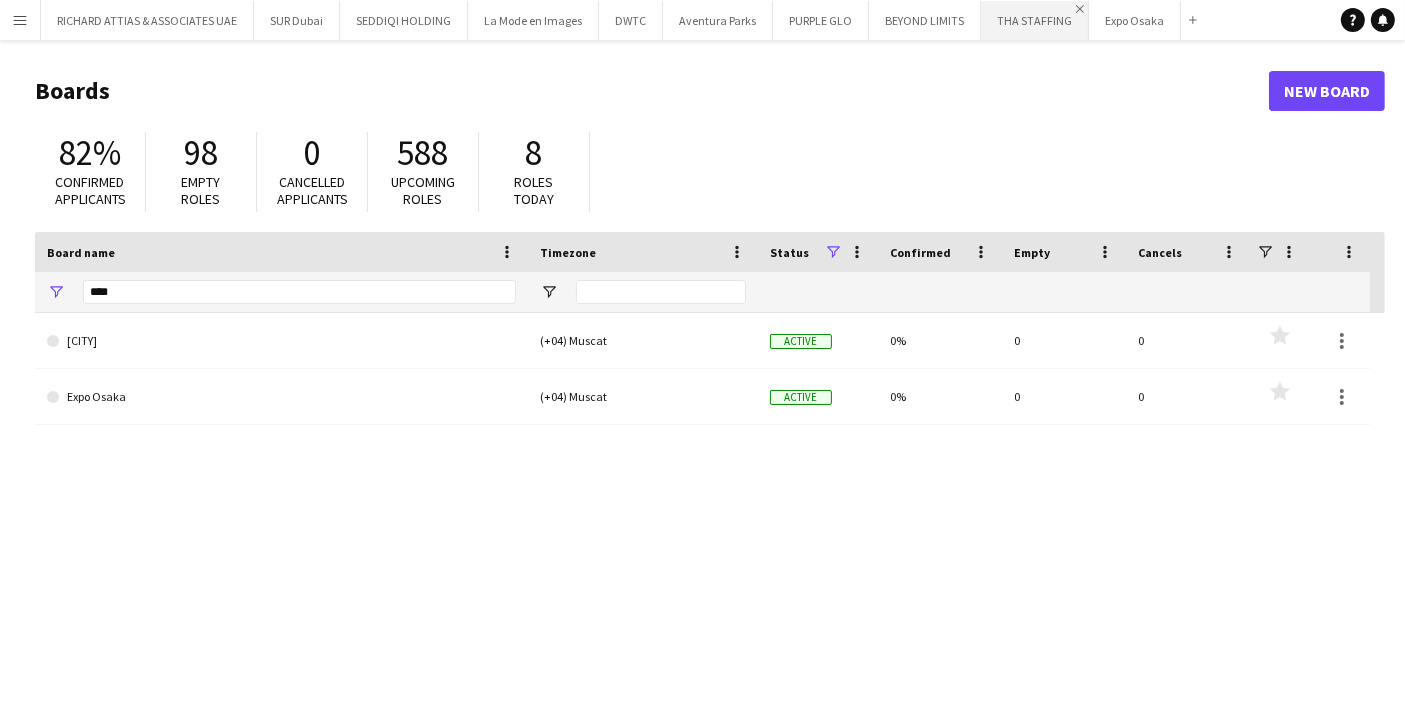 click on "Close" at bounding box center (1080, 9) 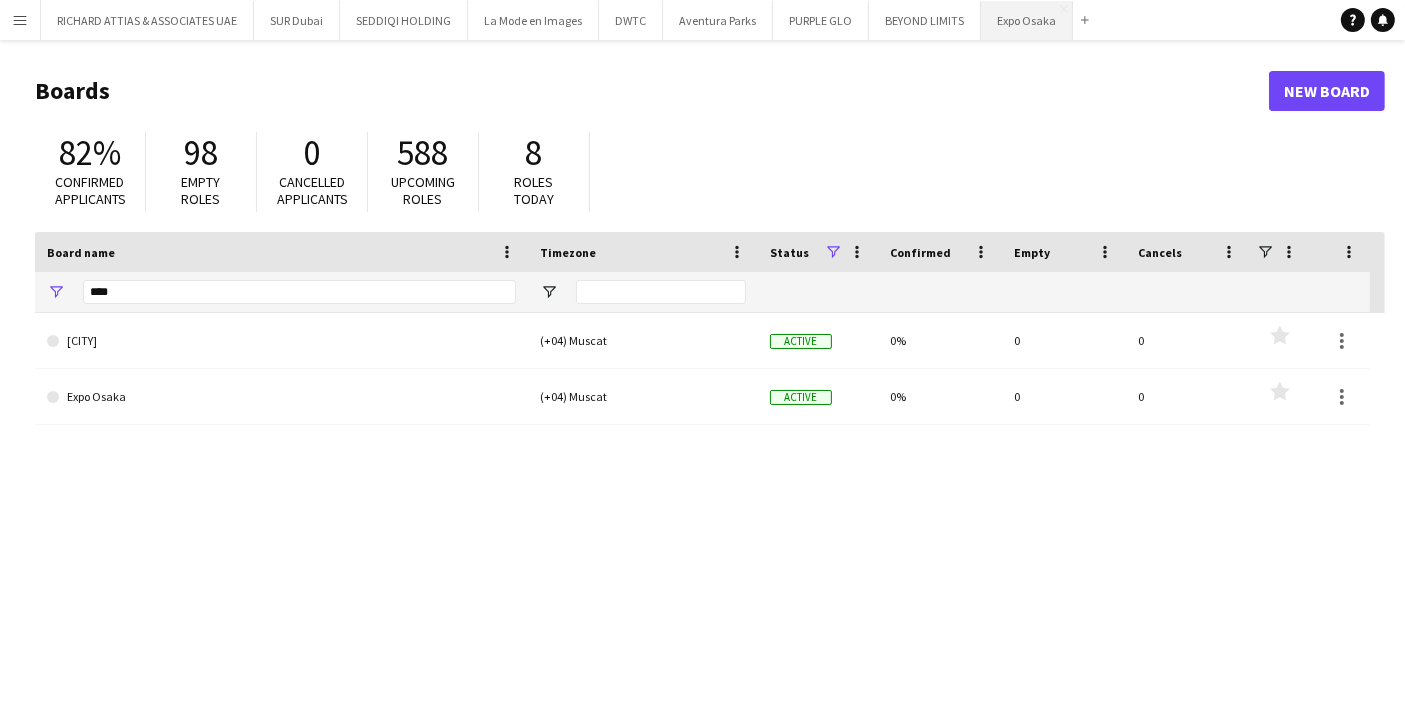 click on "Expo Osaka
Close" at bounding box center (1027, 20) 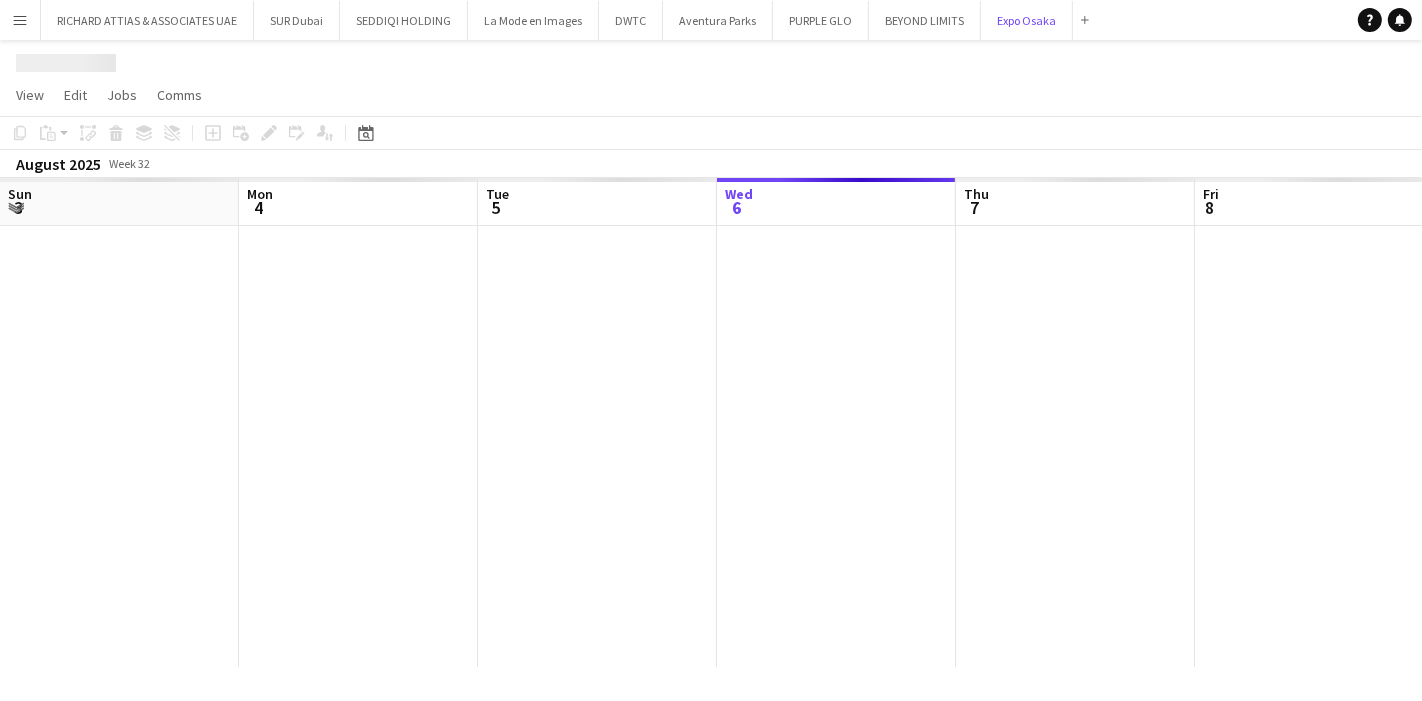 scroll, scrollTop: 0, scrollLeft: 477, axis: horizontal 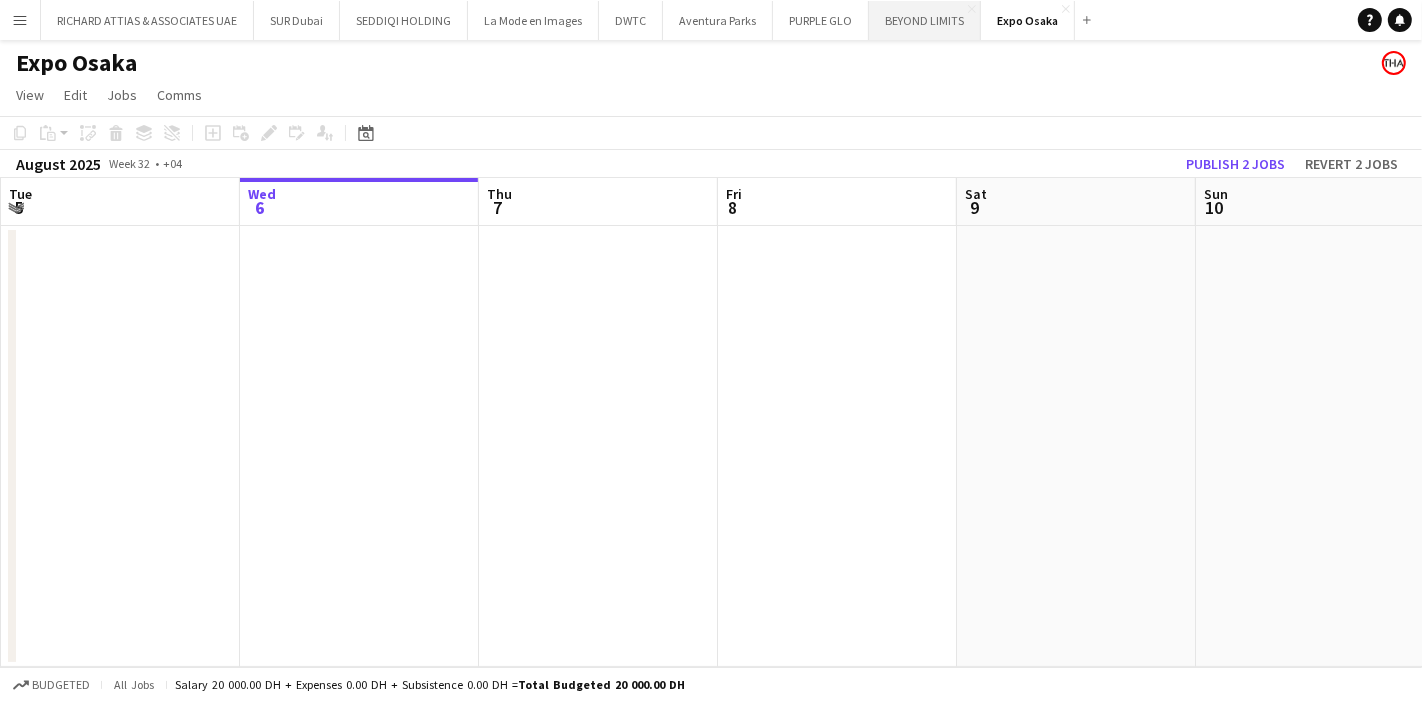 click on "BEYOND LIMITS
Close" at bounding box center [925, 20] 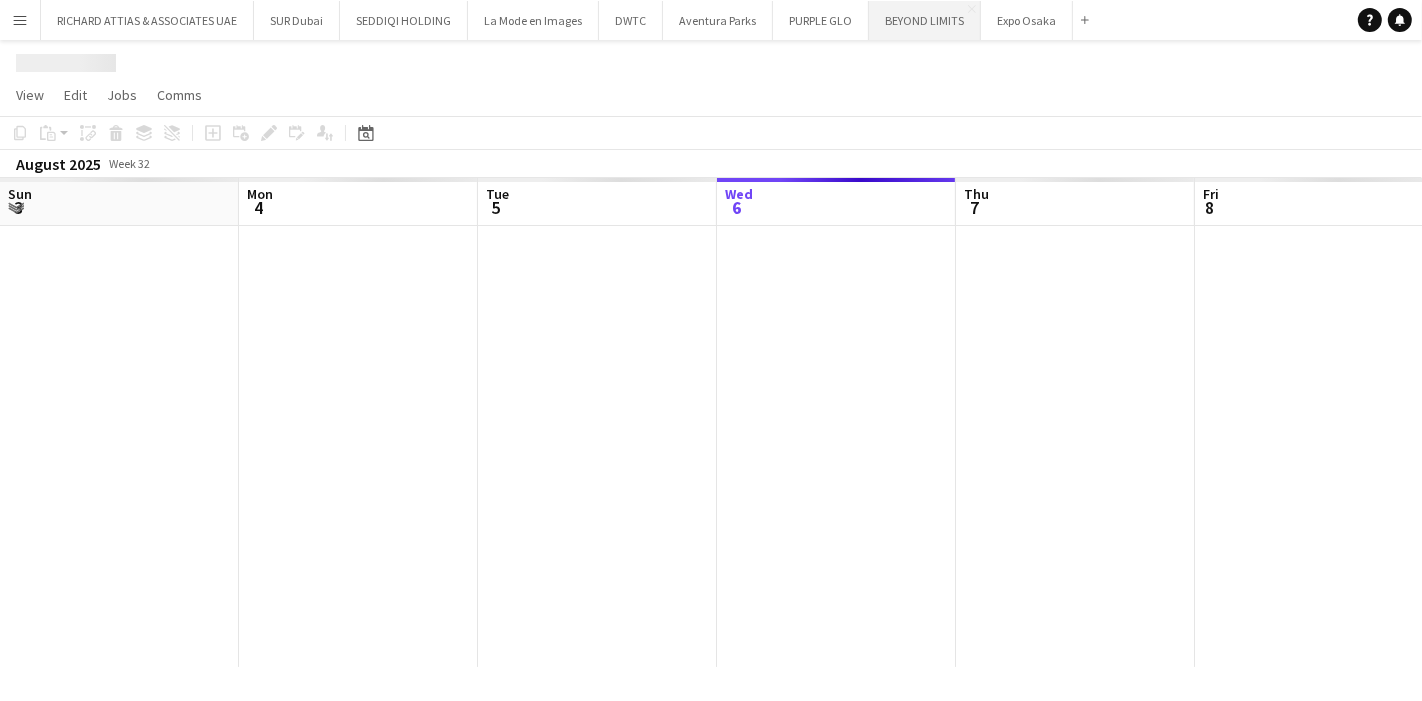 scroll, scrollTop: 0, scrollLeft: 477, axis: horizontal 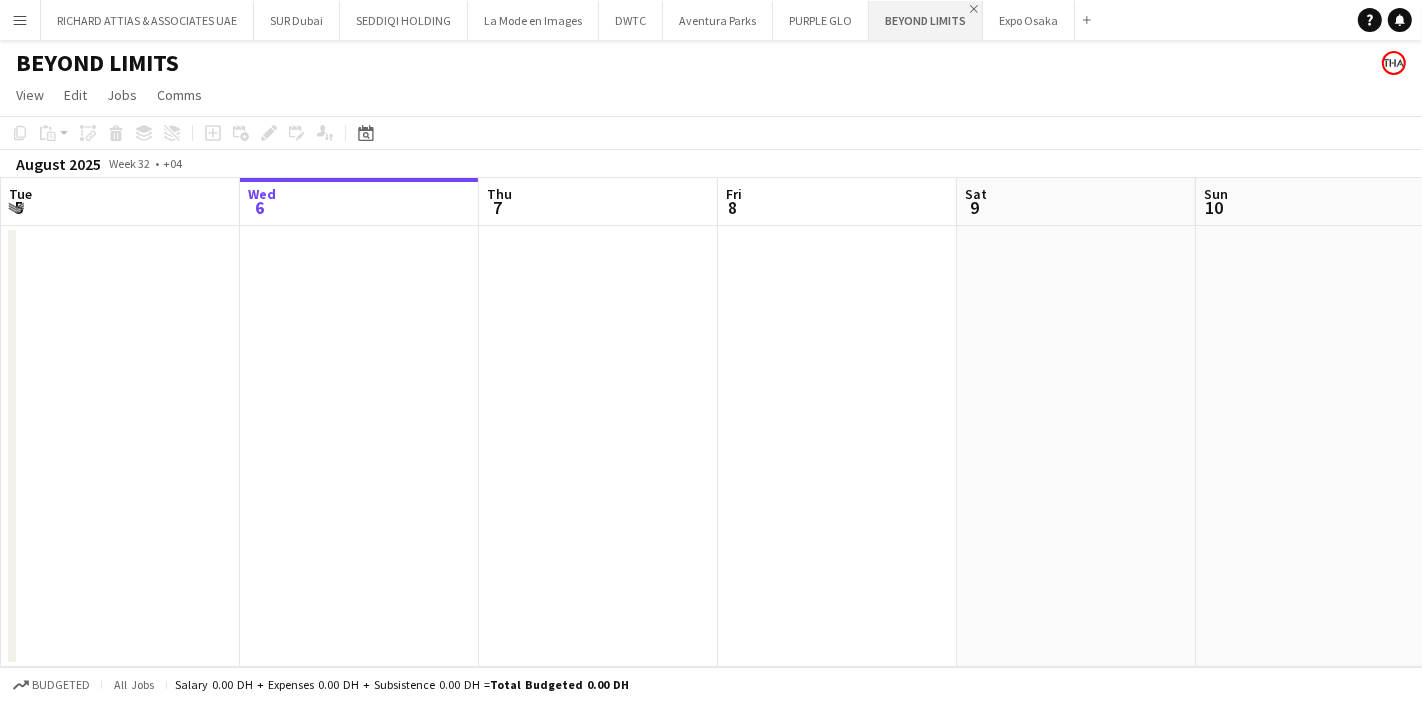 click on "Close" at bounding box center (974, 9) 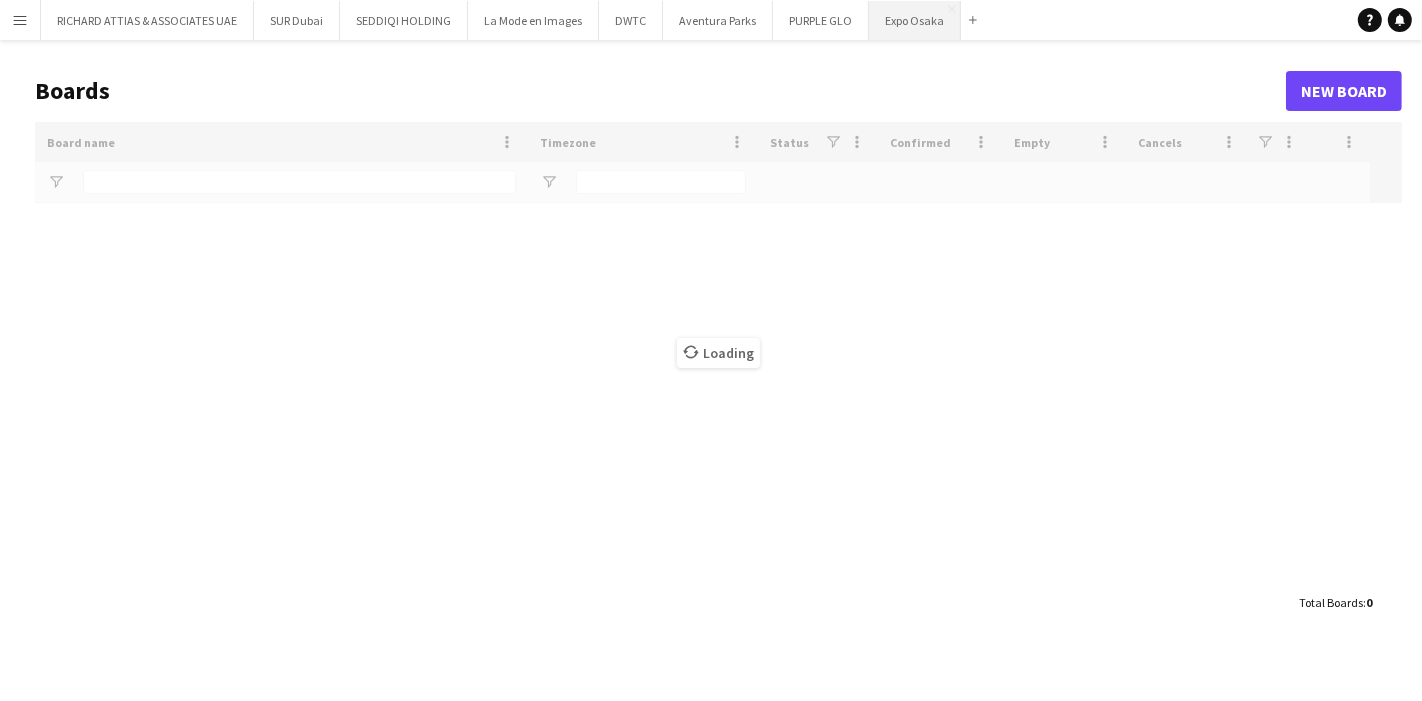 click on "Expo Osaka
Close" at bounding box center (915, 20) 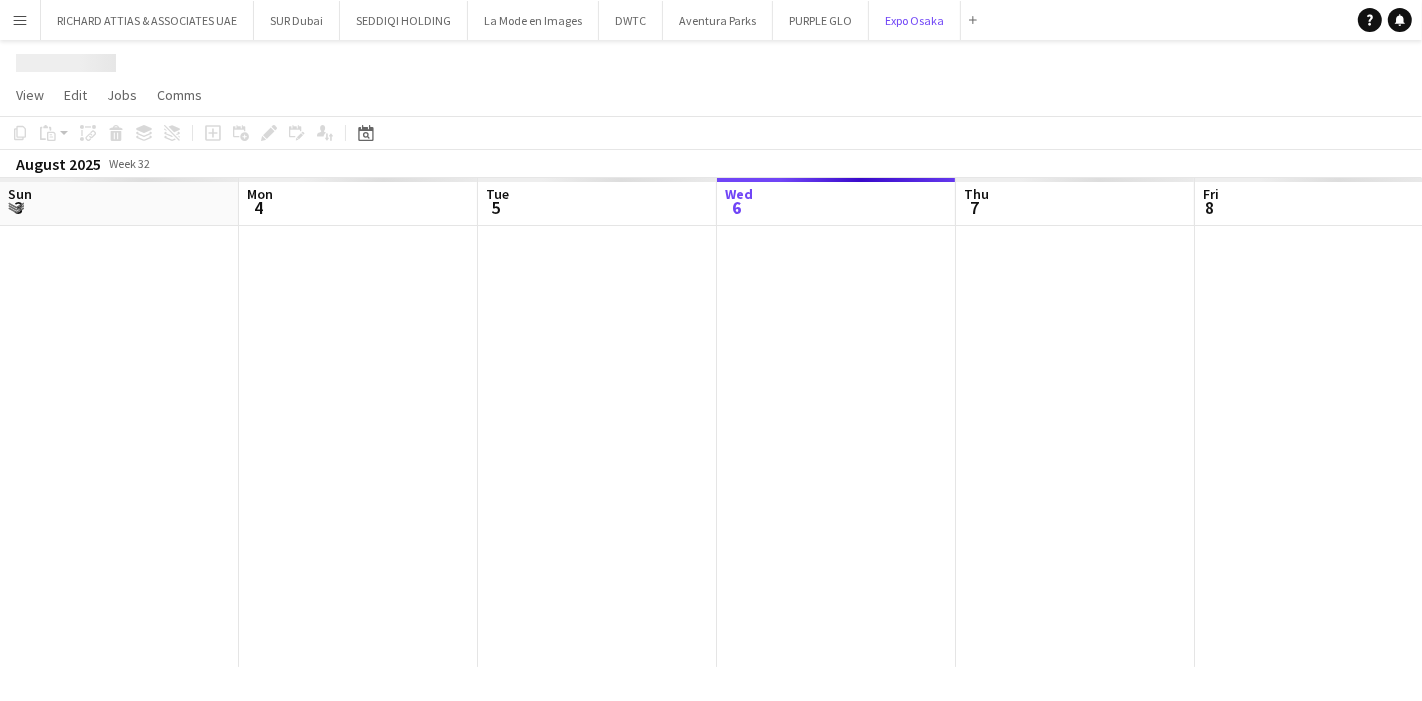 scroll, scrollTop: 0, scrollLeft: 477, axis: horizontal 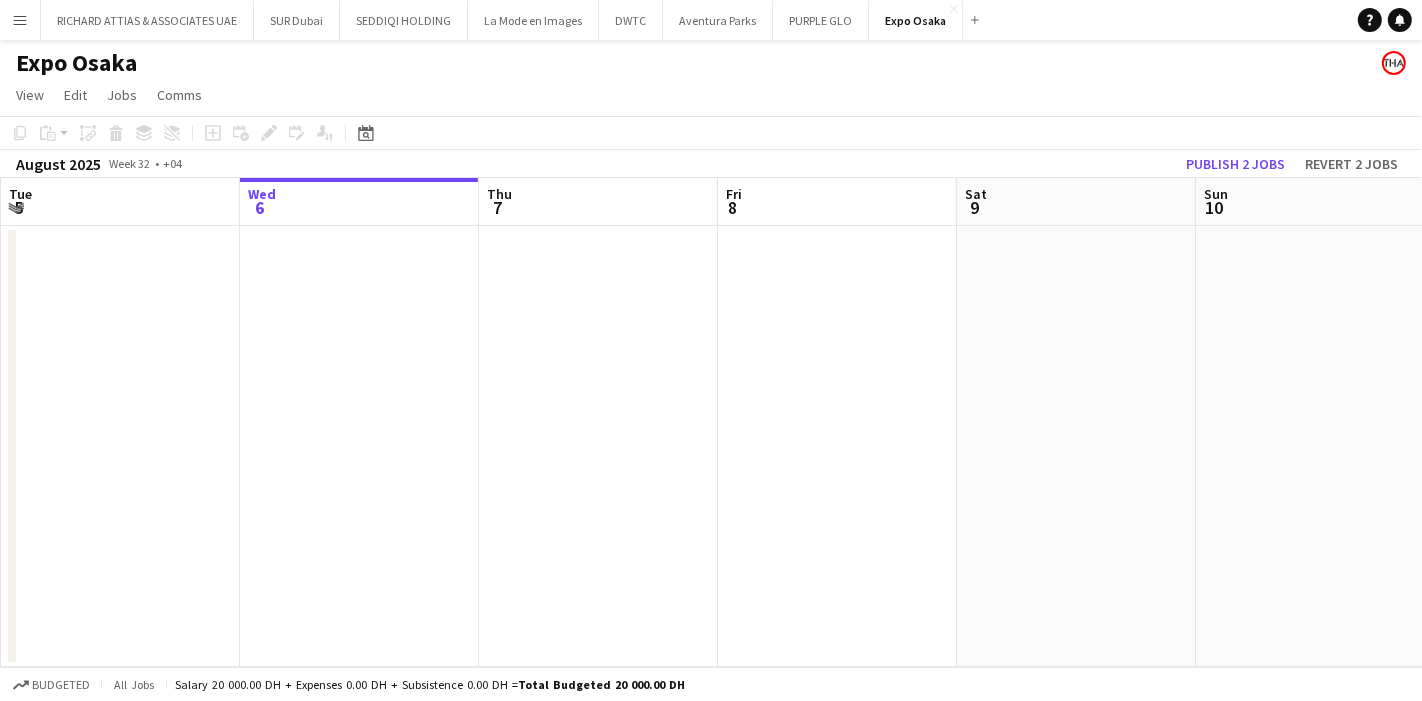 click at bounding box center (359, 446) 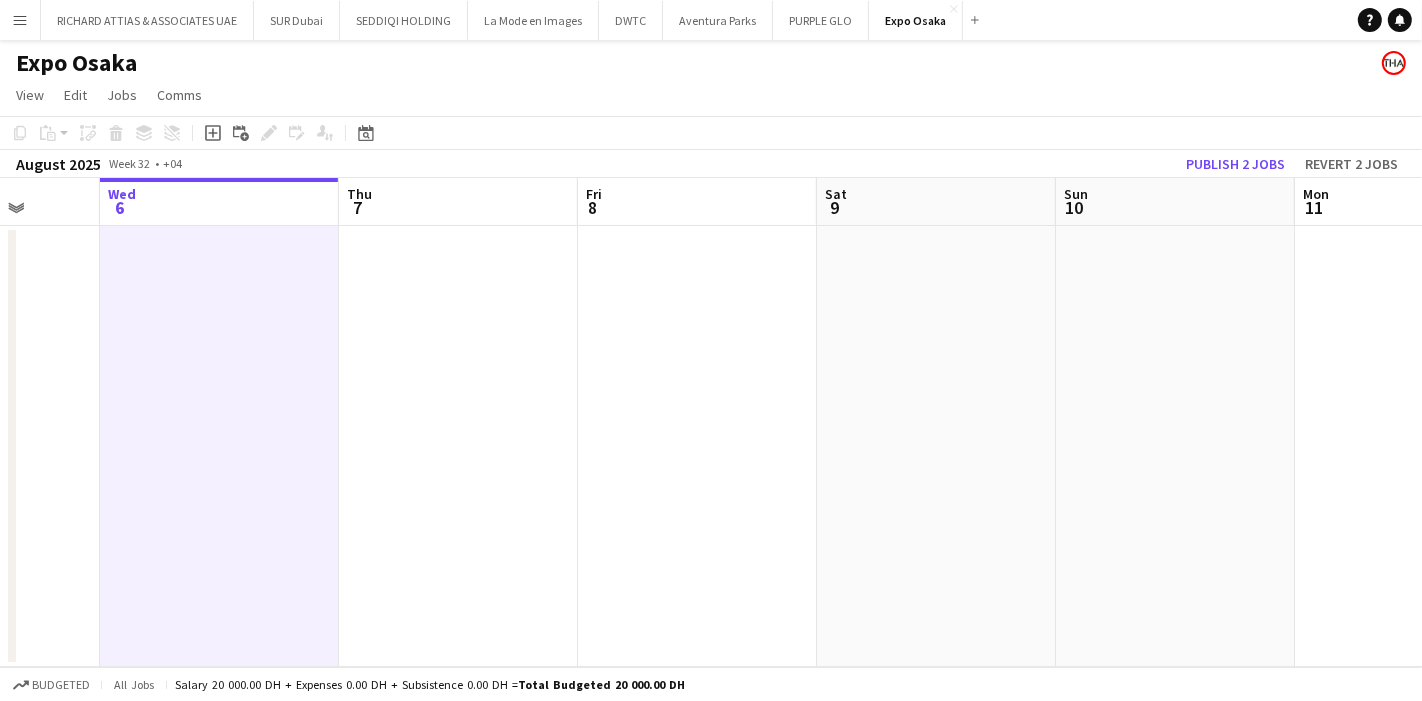drag, startPoint x: 408, startPoint y: 310, endPoint x: 133, endPoint y: 315, distance: 275.04544 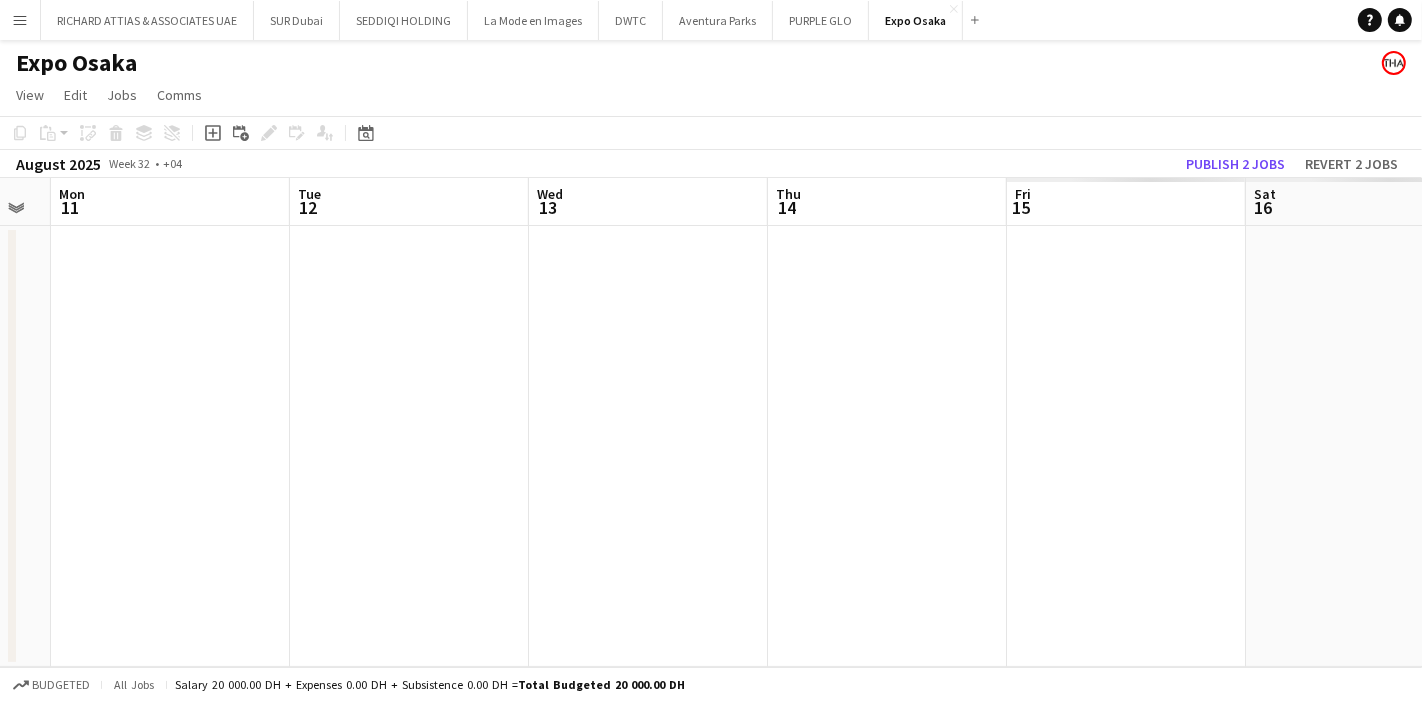drag, startPoint x: 822, startPoint y: 384, endPoint x: 157, endPoint y: 340, distance: 666.45404 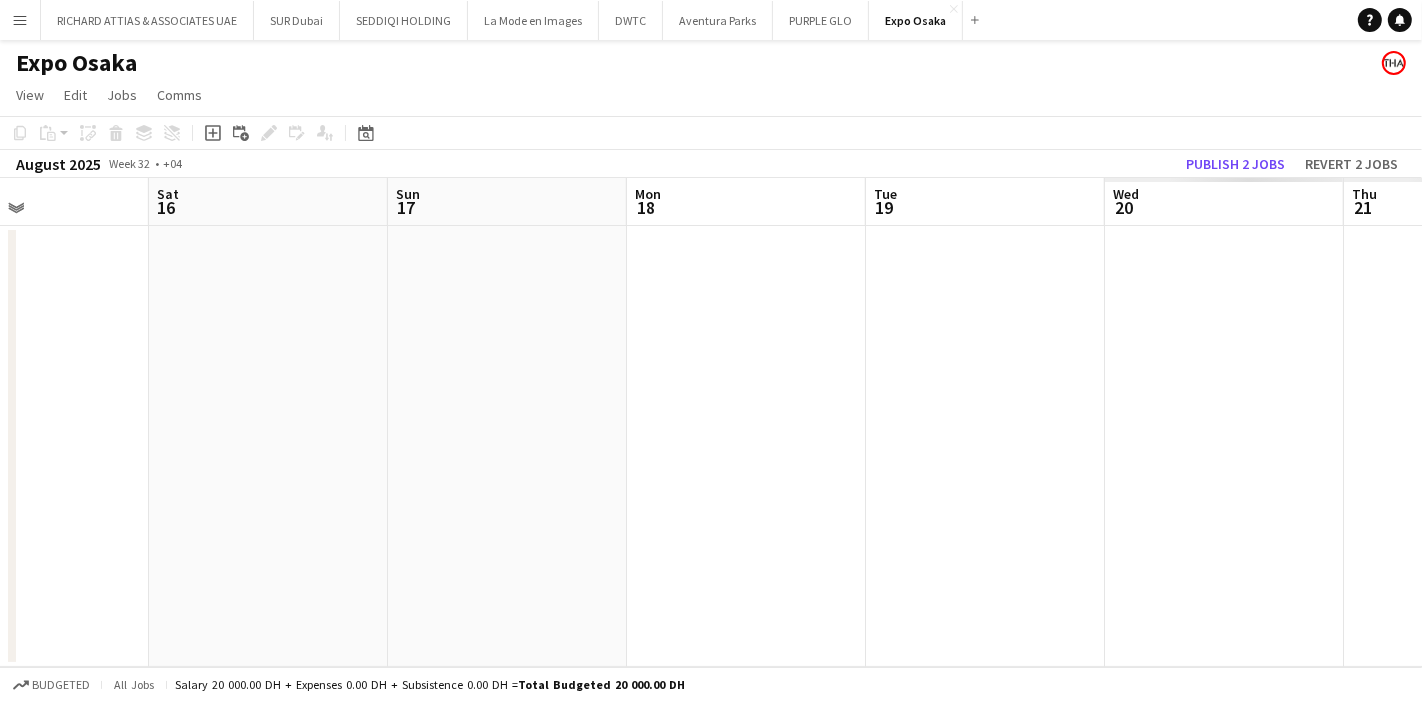 drag, startPoint x: 1299, startPoint y: 353, endPoint x: 217, endPoint y: 359, distance: 1082.0166 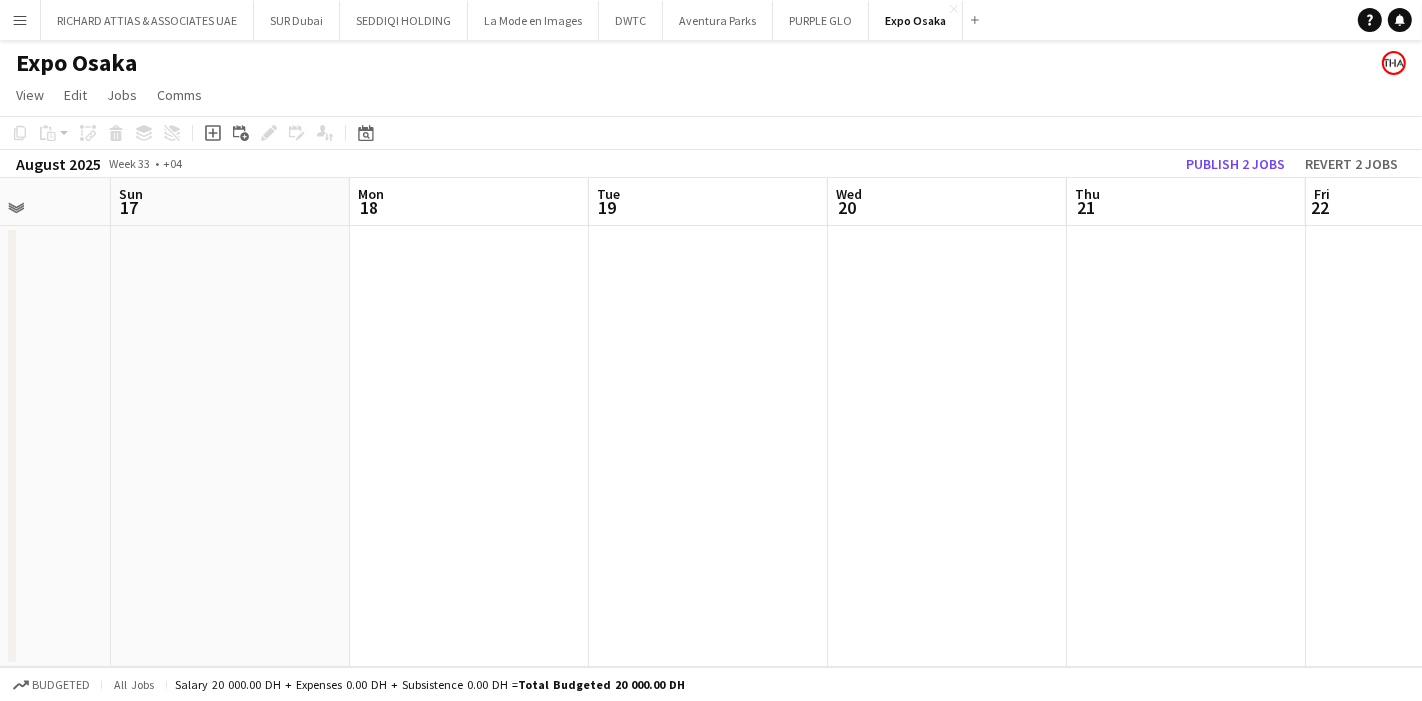 drag, startPoint x: 543, startPoint y: 347, endPoint x: 145, endPoint y: 261, distance: 407.18546 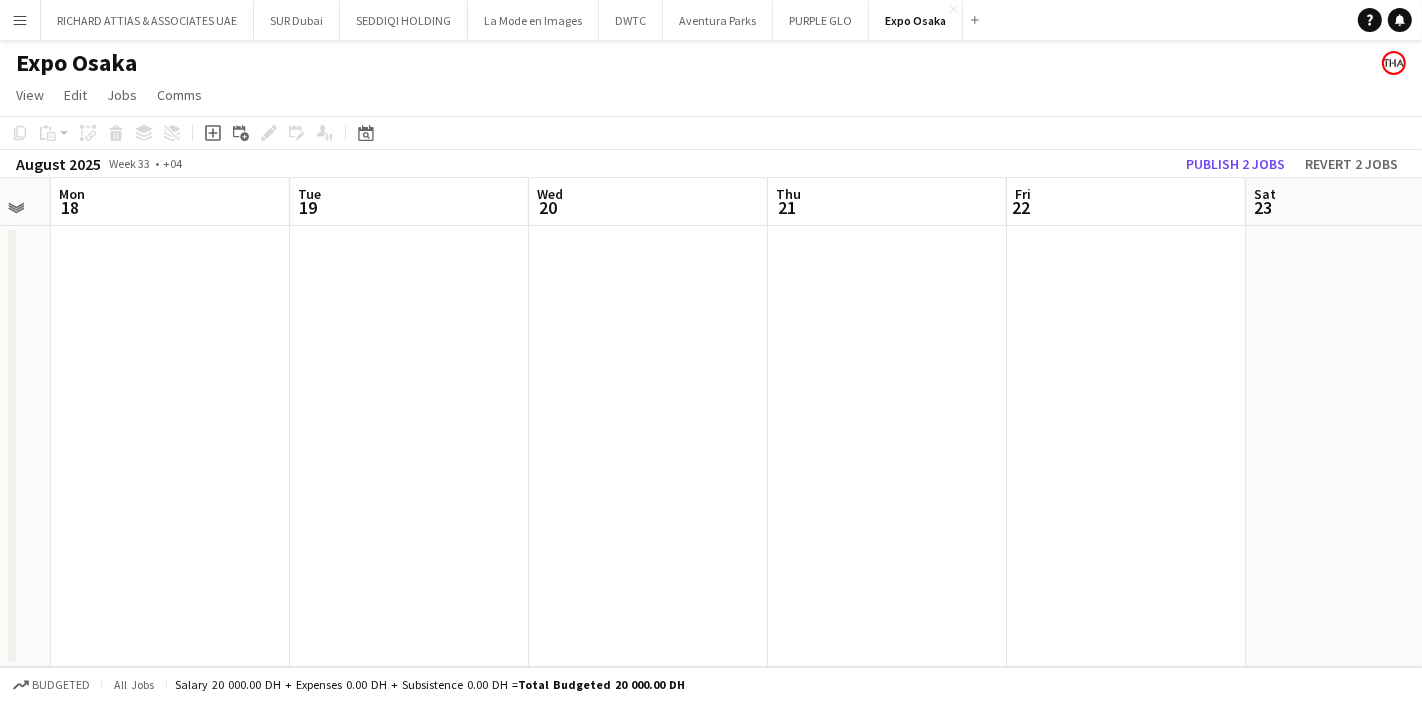 drag, startPoint x: 1323, startPoint y: 320, endPoint x: 760, endPoint y: 342, distance: 563.4297 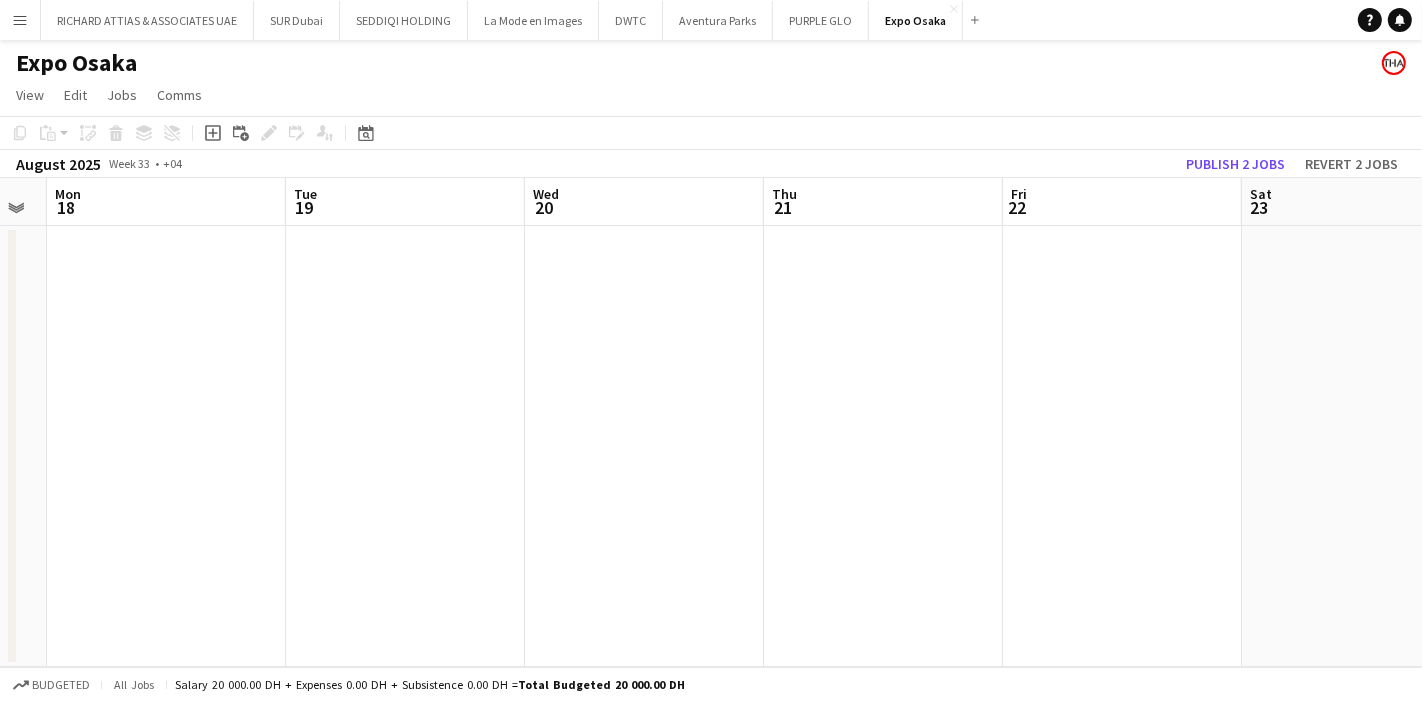 drag, startPoint x: 438, startPoint y: 335, endPoint x: 1160, endPoint y: 330, distance: 722.01733 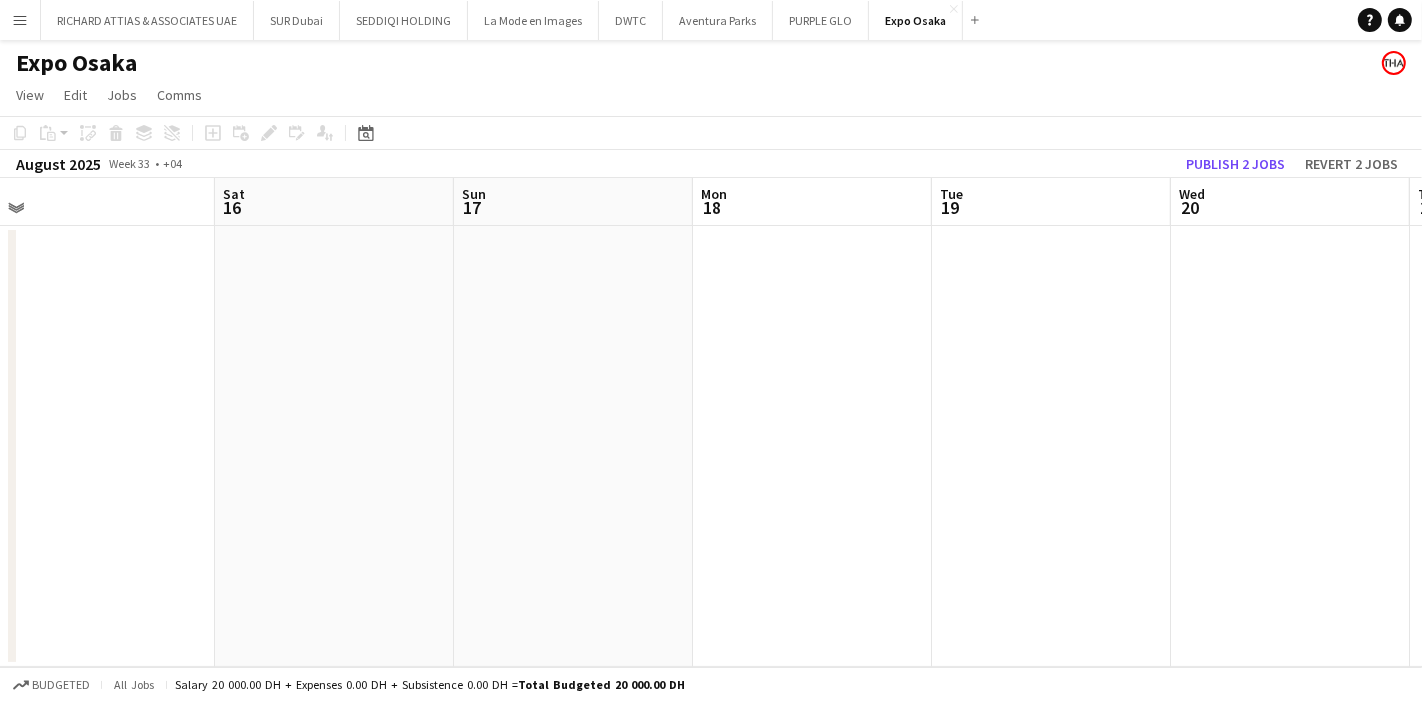 drag, startPoint x: 769, startPoint y: 330, endPoint x: 1421, endPoint y: 338, distance: 652.0491 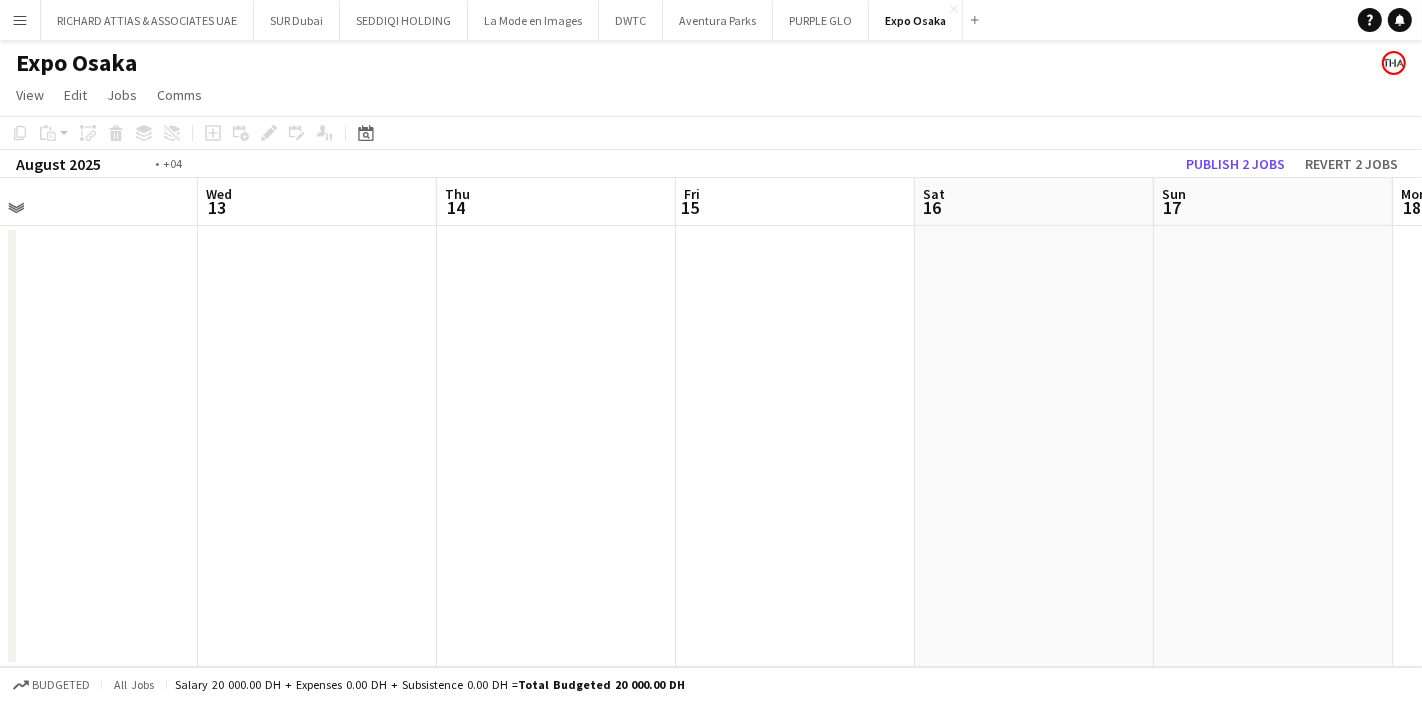 drag, startPoint x: 145, startPoint y: 357, endPoint x: 1300, endPoint y: 361, distance: 1155.007 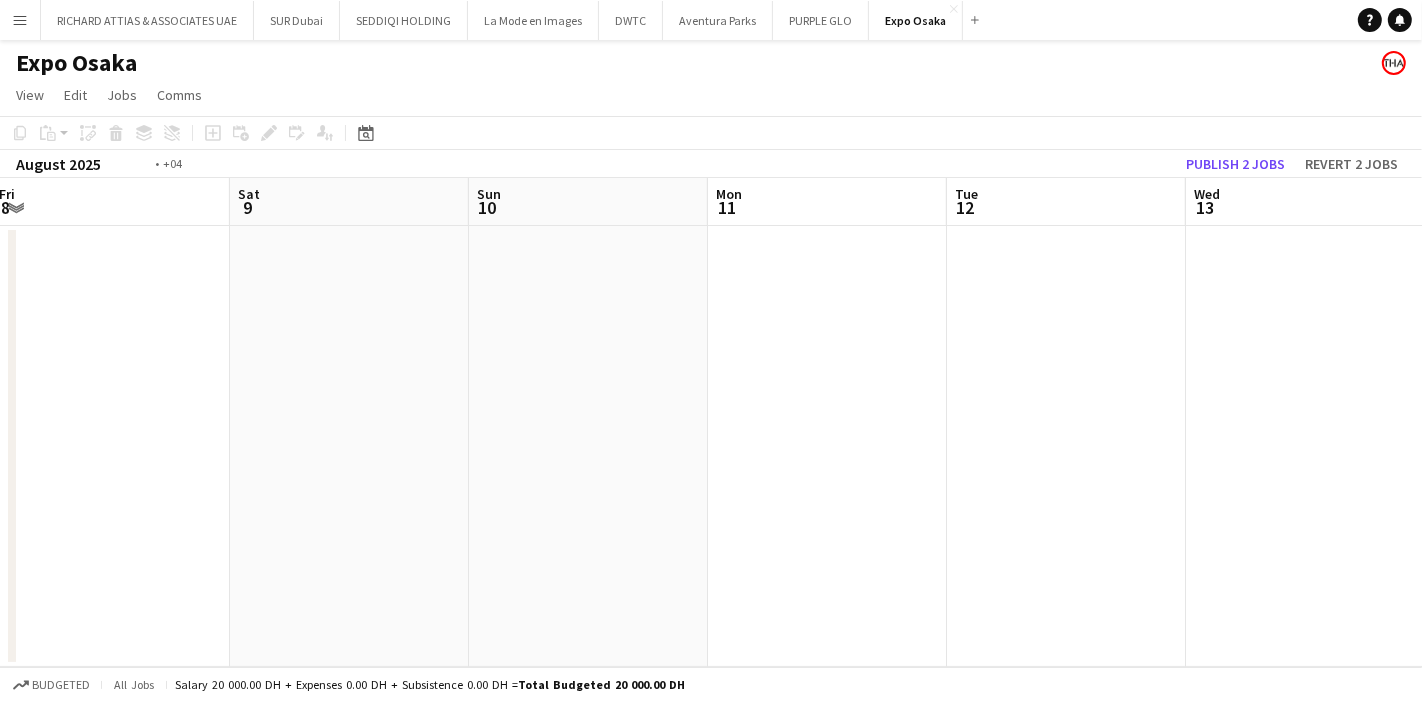 drag, startPoint x: 196, startPoint y: 371, endPoint x: 1217, endPoint y: 391, distance: 1021.19586 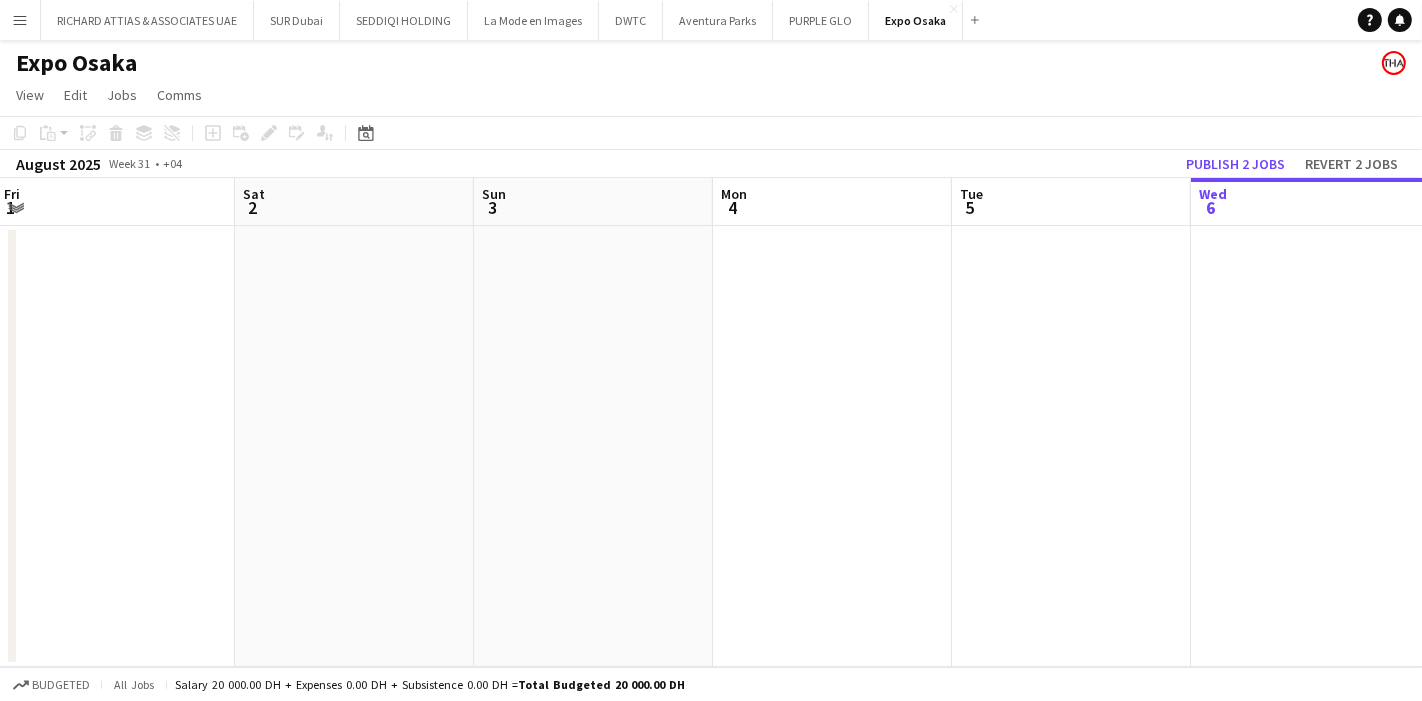 drag, startPoint x: 41, startPoint y: 354, endPoint x: 911, endPoint y: 357, distance: 870.0052 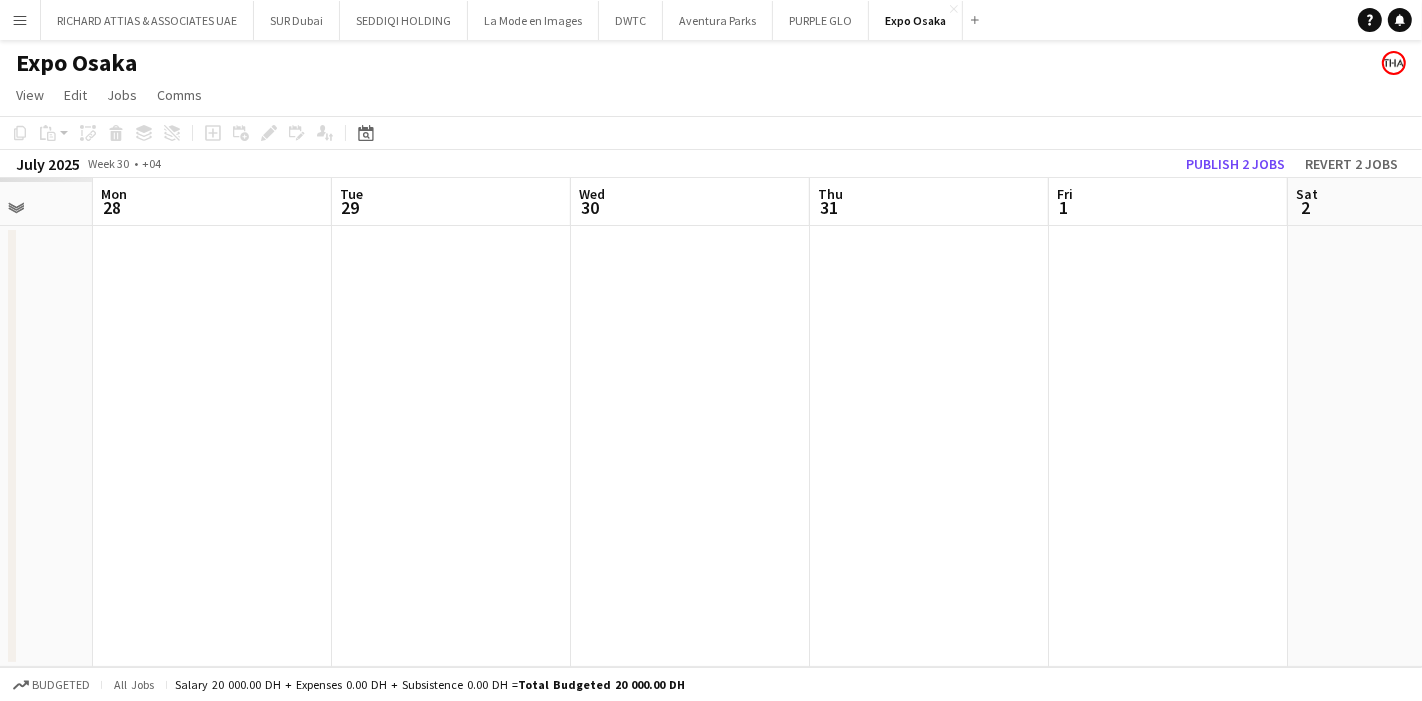 drag, startPoint x: 211, startPoint y: 313, endPoint x: 812, endPoint y: 343, distance: 601.7483 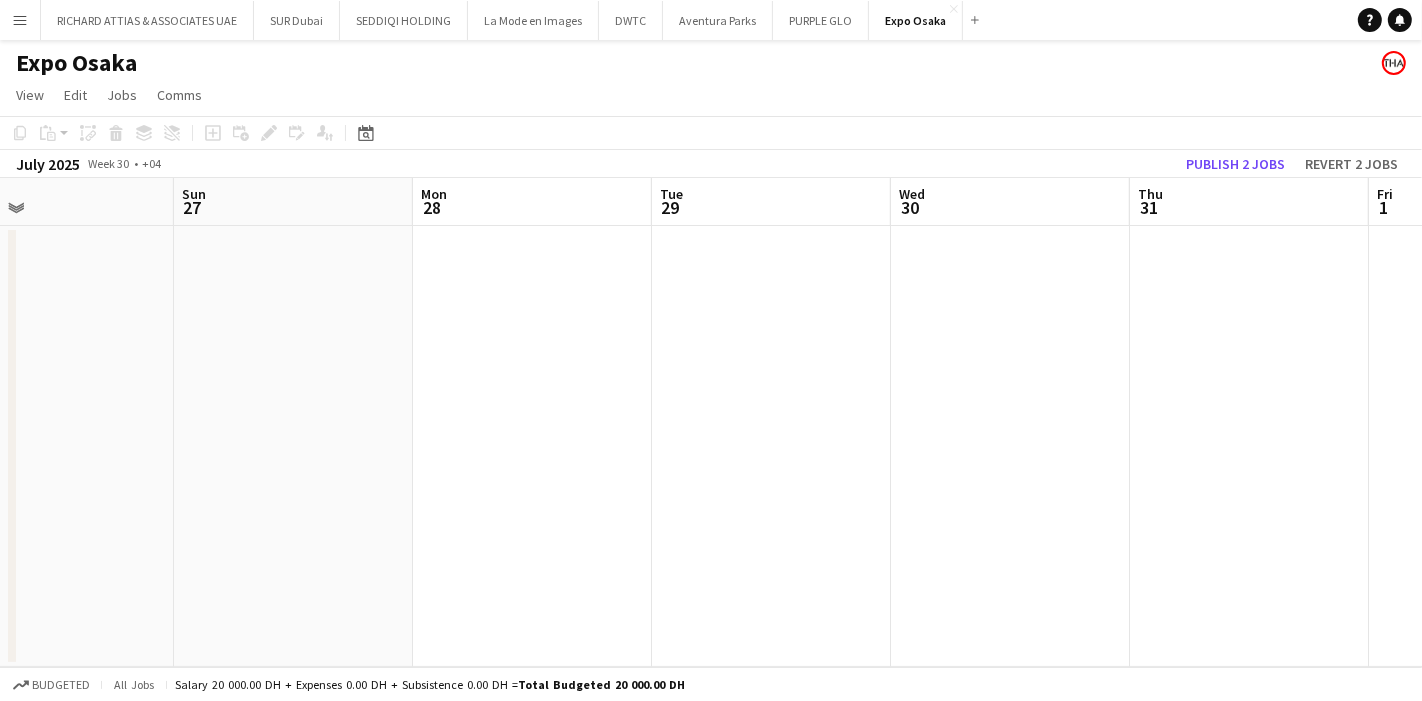 drag, startPoint x: 454, startPoint y: 330, endPoint x: 1421, endPoint y: 338, distance: 967.0331 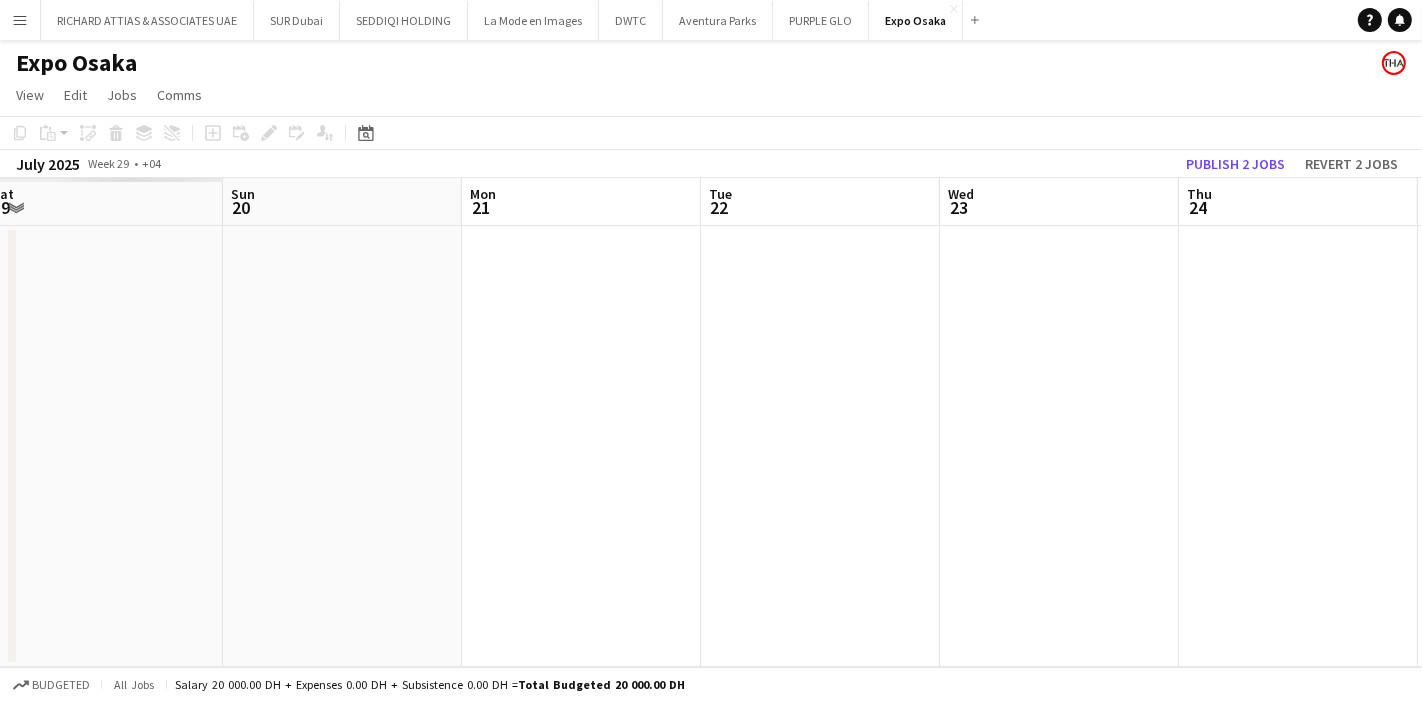 drag, startPoint x: 434, startPoint y: 360, endPoint x: 1421, endPoint y: 362, distance: 987.002 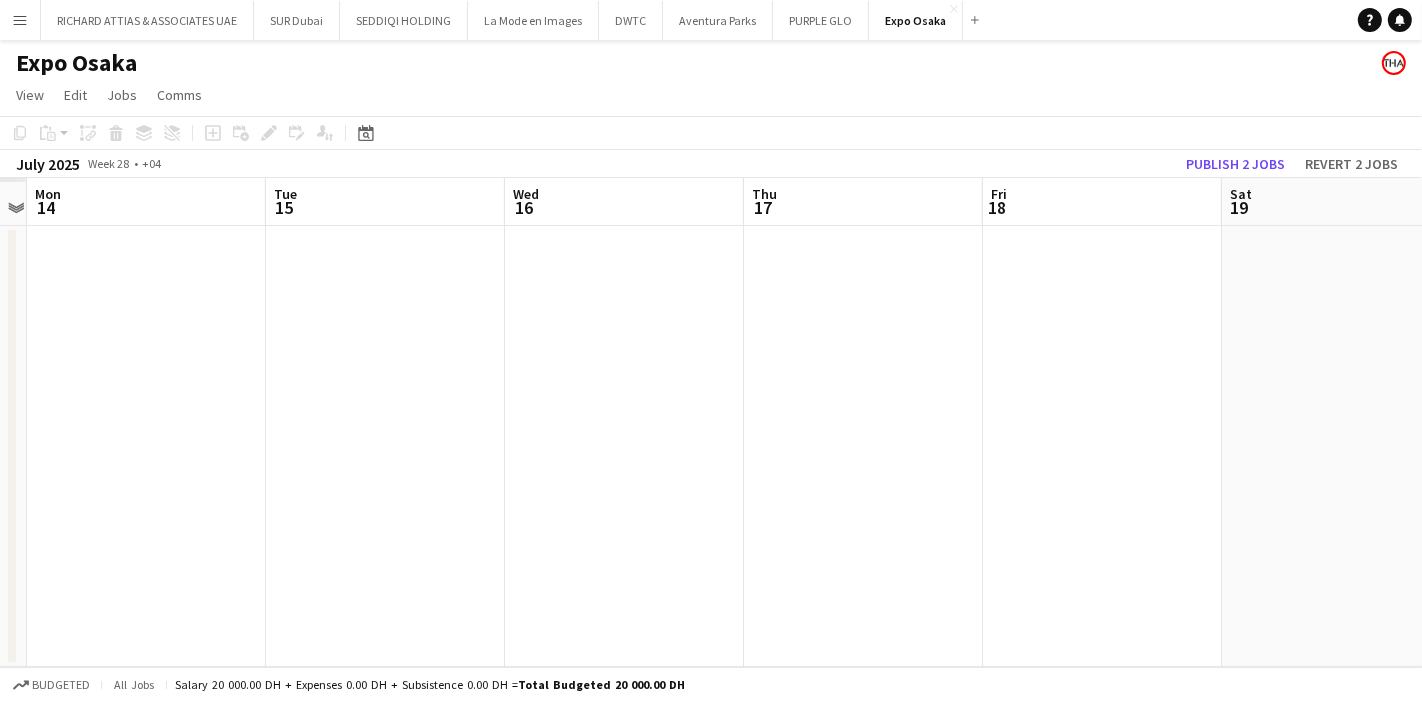 drag, startPoint x: 299, startPoint y: 363, endPoint x: 1298, endPoint y: 385, distance: 999.2422 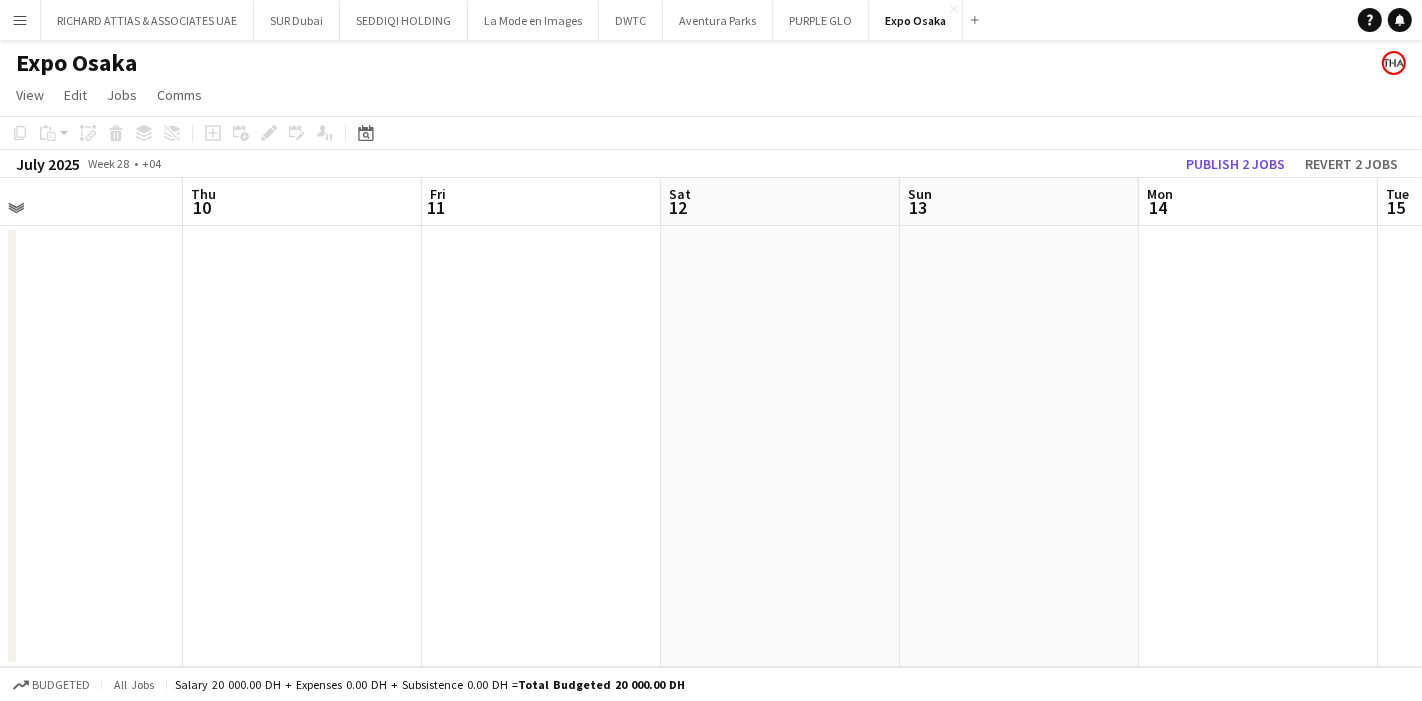 drag, startPoint x: 320, startPoint y: 358, endPoint x: 1421, endPoint y: 370, distance: 1101.0654 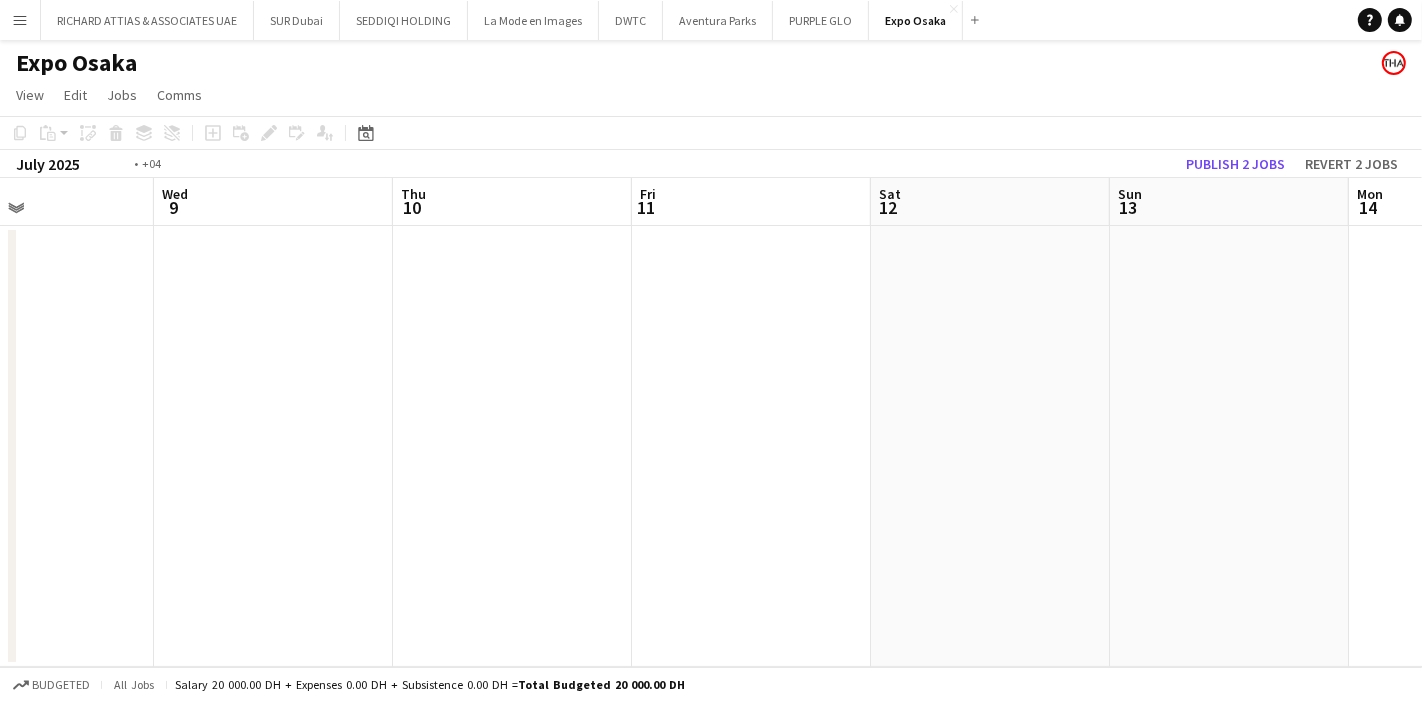 drag, startPoint x: 828, startPoint y: 343, endPoint x: 1319, endPoint y: 357, distance: 491.19955 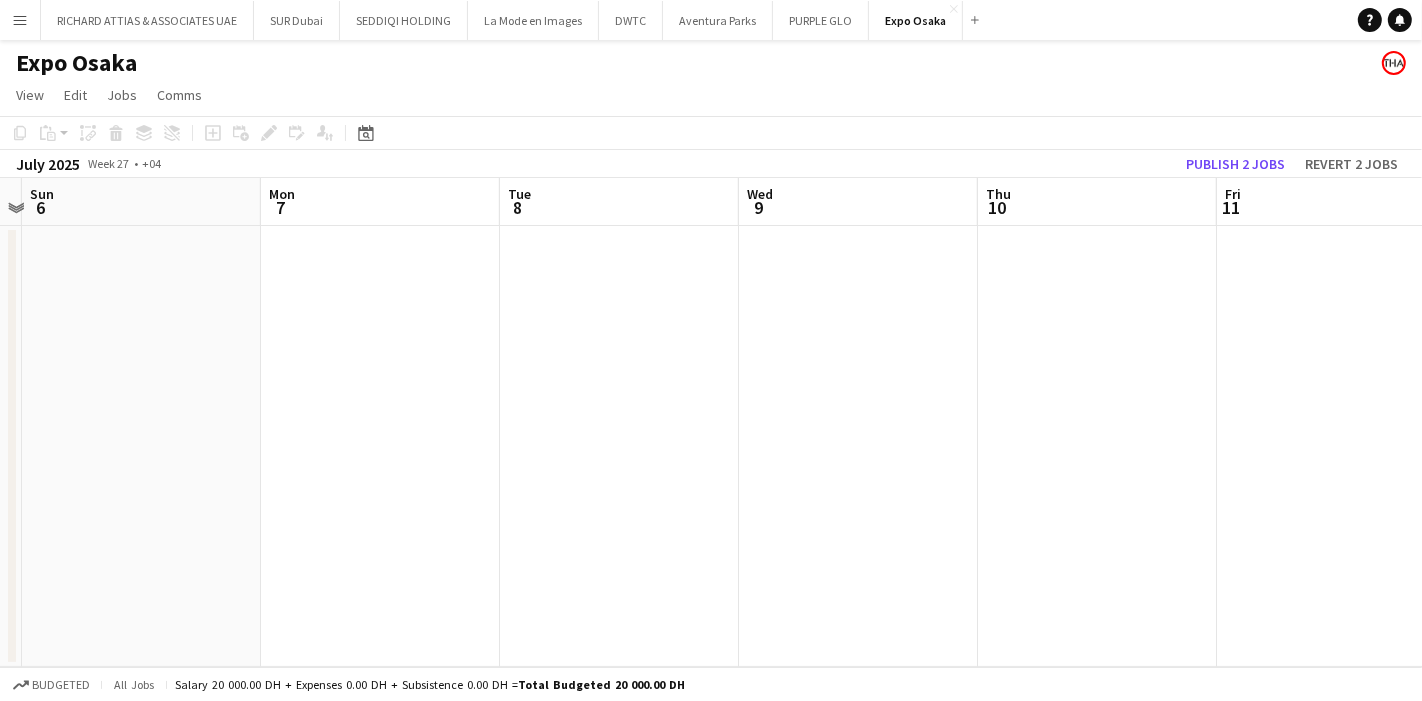 drag, startPoint x: 1034, startPoint y: 330, endPoint x: 182, endPoint y: 304, distance: 852.3966 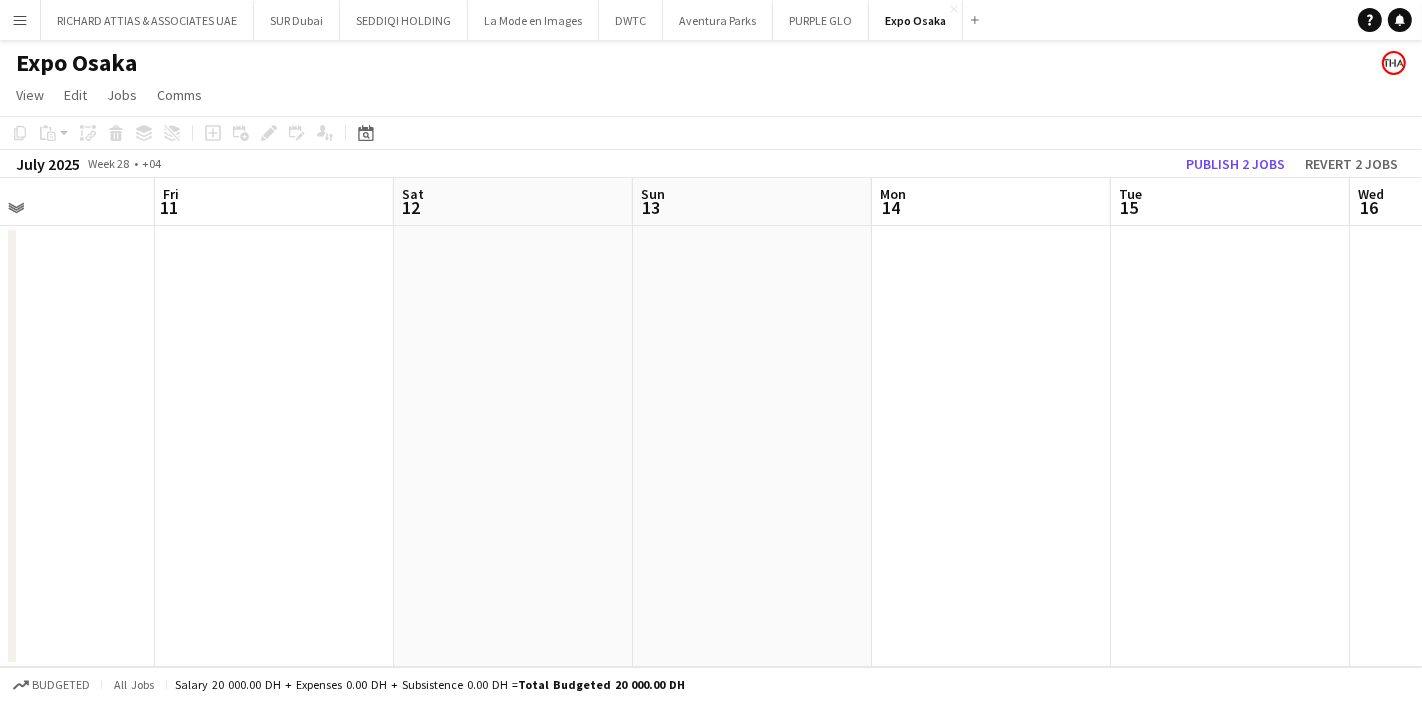 drag, startPoint x: 1079, startPoint y: 306, endPoint x: 111, endPoint y: 298, distance: 968.0331 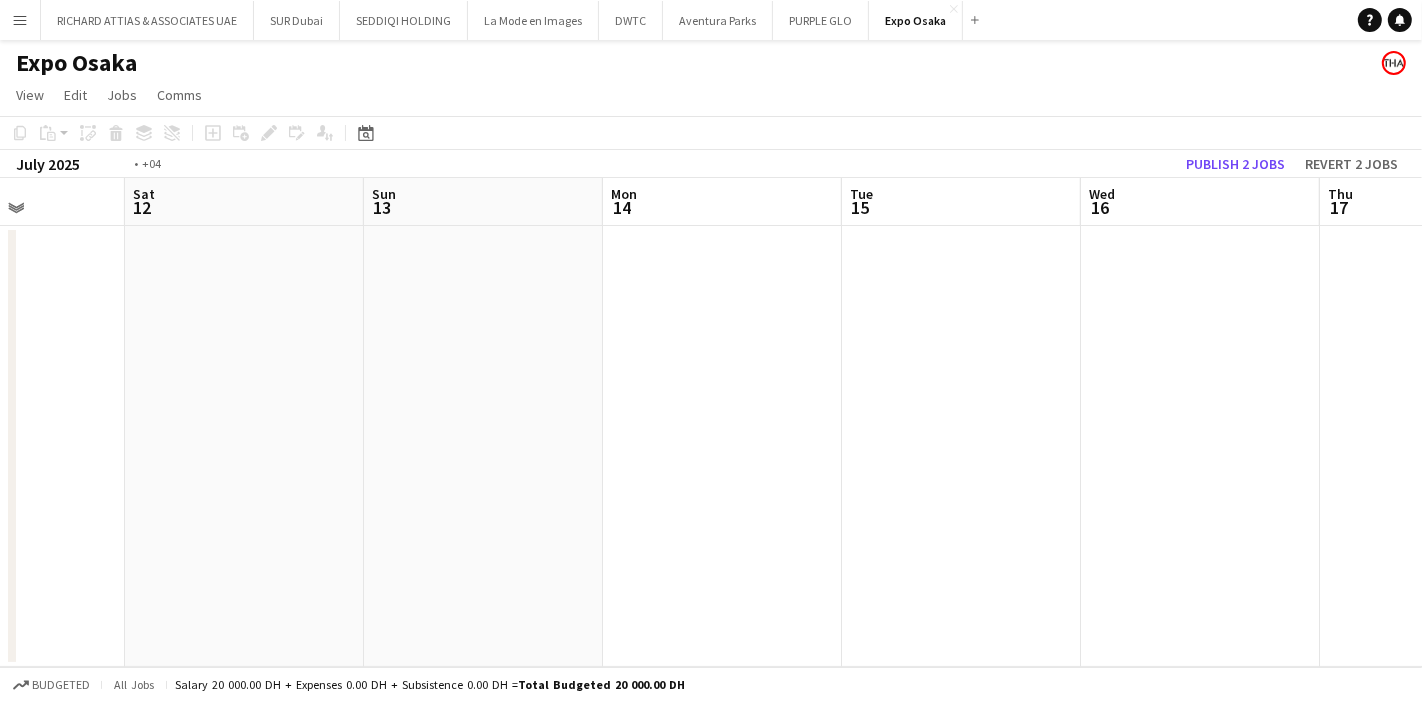 drag, startPoint x: 1037, startPoint y: 299, endPoint x: 308, endPoint y: 269, distance: 729.617 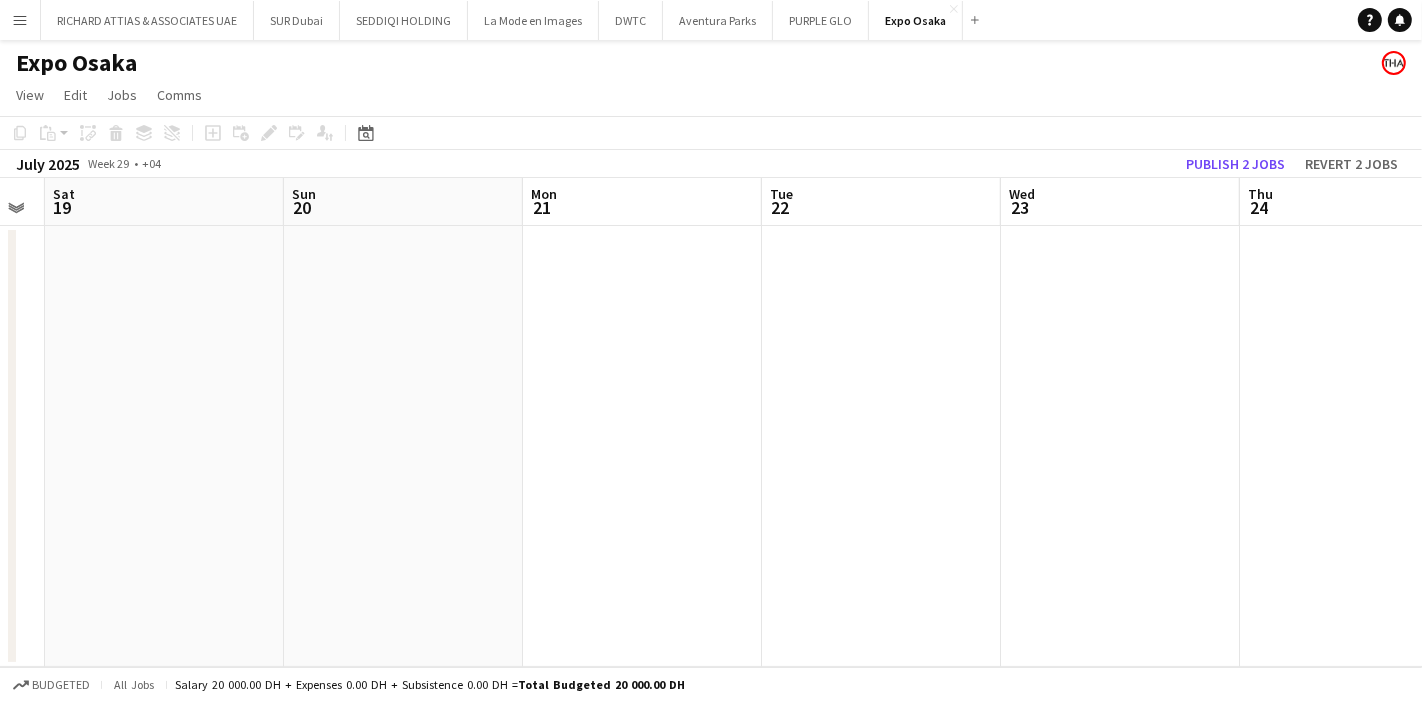 drag, startPoint x: 405, startPoint y: 309, endPoint x: 535, endPoint y: 264, distance: 137.56816 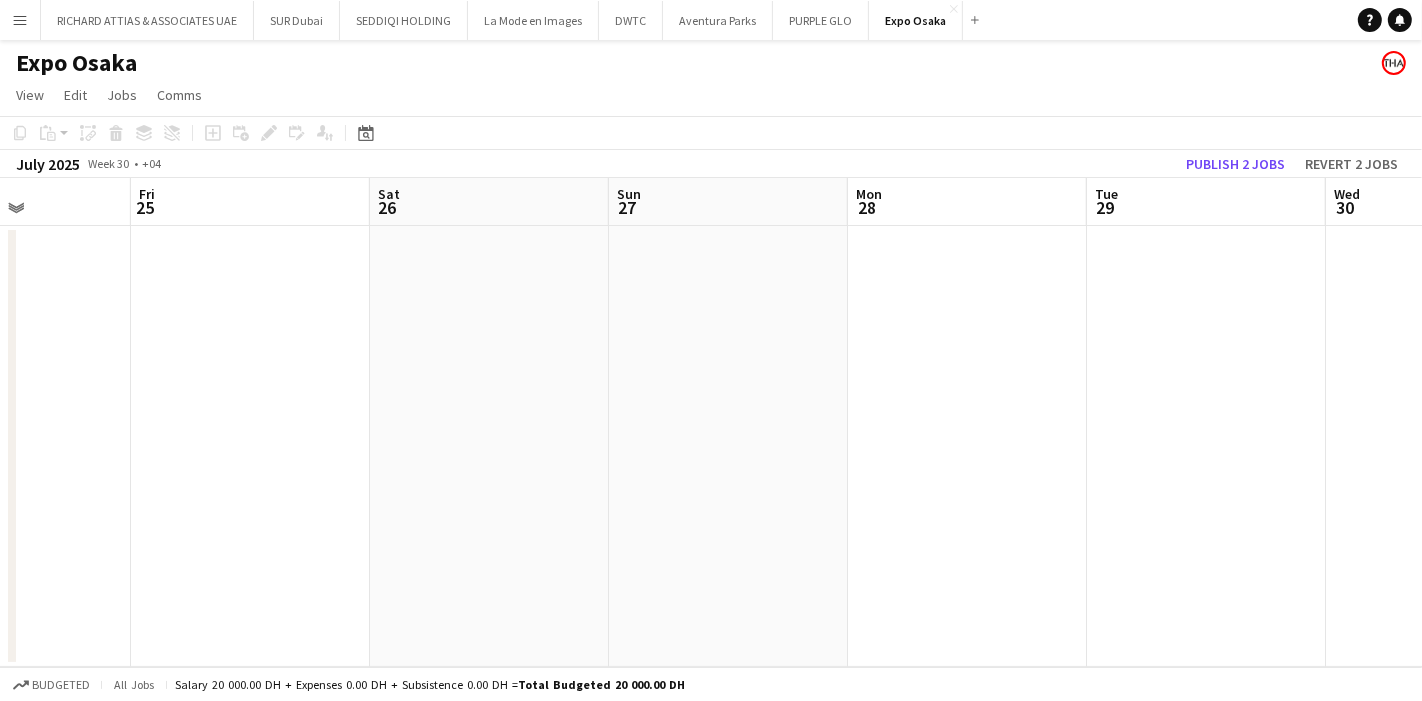 drag, startPoint x: 1017, startPoint y: 308, endPoint x: 654, endPoint y: 268, distance: 365.1972 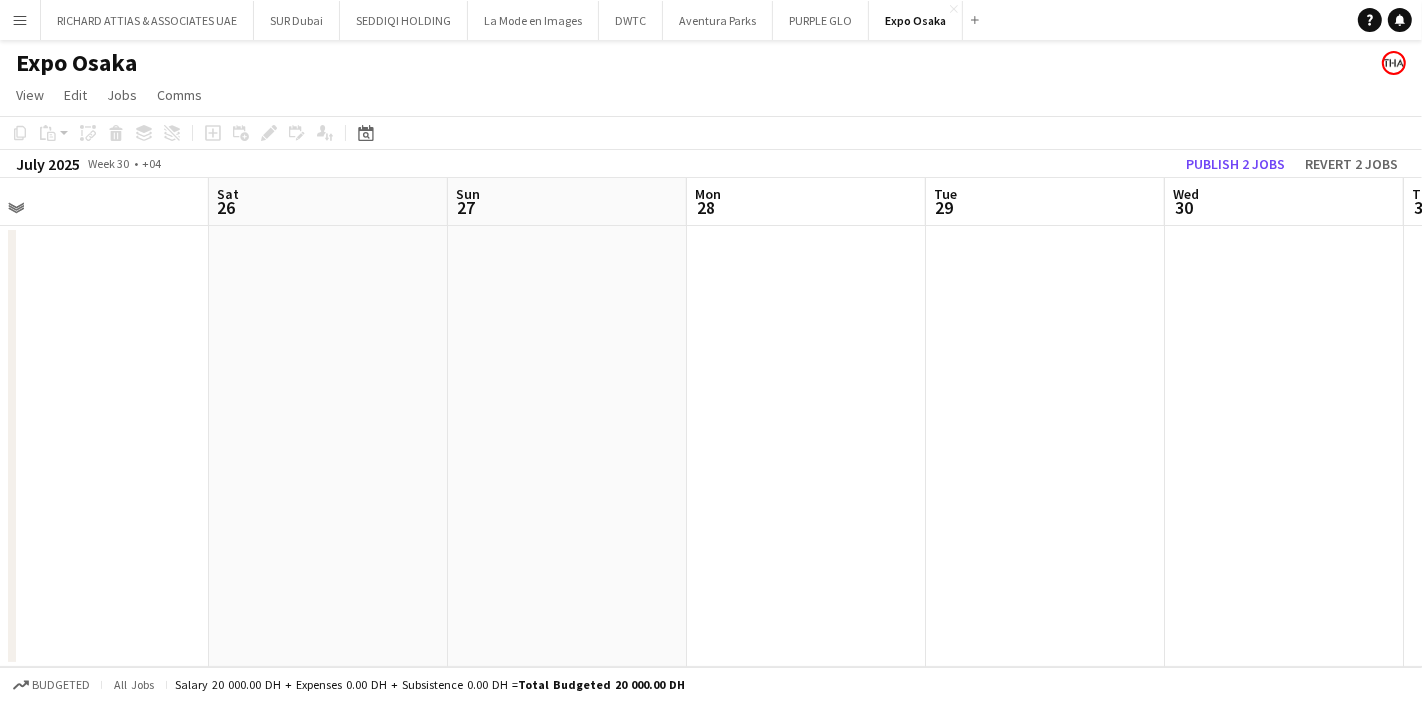 drag, startPoint x: 868, startPoint y: 301, endPoint x: 169, endPoint y: 282, distance: 699.2582 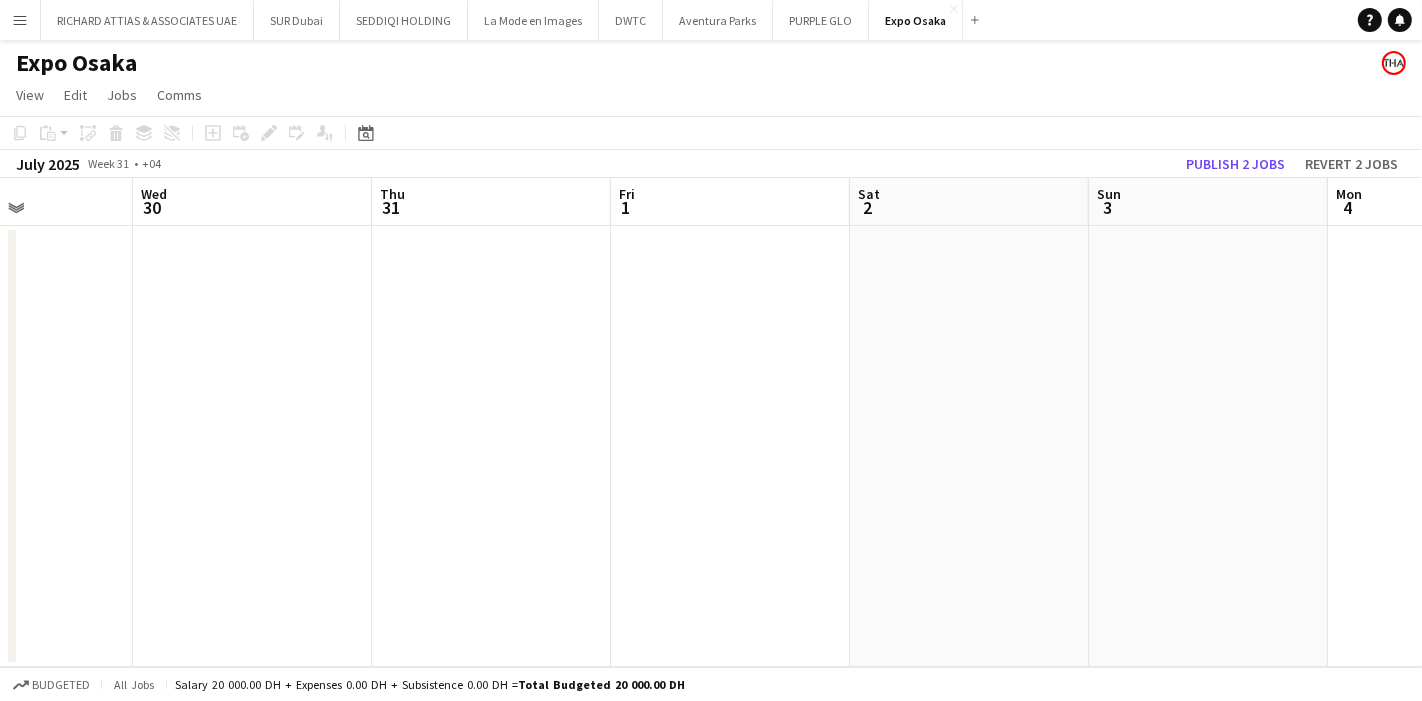 drag, startPoint x: 1022, startPoint y: 281, endPoint x: 282, endPoint y: 265, distance: 740.173 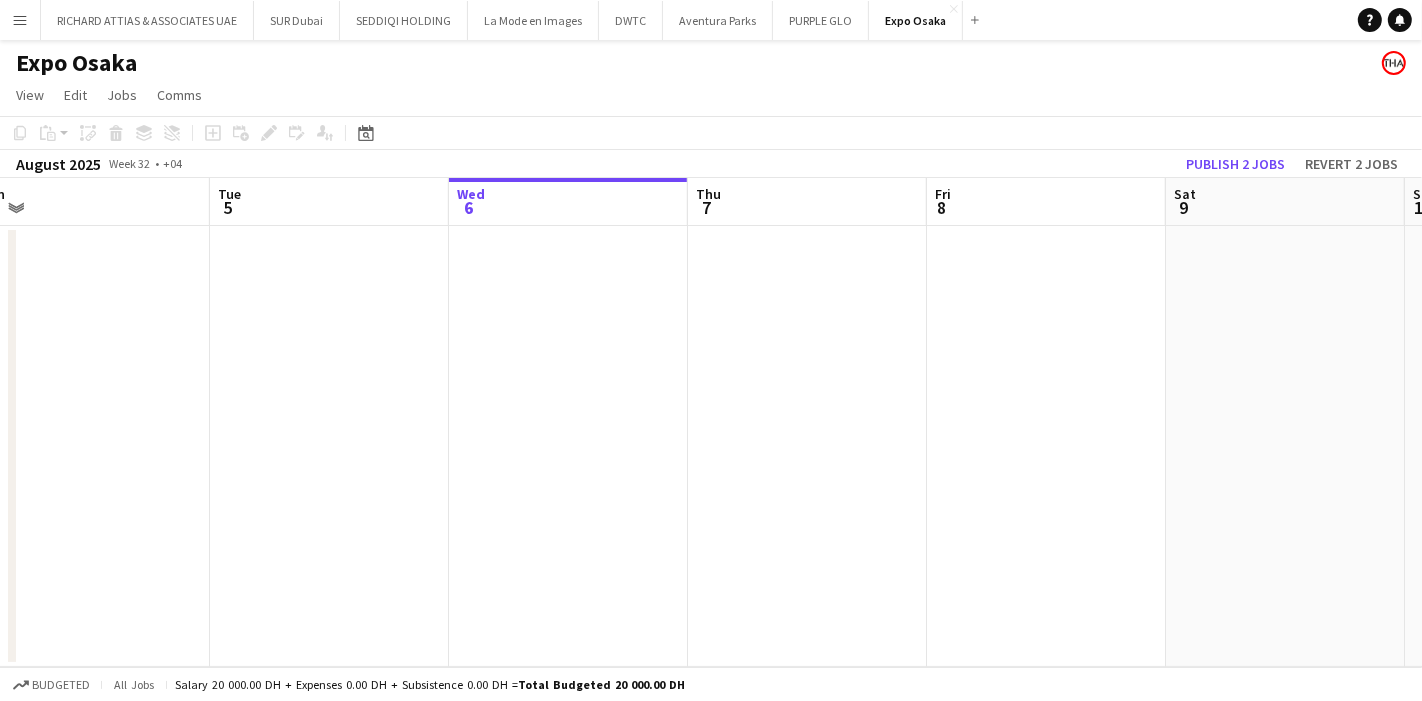 drag, startPoint x: 831, startPoint y: 314, endPoint x: 509, endPoint y: 278, distance: 324.00616 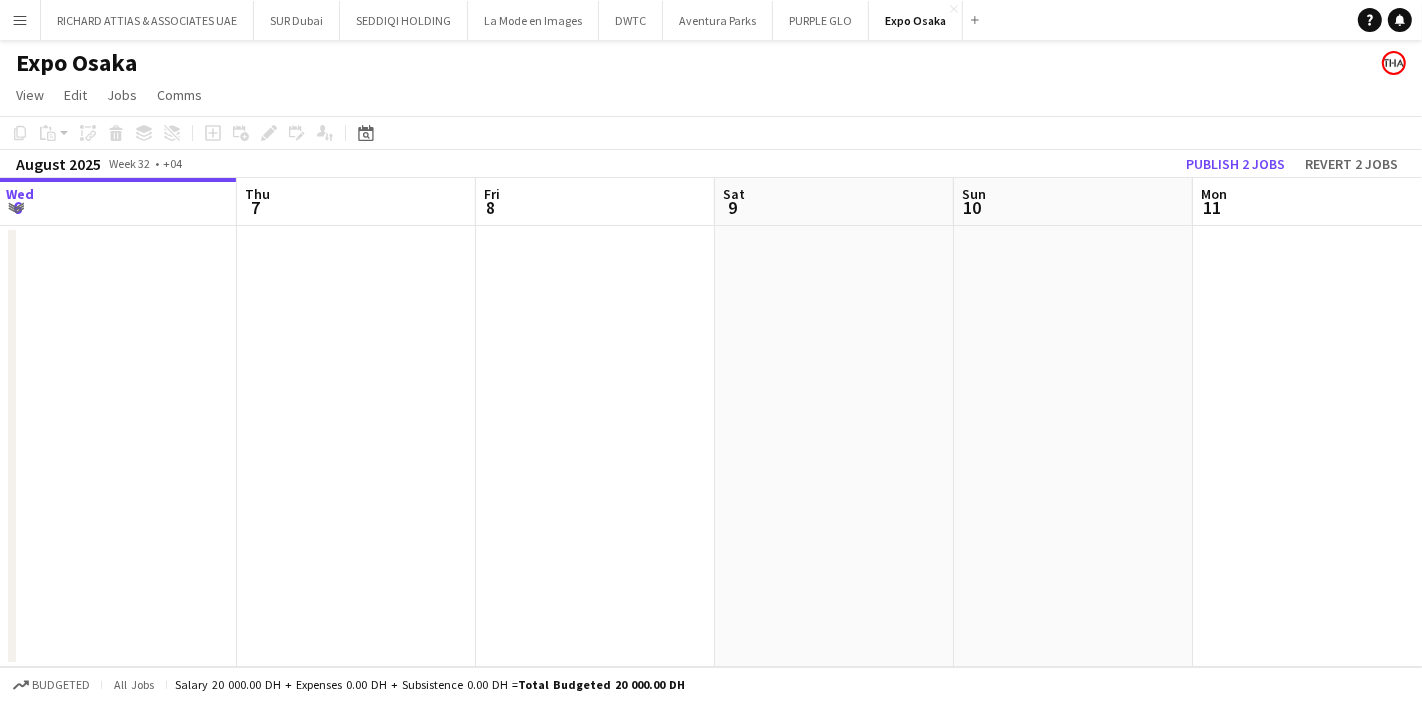 drag, startPoint x: 765, startPoint y: 313, endPoint x: 10, endPoint y: 301, distance: 755.09534 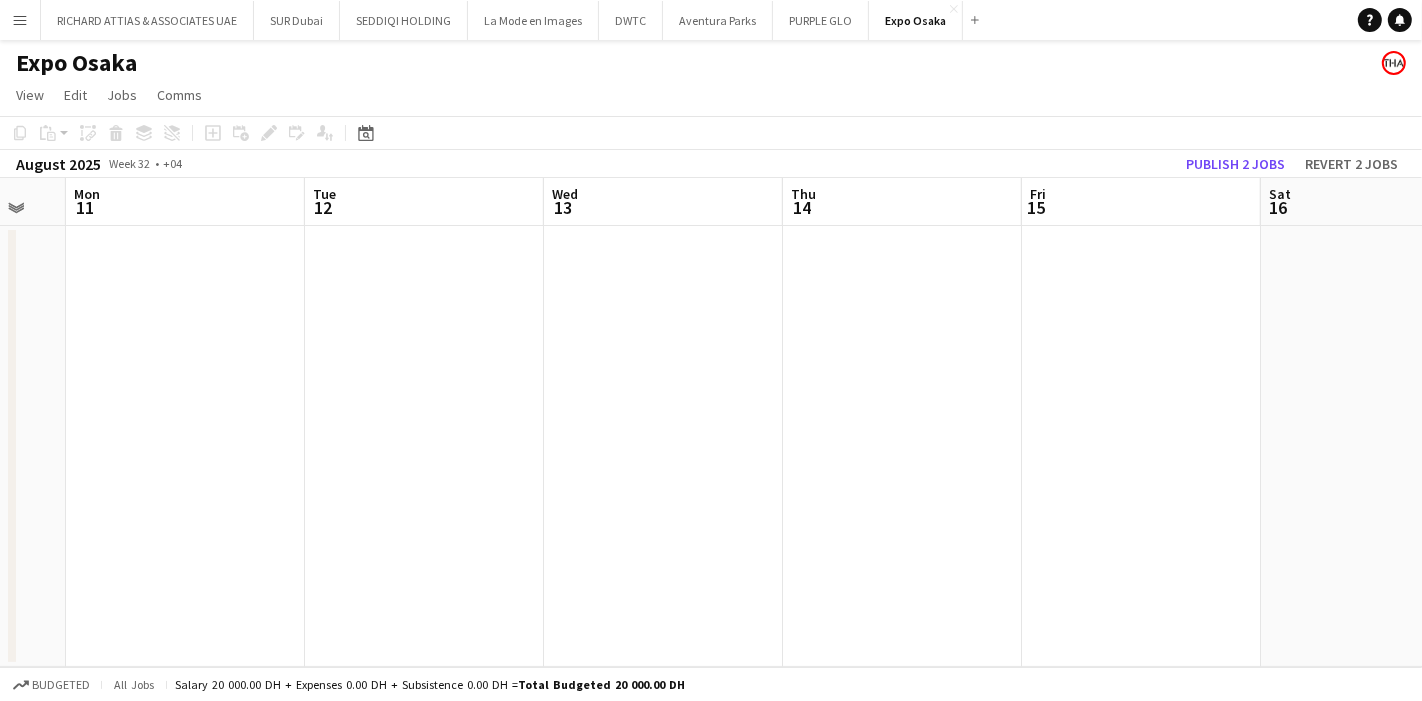drag, startPoint x: 648, startPoint y: 304, endPoint x: 77, endPoint y: 254, distance: 573.18494 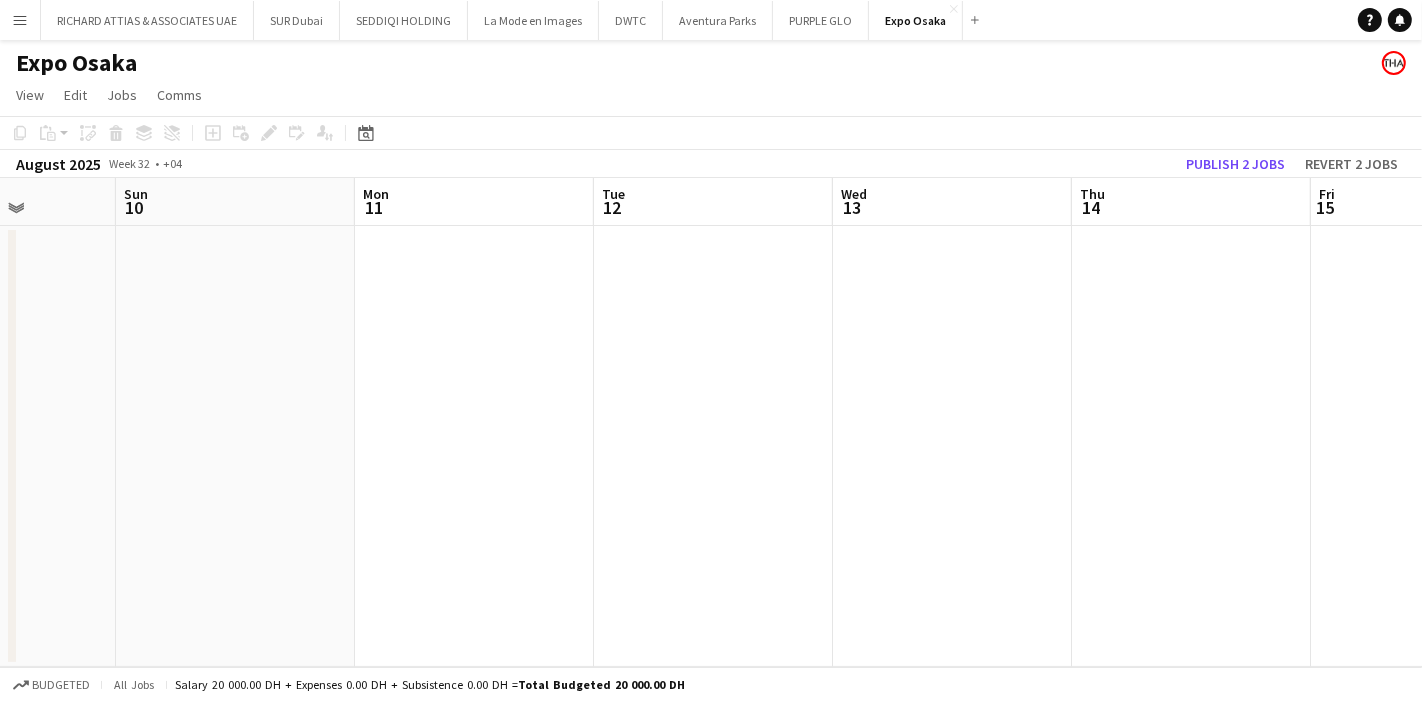 scroll, scrollTop: 0, scrollLeft: 597, axis: horizontal 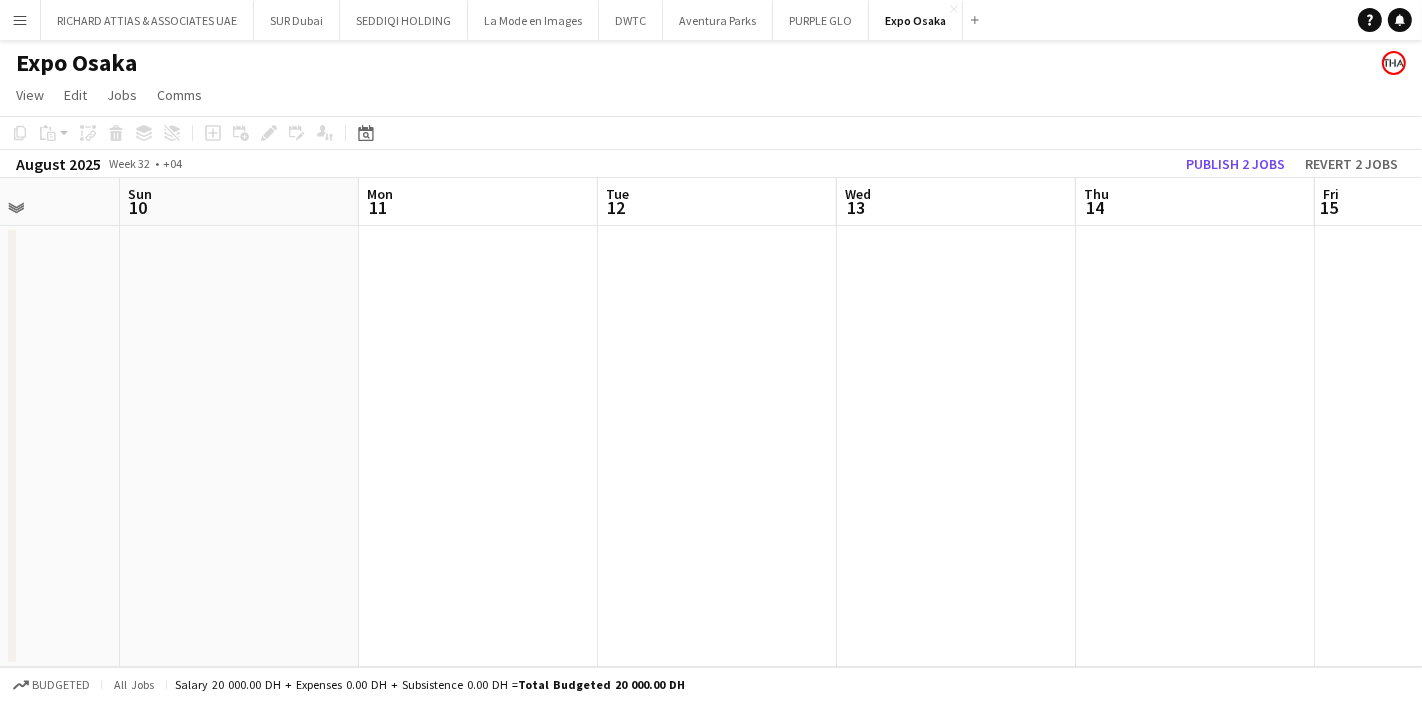 drag, startPoint x: 33, startPoint y: 241, endPoint x: 328, endPoint y: 259, distance: 295.54865 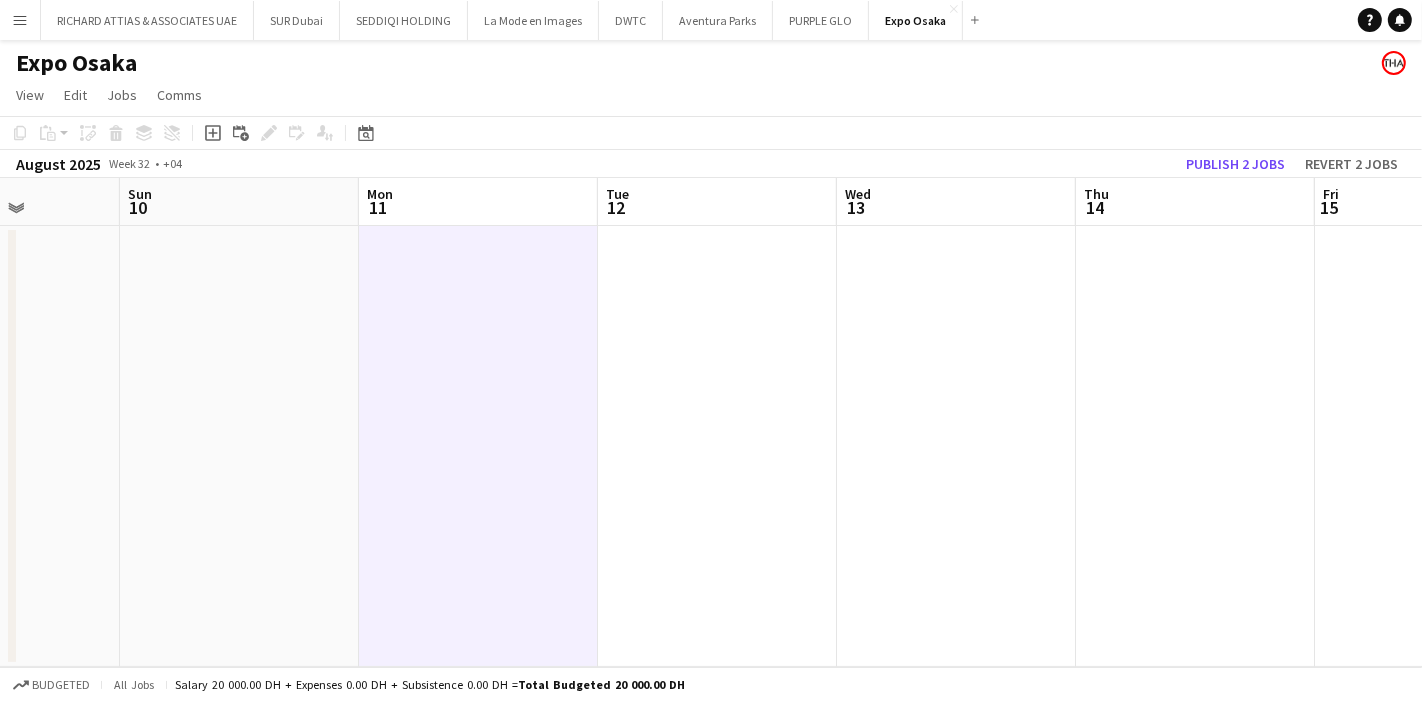 click at bounding box center [478, 446] 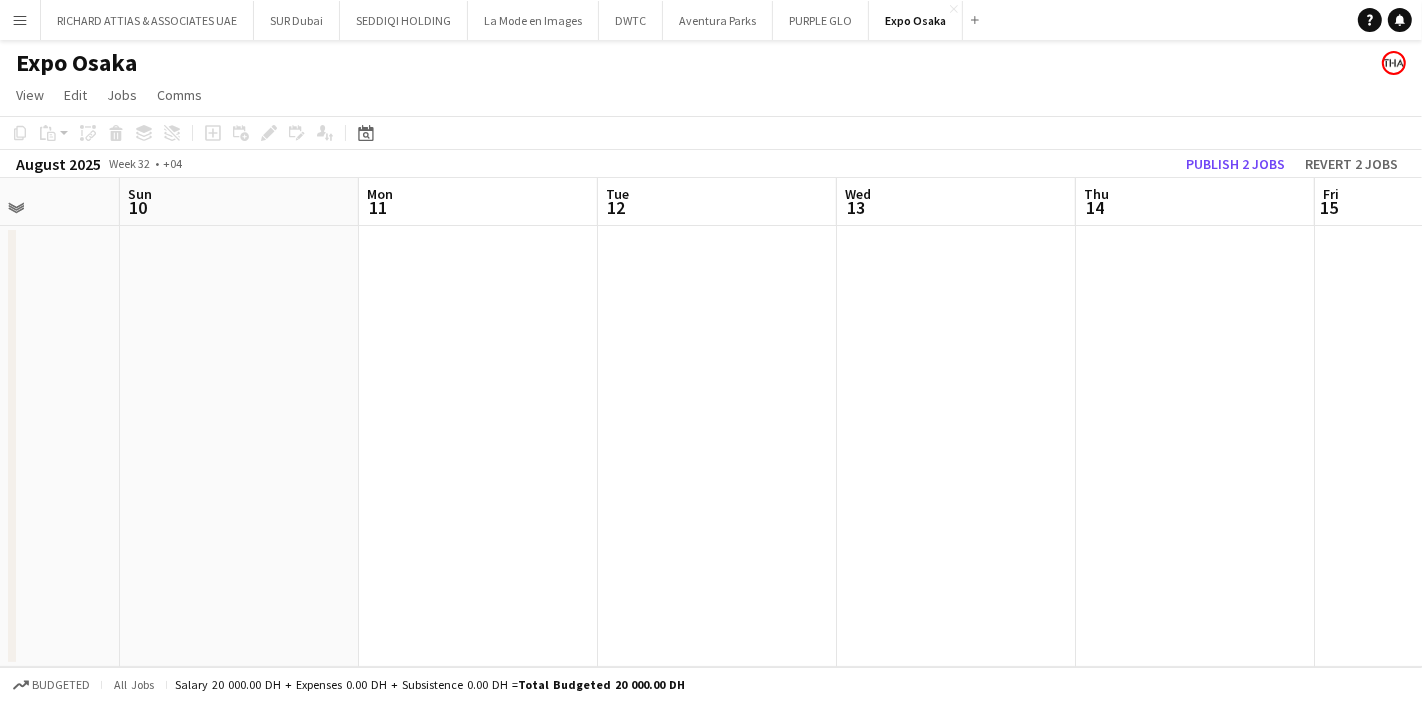 click at bounding box center (478, 446) 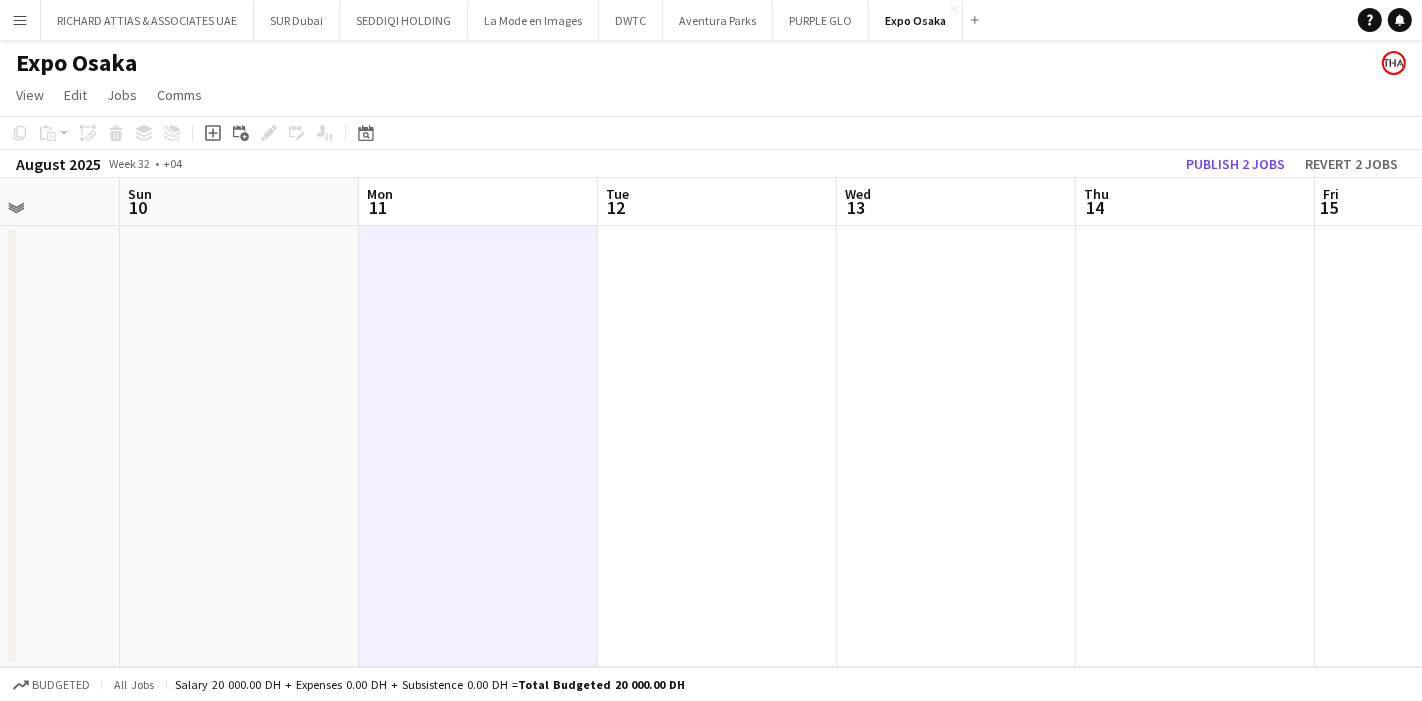 scroll, scrollTop: 0, scrollLeft: 597, axis: horizontal 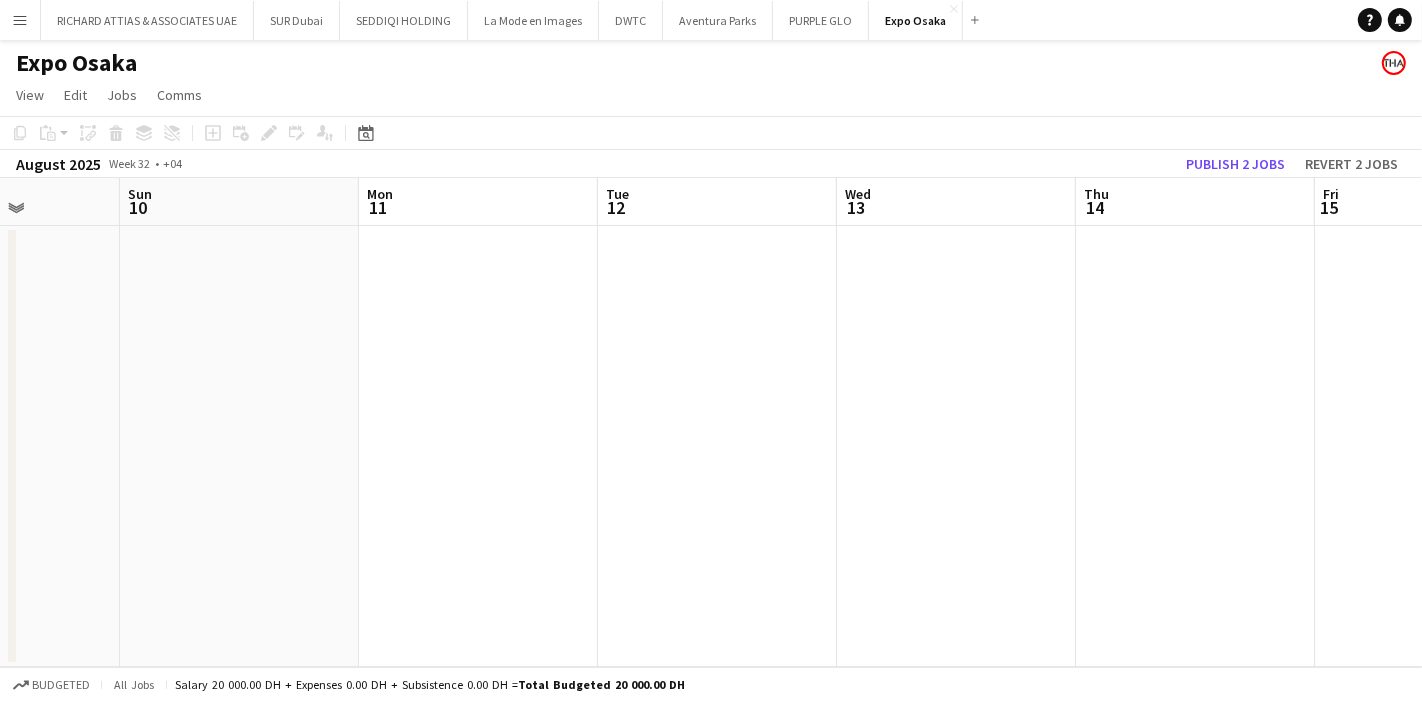 click at bounding box center (478, 446) 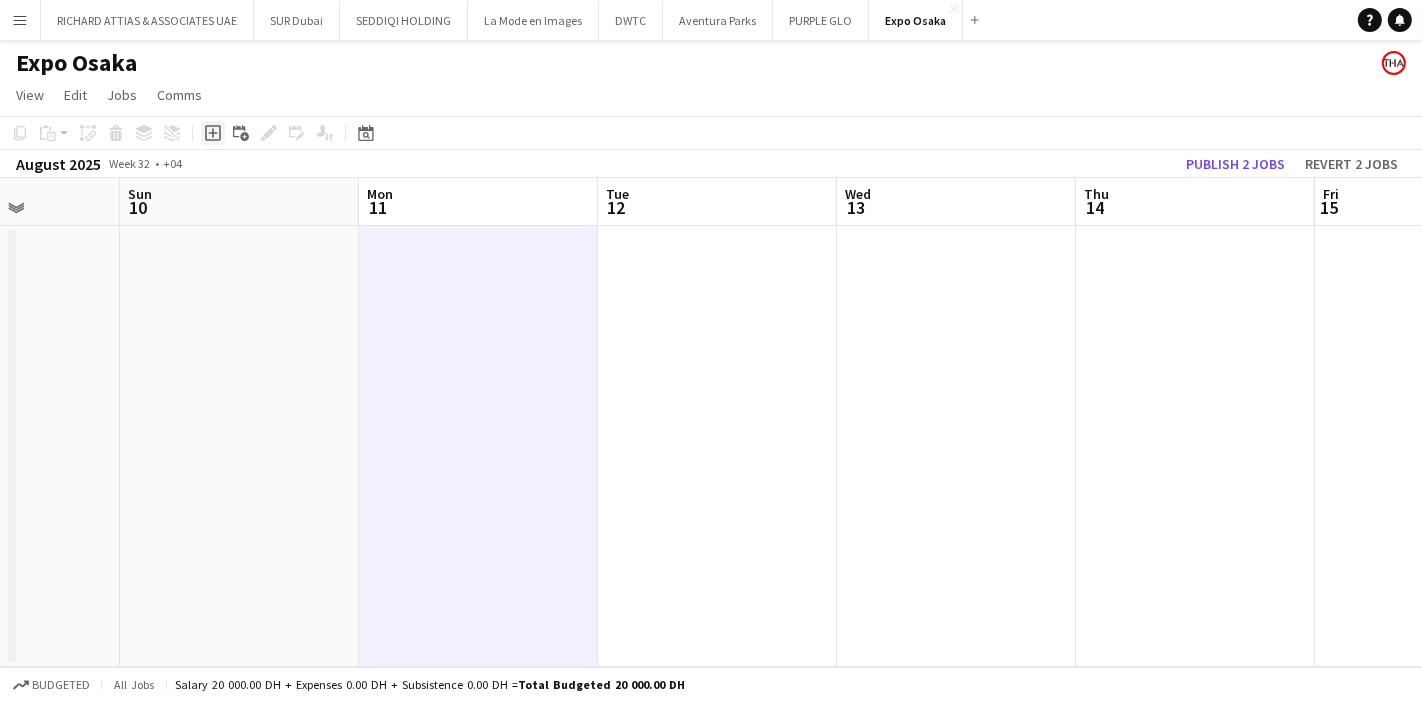 click 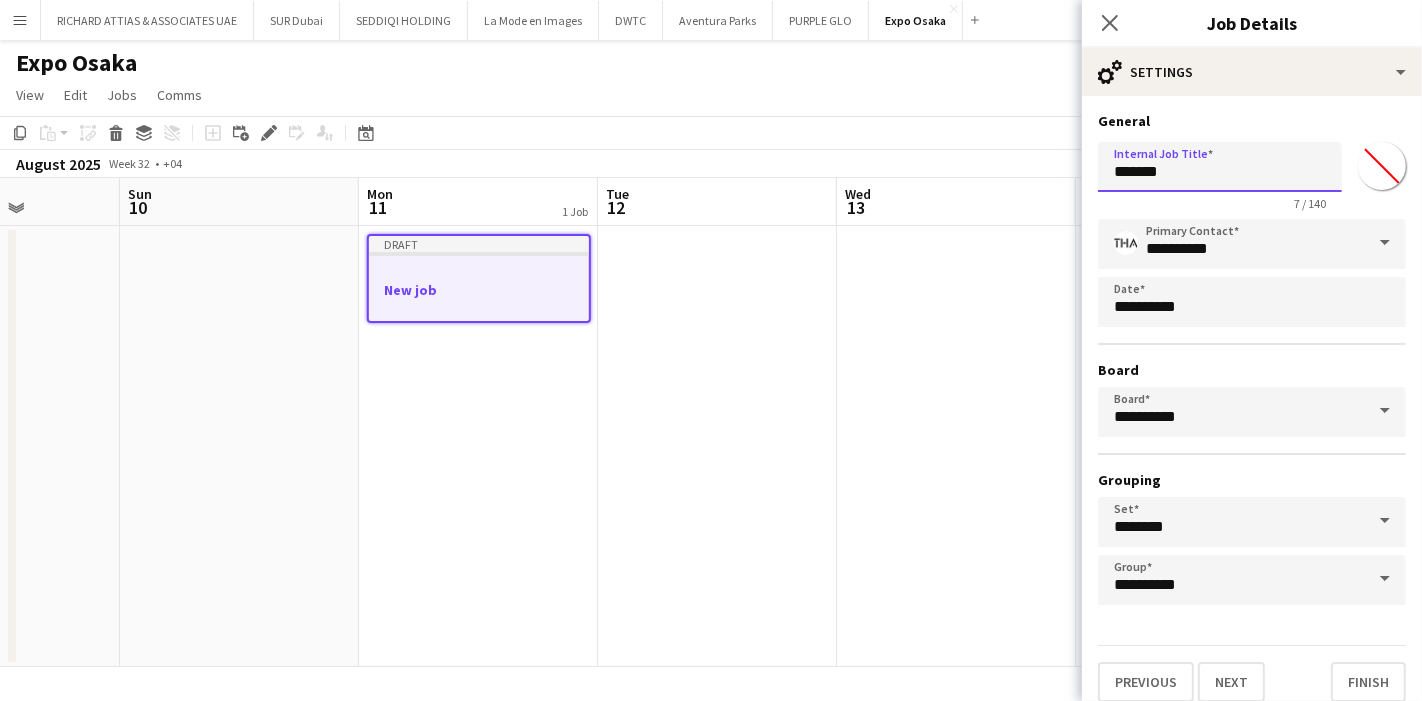 click on "*******" at bounding box center [1220, 167] 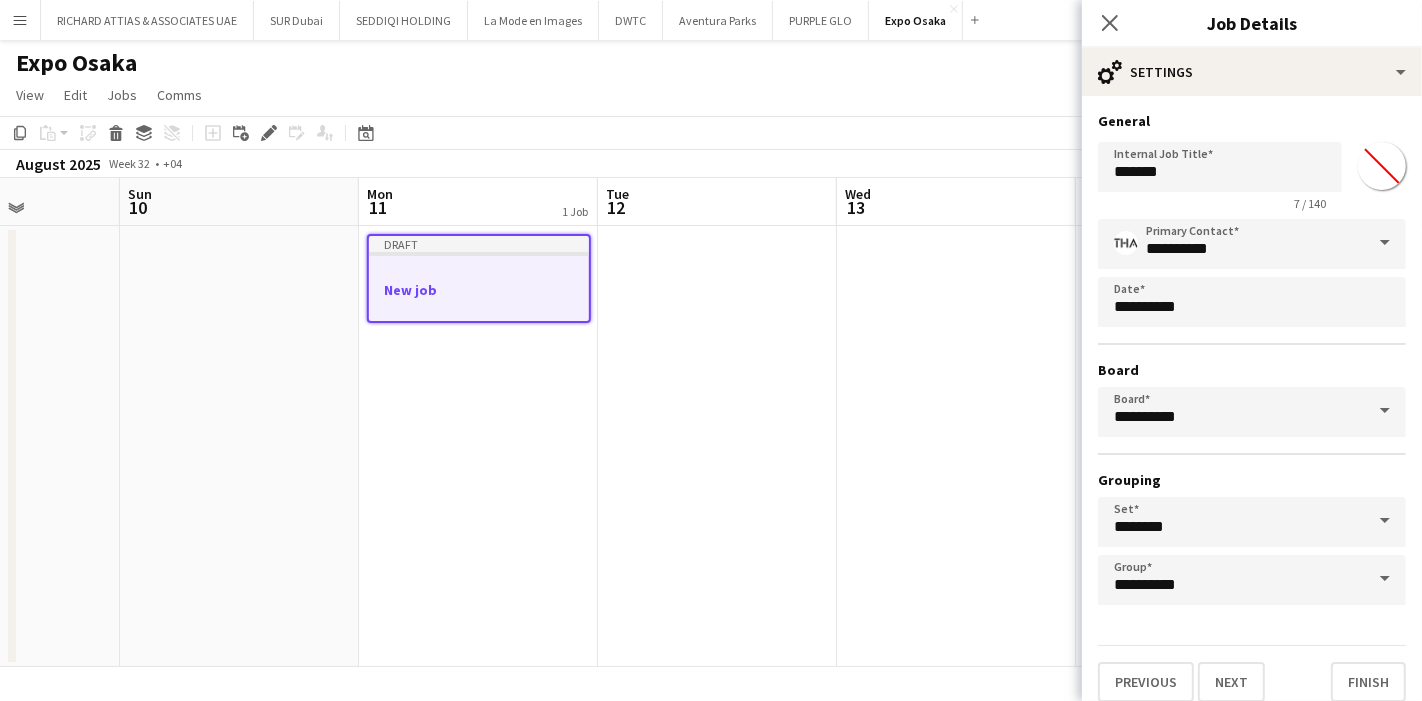 click on "Menu" at bounding box center [20, 20] 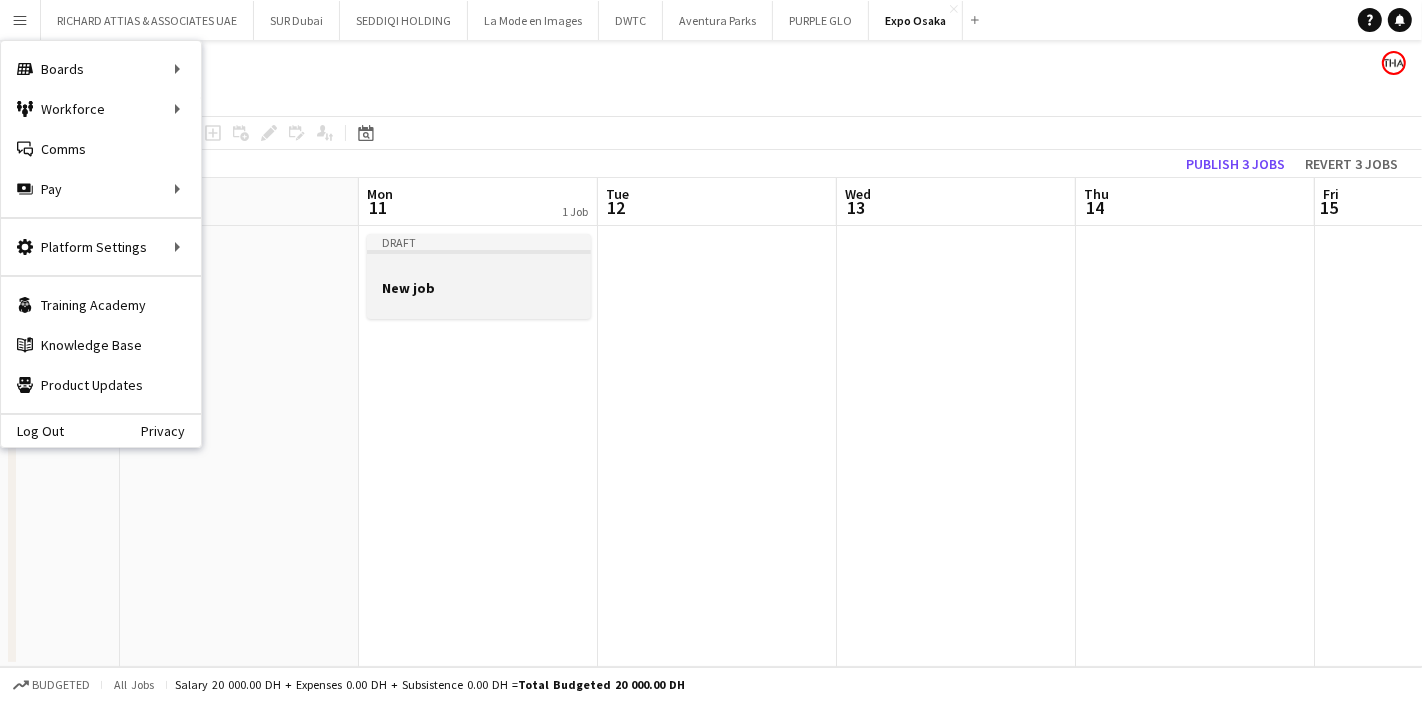 click at bounding box center (479, 269) 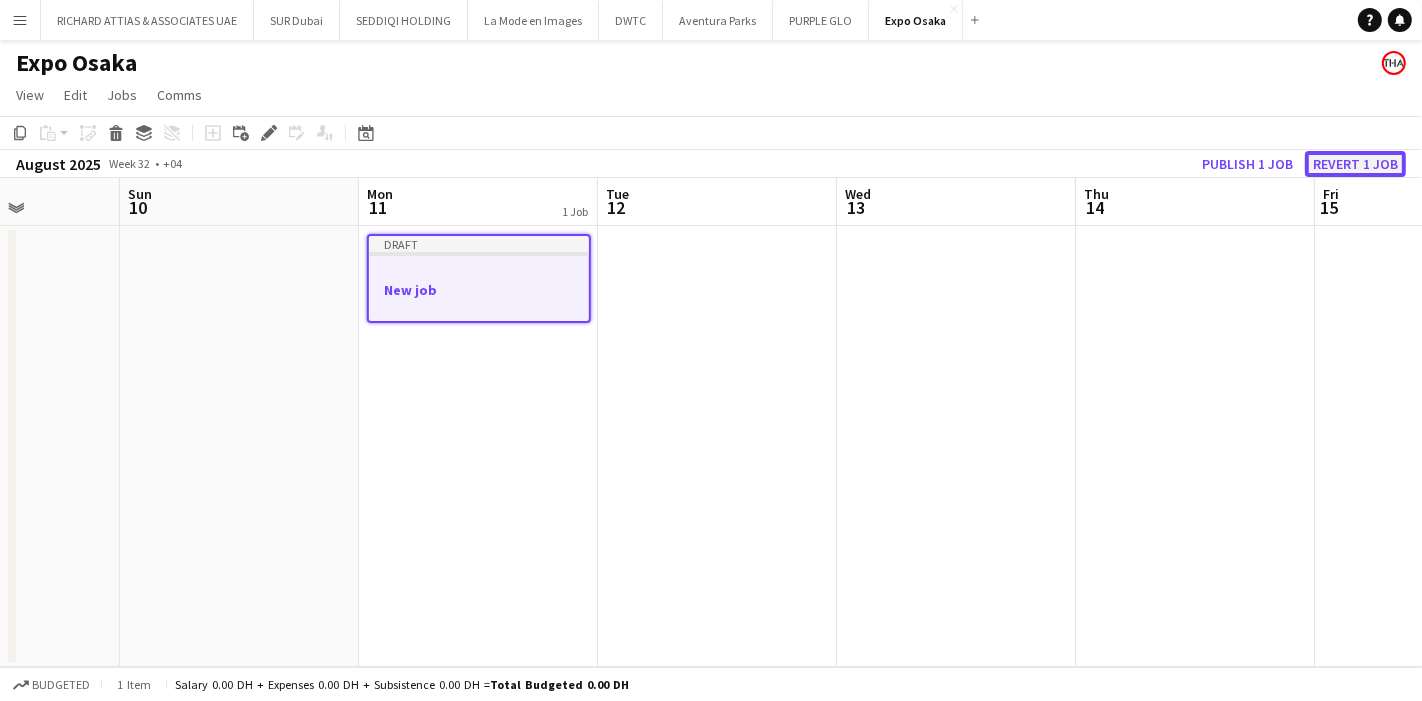click on "Revert 1 job" 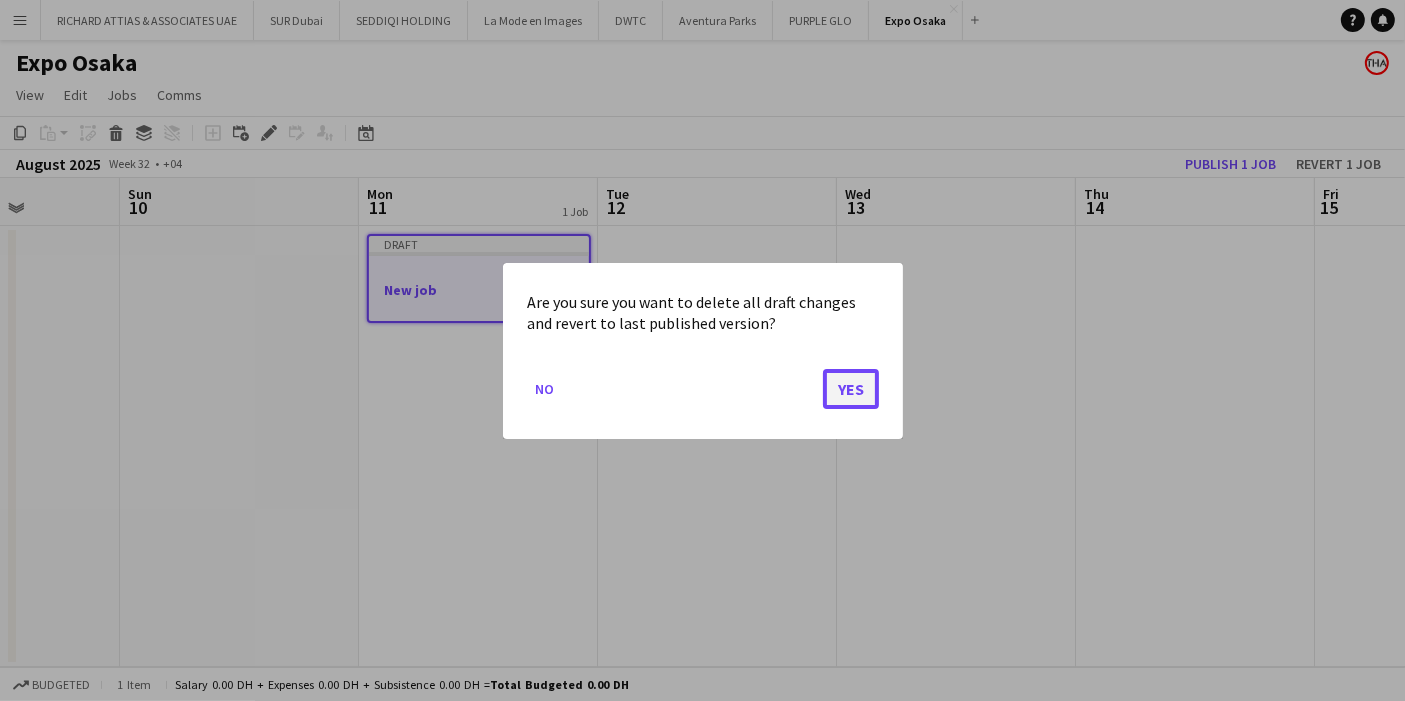 click on "Yes" 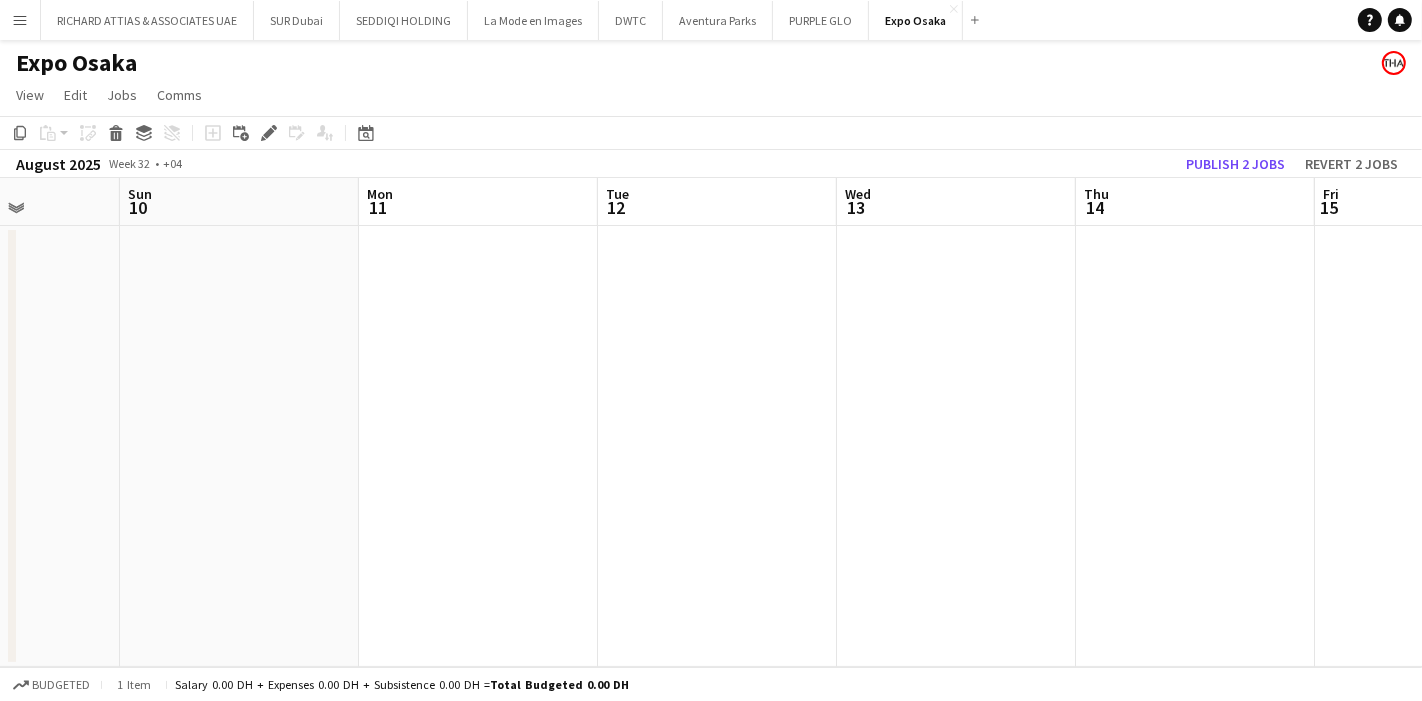 click on "Menu" at bounding box center (20, 20) 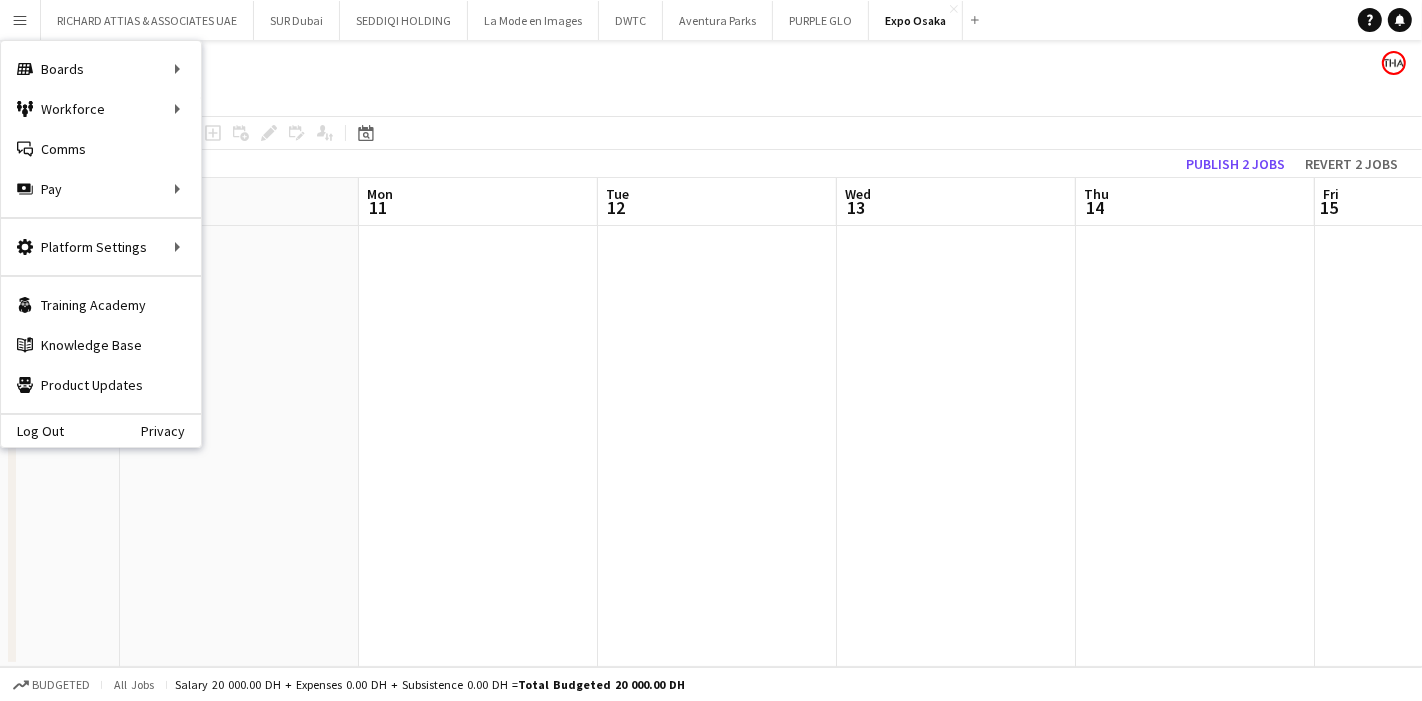 click at bounding box center [239, 446] 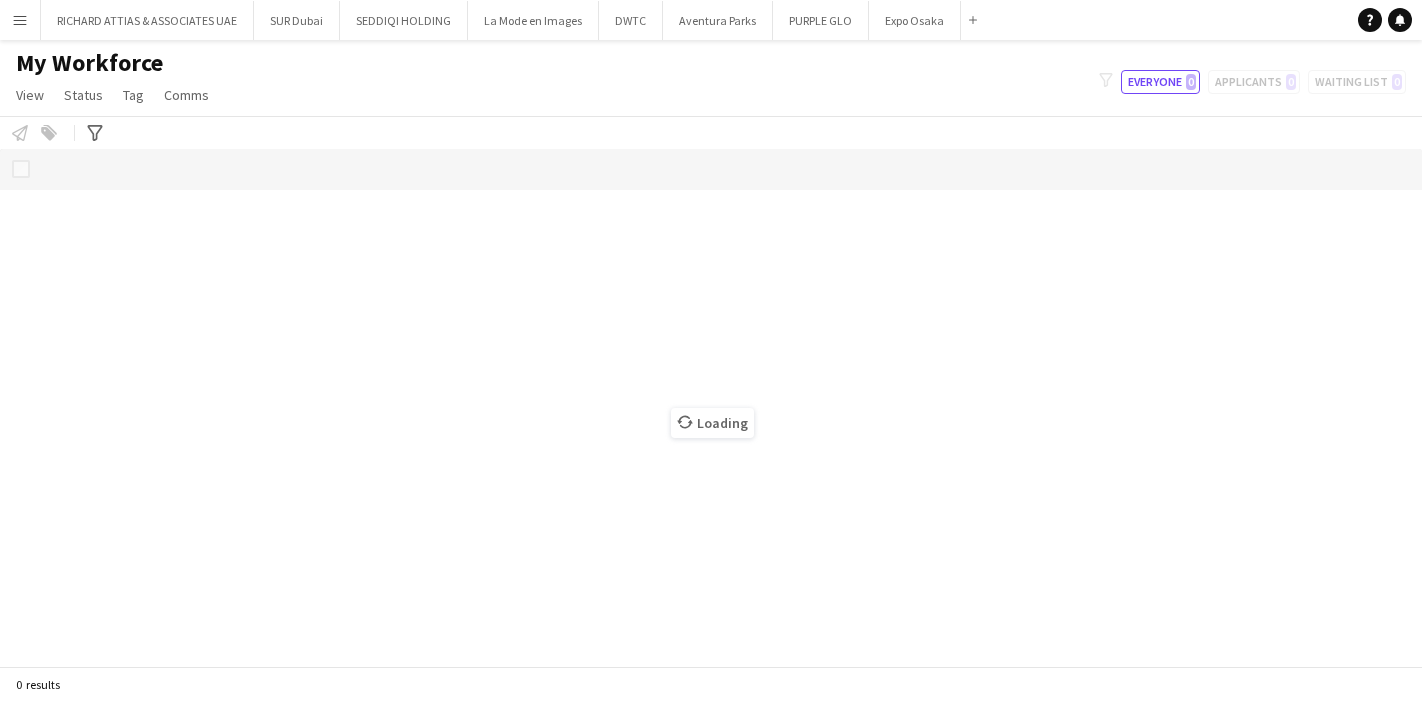 scroll, scrollTop: 0, scrollLeft: 0, axis: both 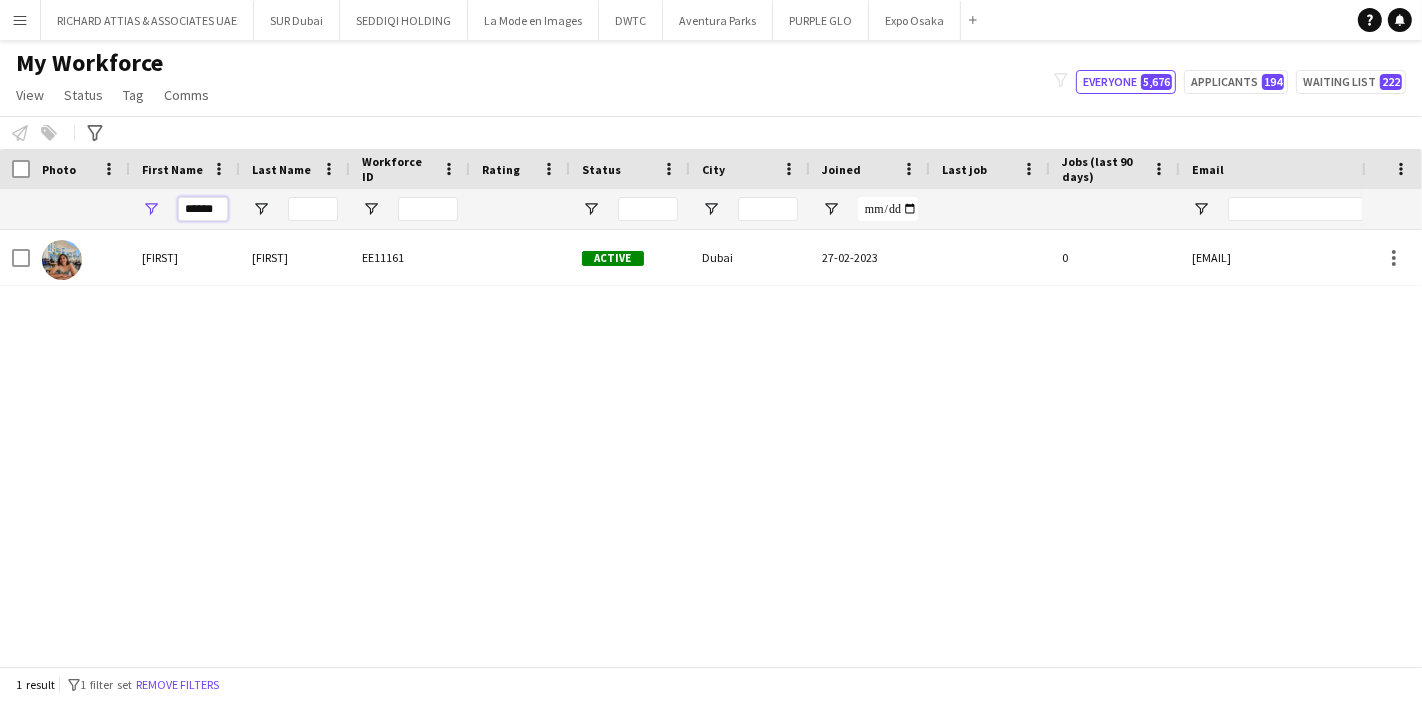 click on "******" at bounding box center (203, 209) 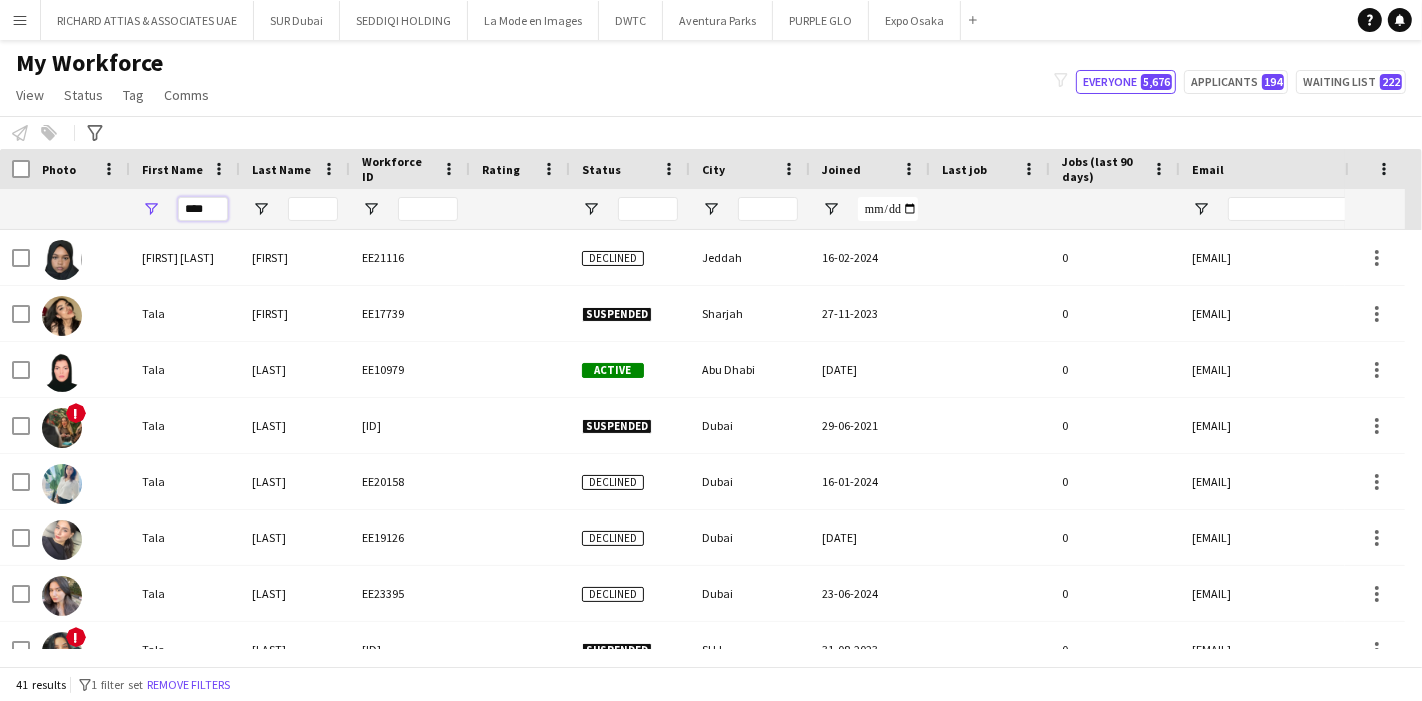 type on "****" 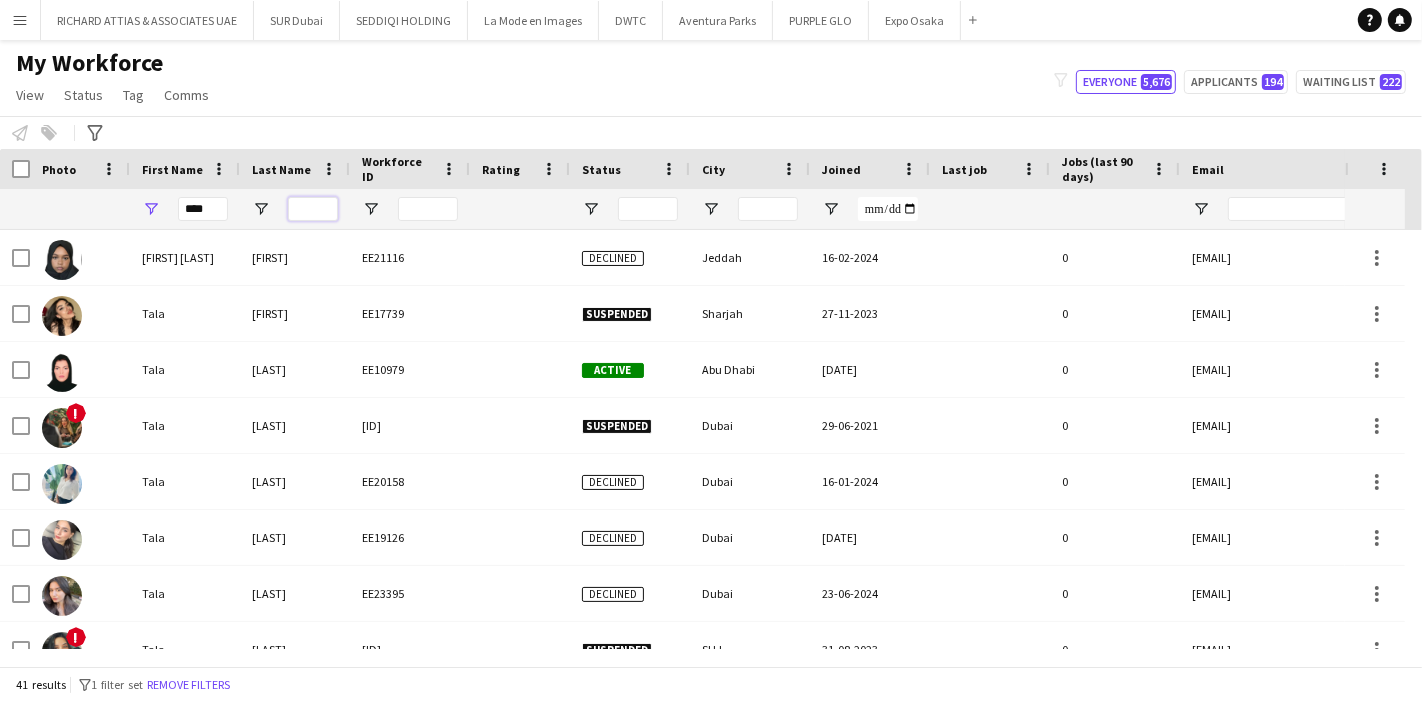 click at bounding box center (313, 209) 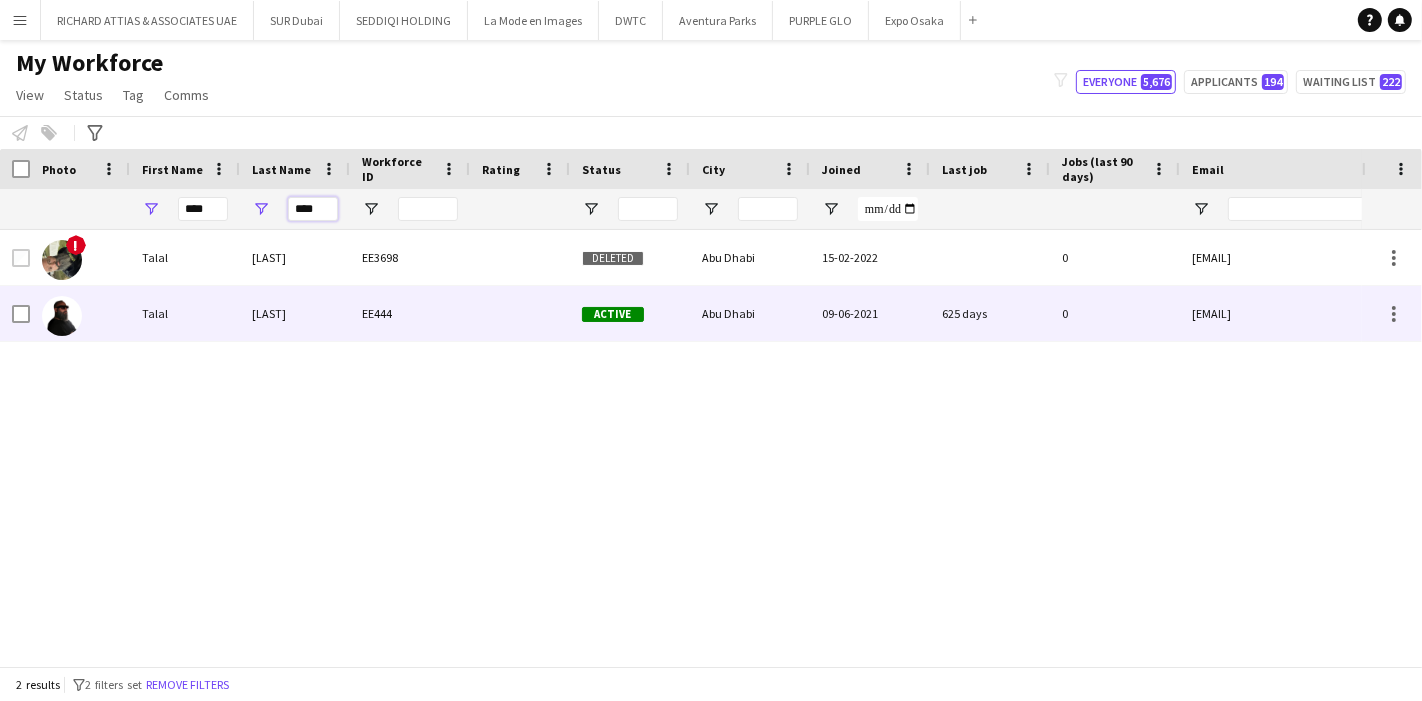 type on "****" 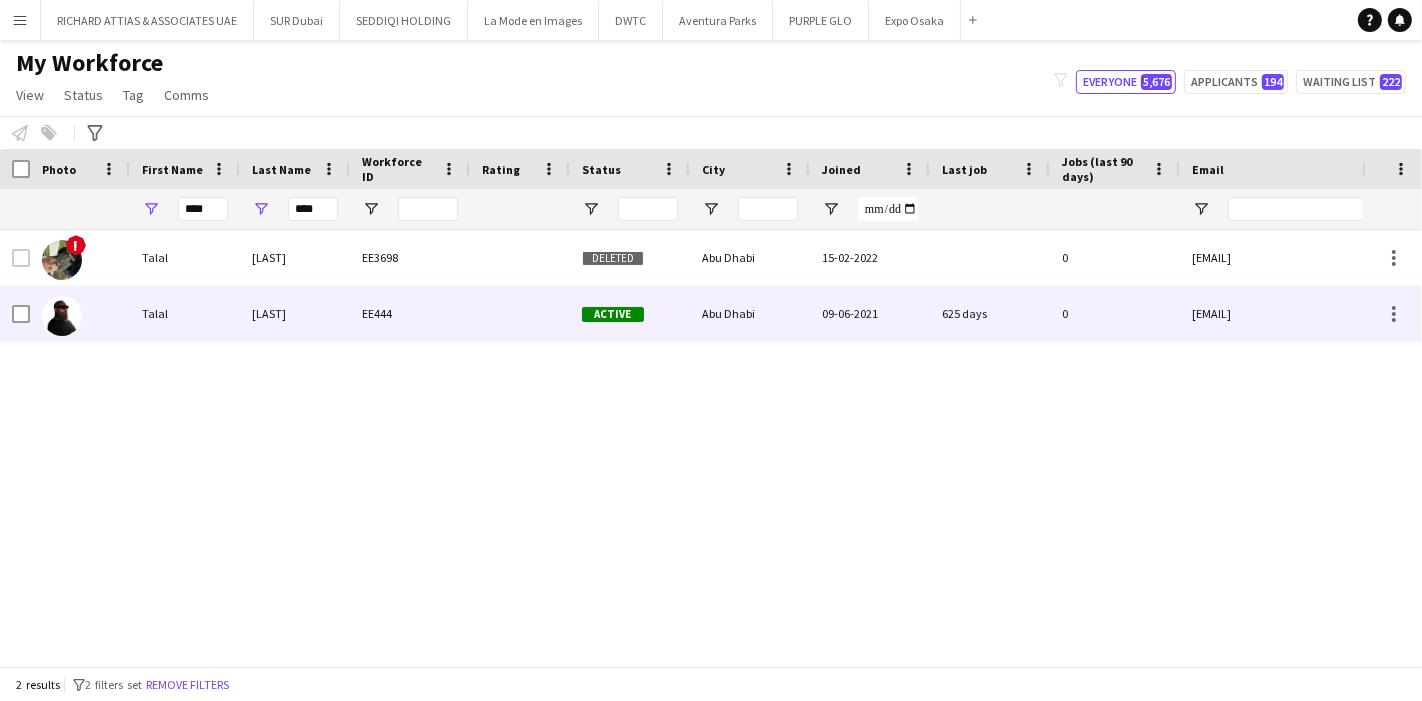 click on "[LAST]" at bounding box center (295, 313) 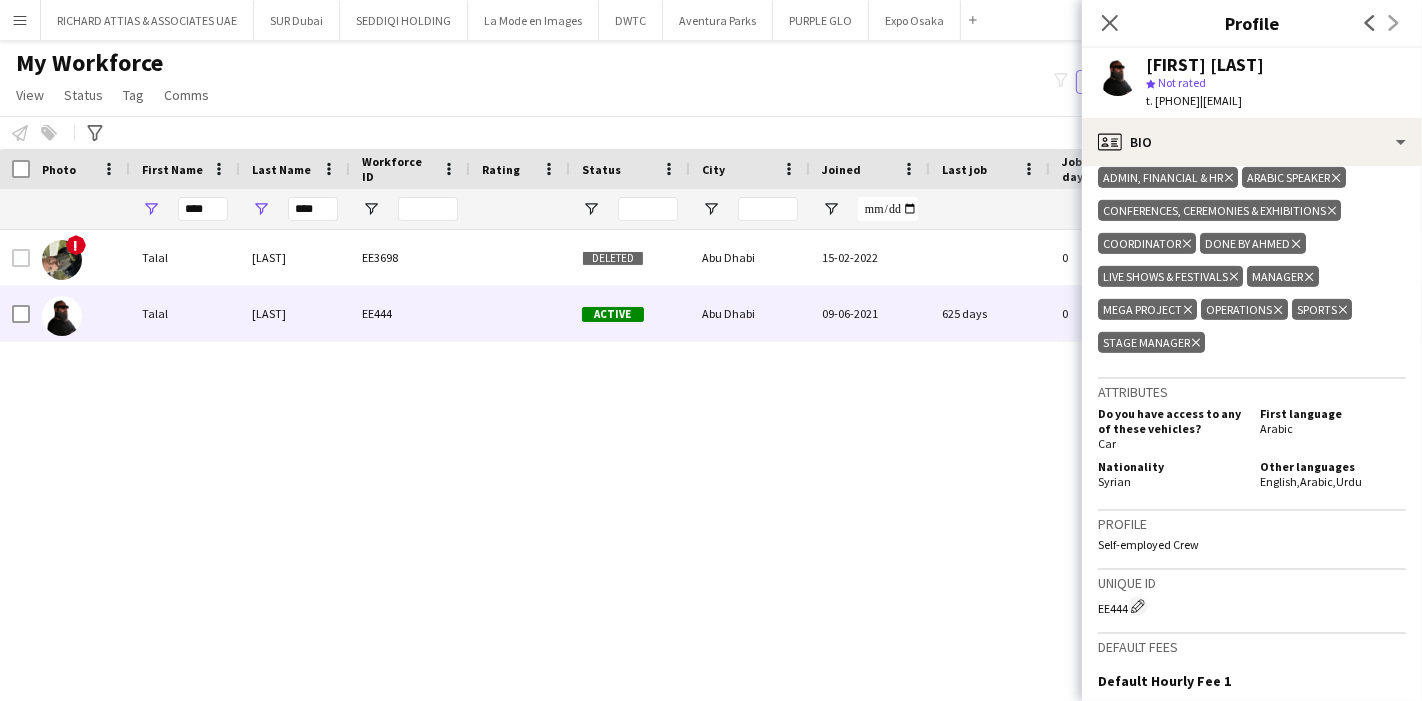 scroll, scrollTop: 888, scrollLeft: 0, axis: vertical 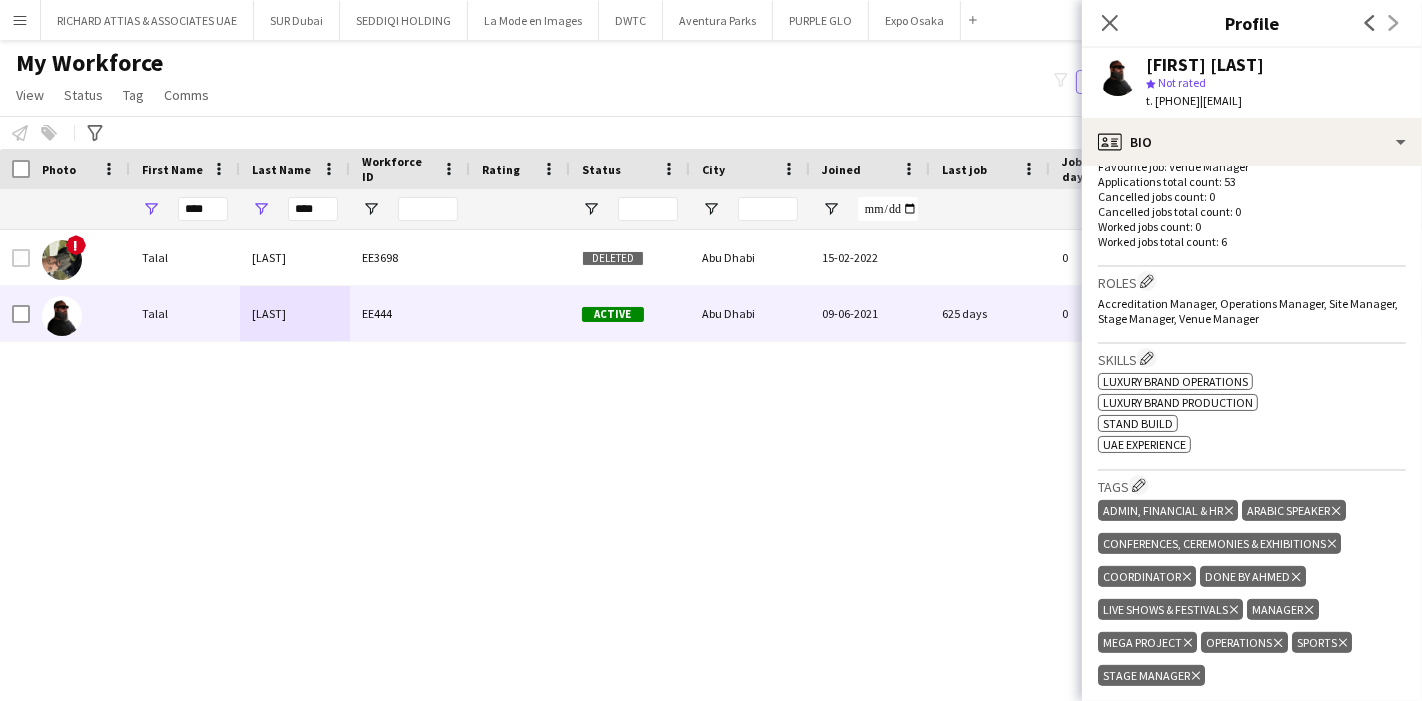 drag, startPoint x: 1156, startPoint y: 99, endPoint x: 1233, endPoint y: 101, distance: 77.02597 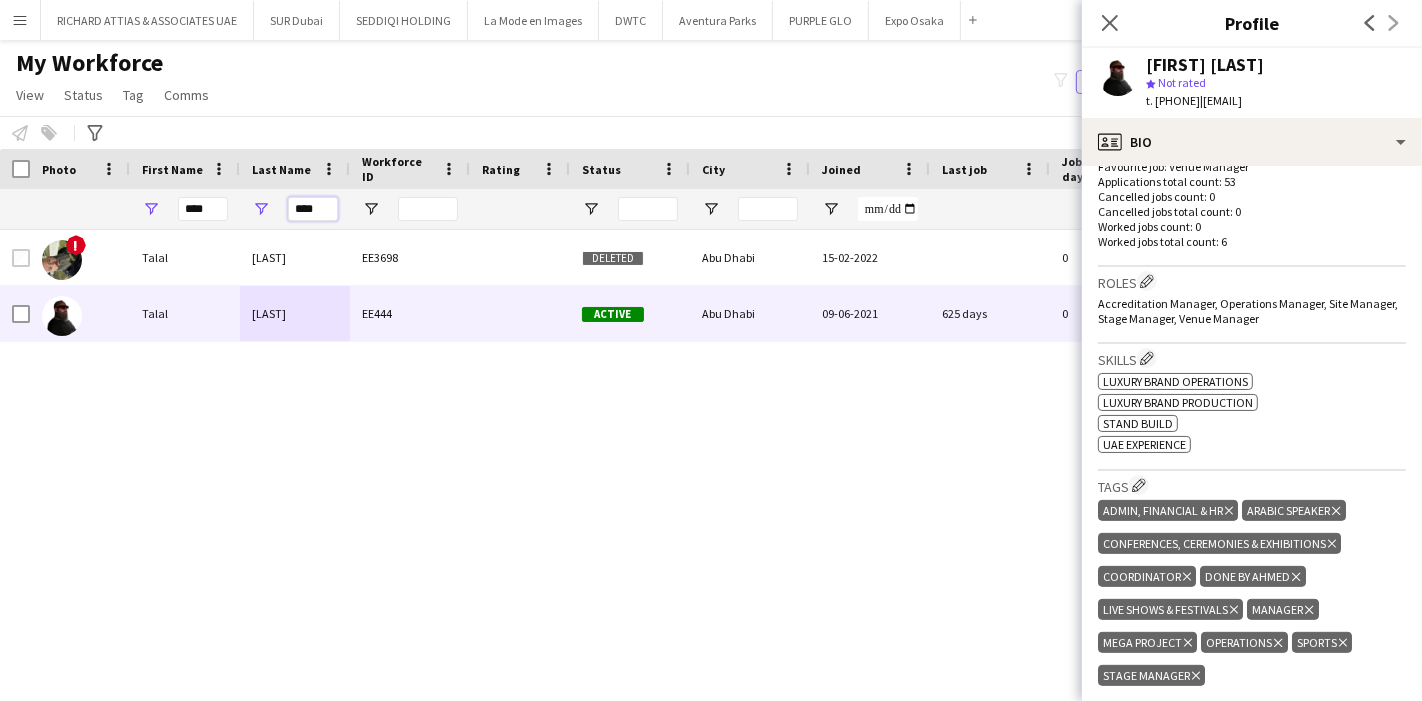 click on "****" at bounding box center [313, 209] 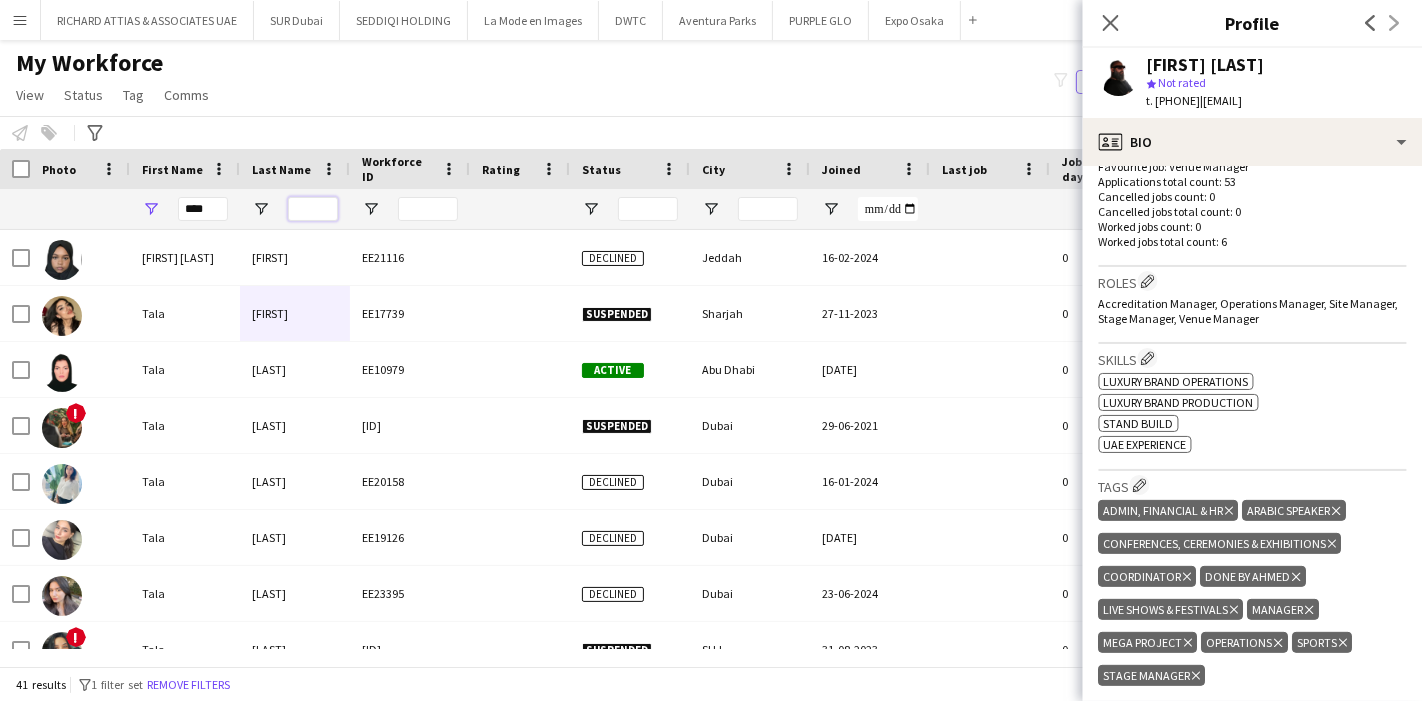 type 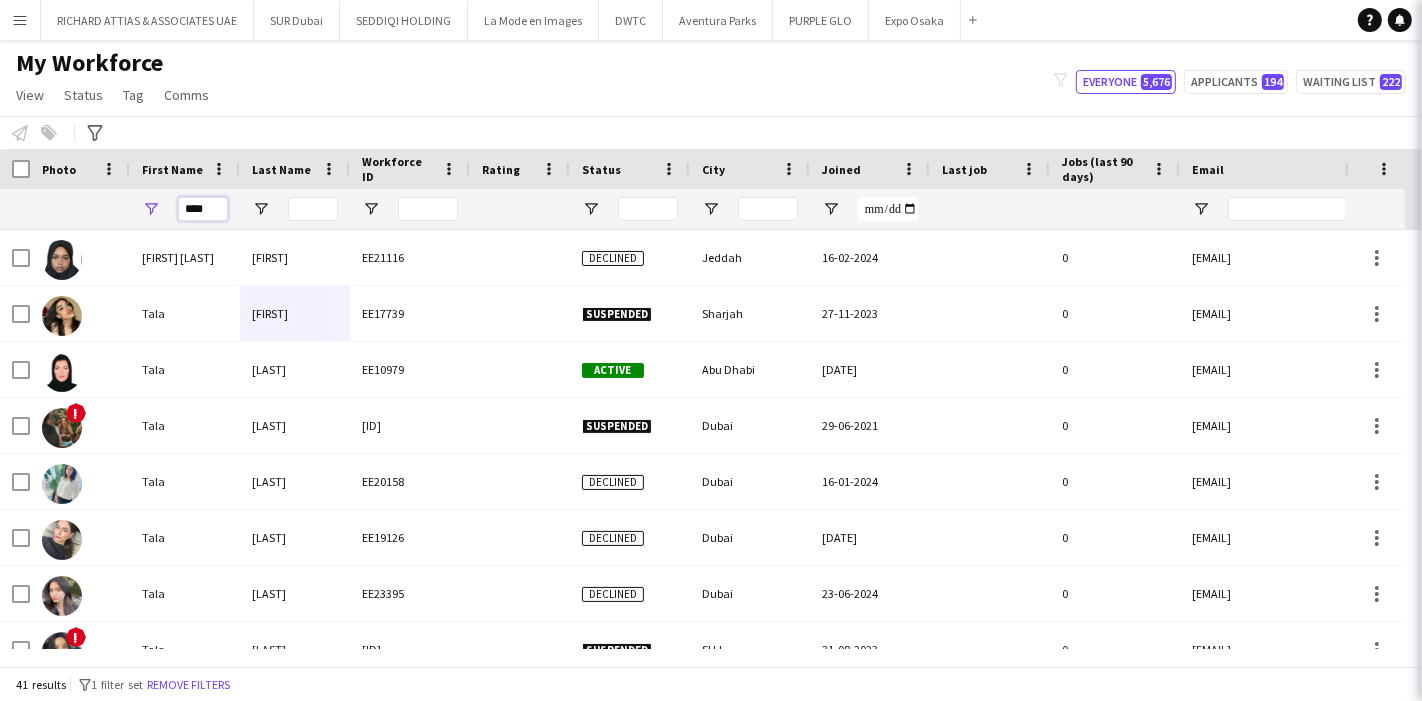 click on "****" at bounding box center [203, 209] 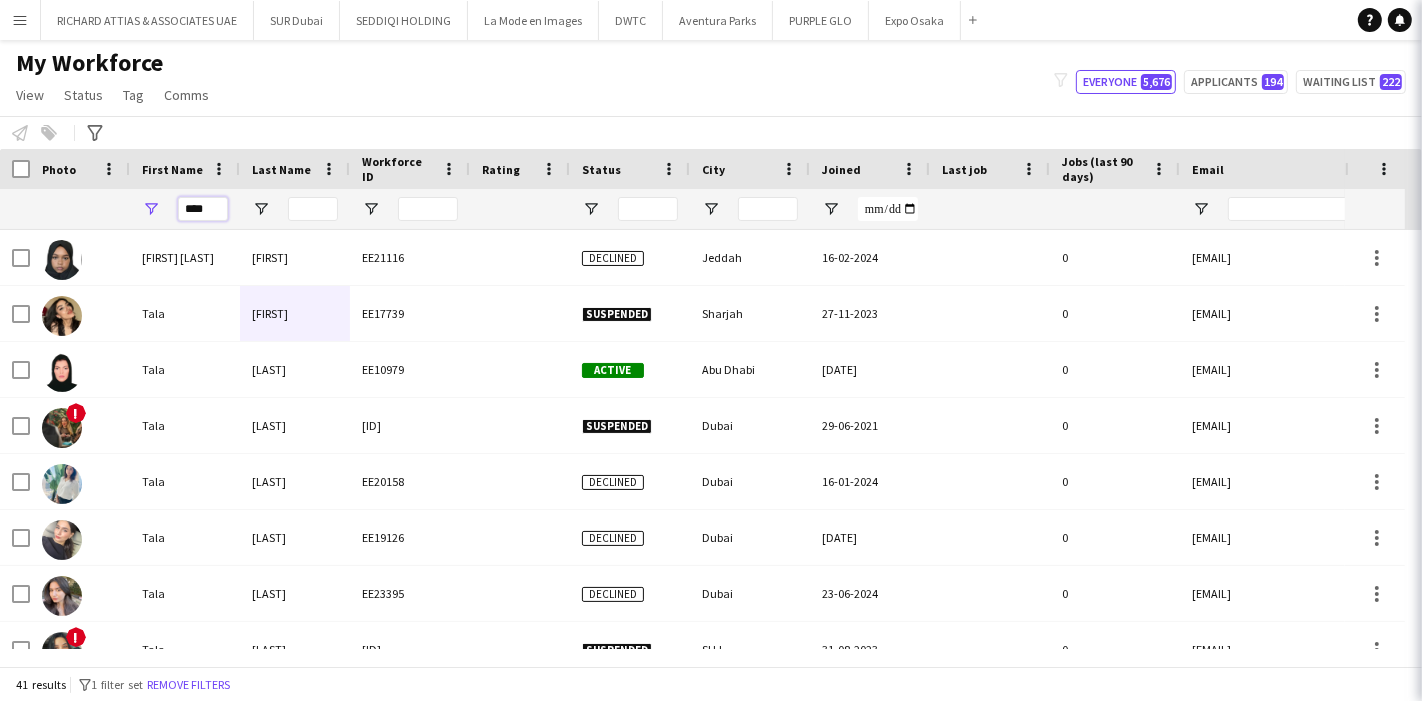click on "****" at bounding box center (203, 209) 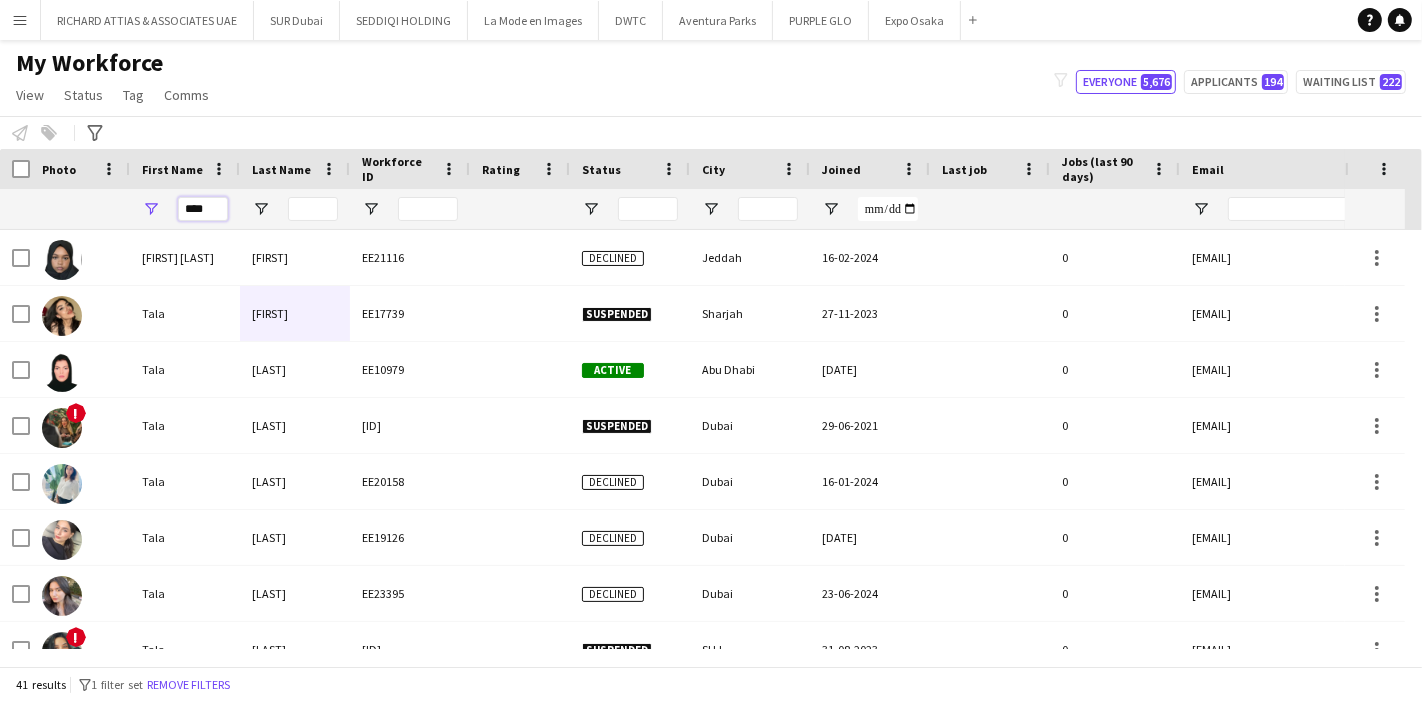 click on "****" at bounding box center [203, 209] 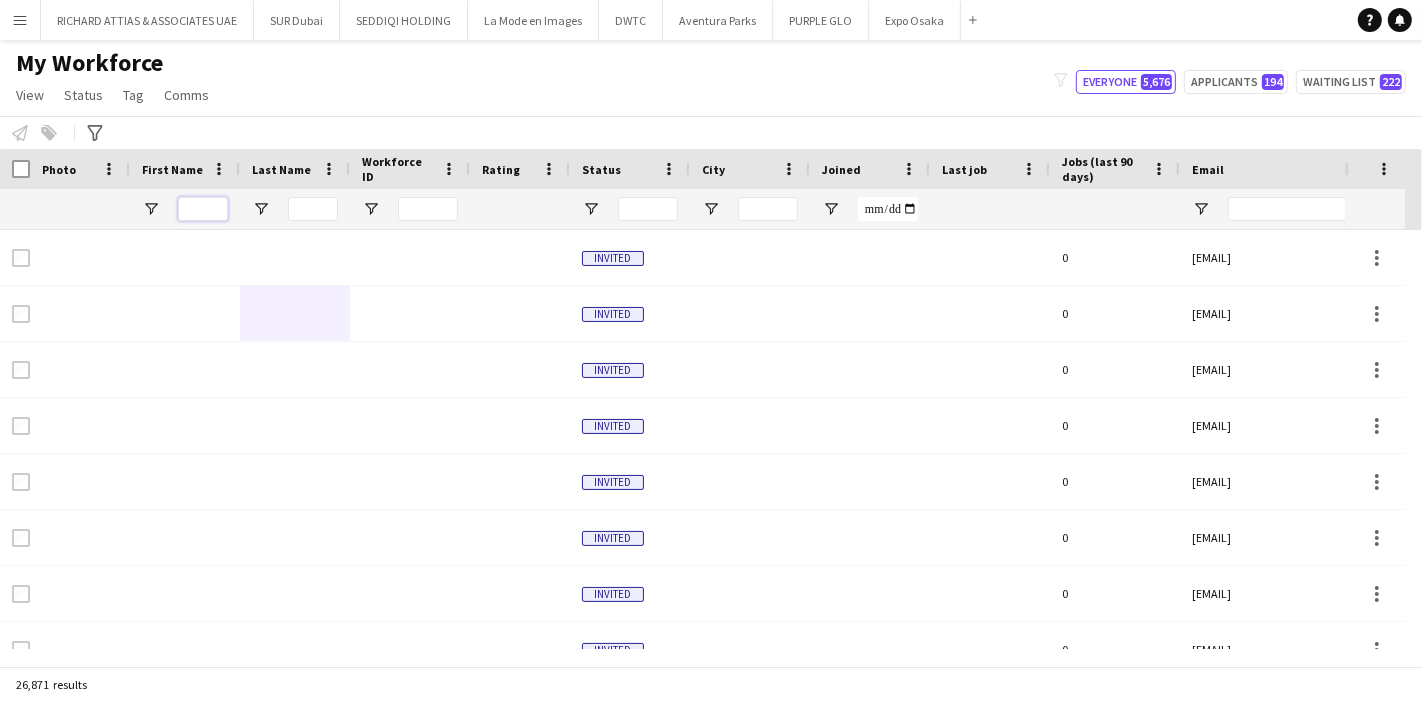 paste on "**********" 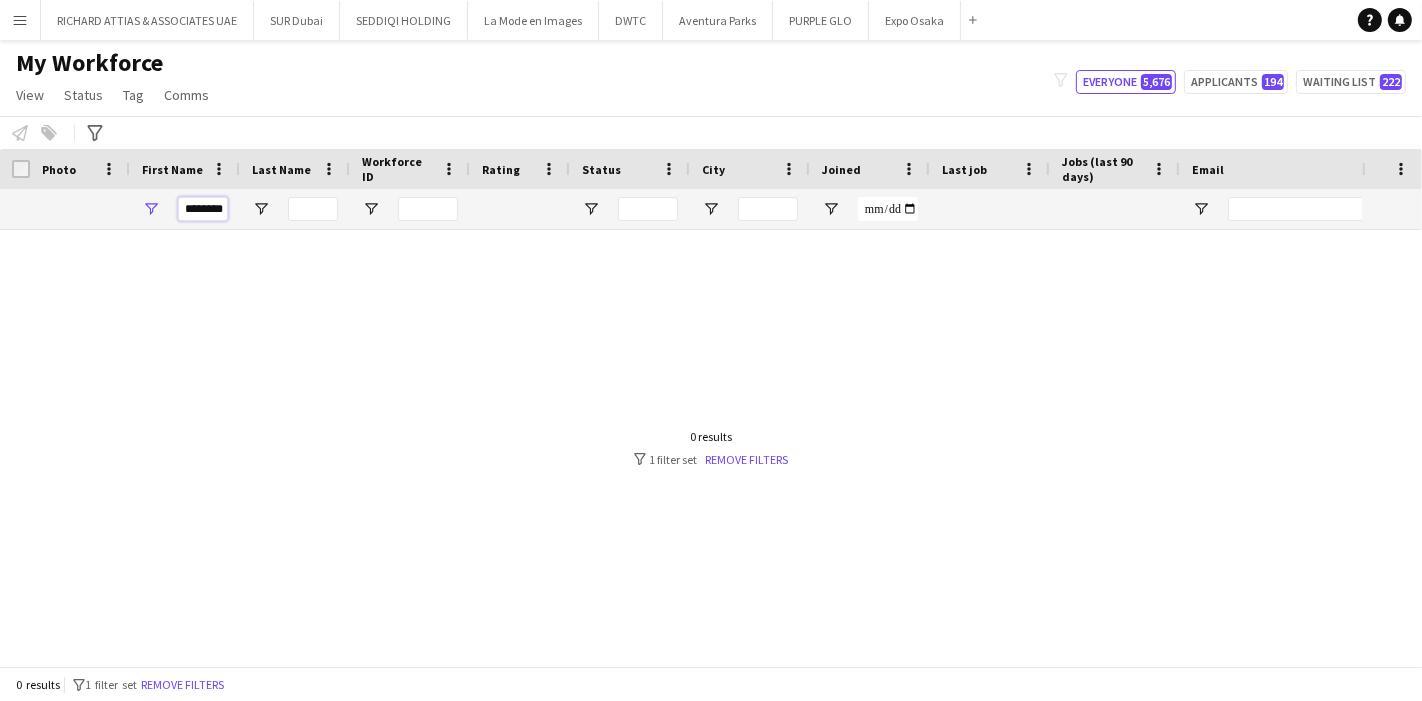 scroll, scrollTop: 0, scrollLeft: 0, axis: both 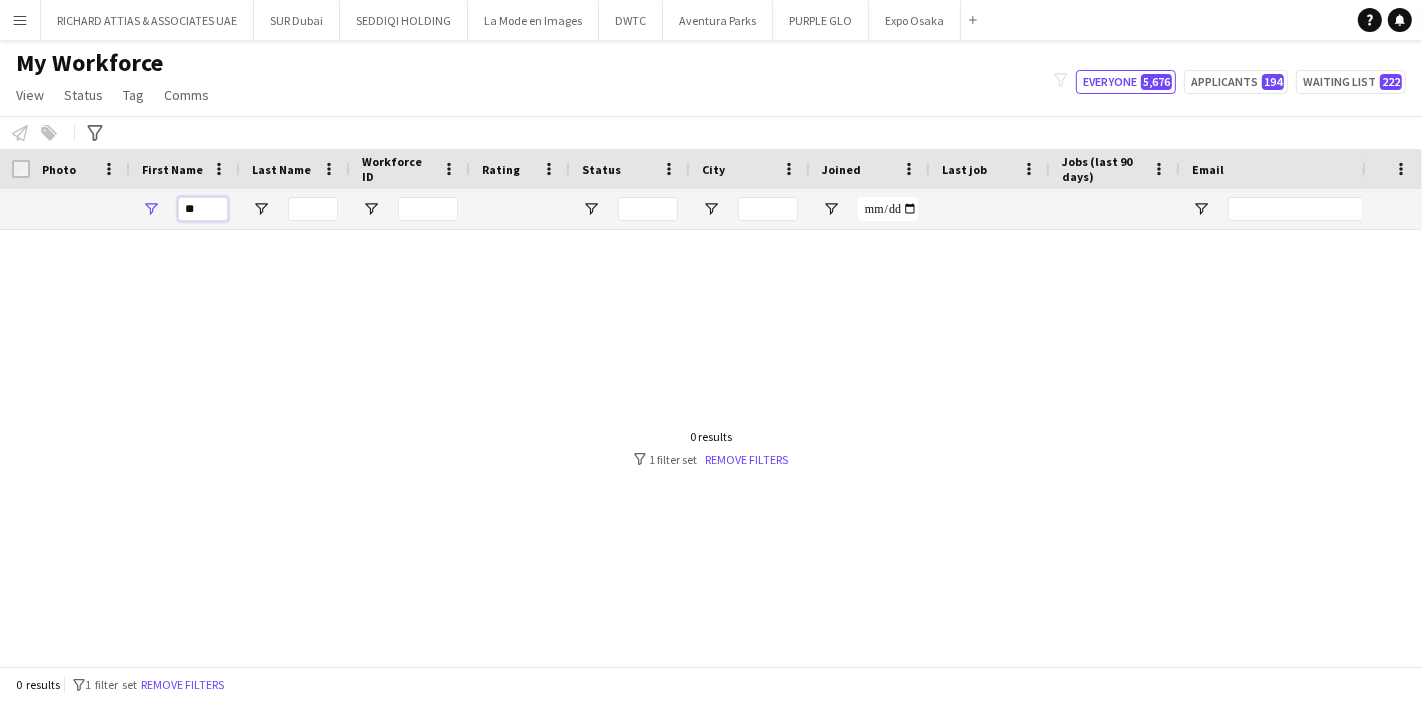 type on "*" 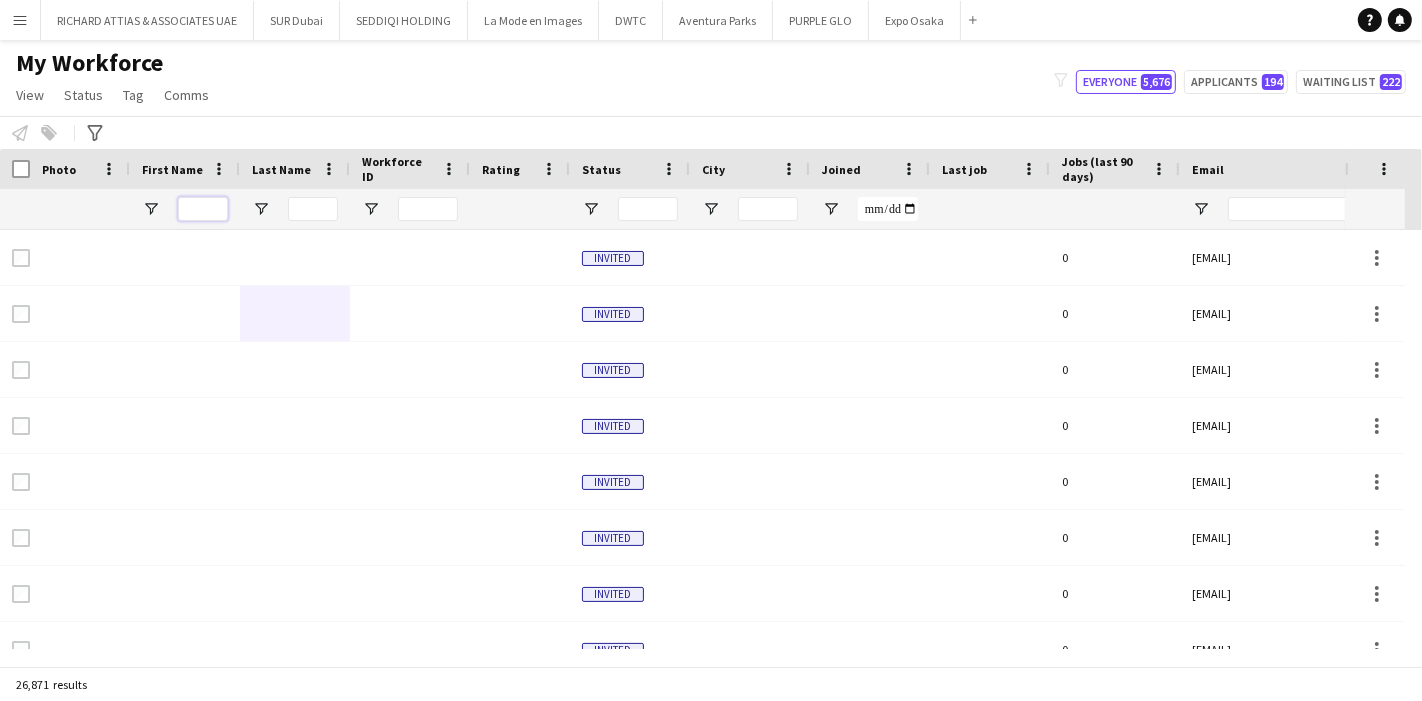 paste on "**********" 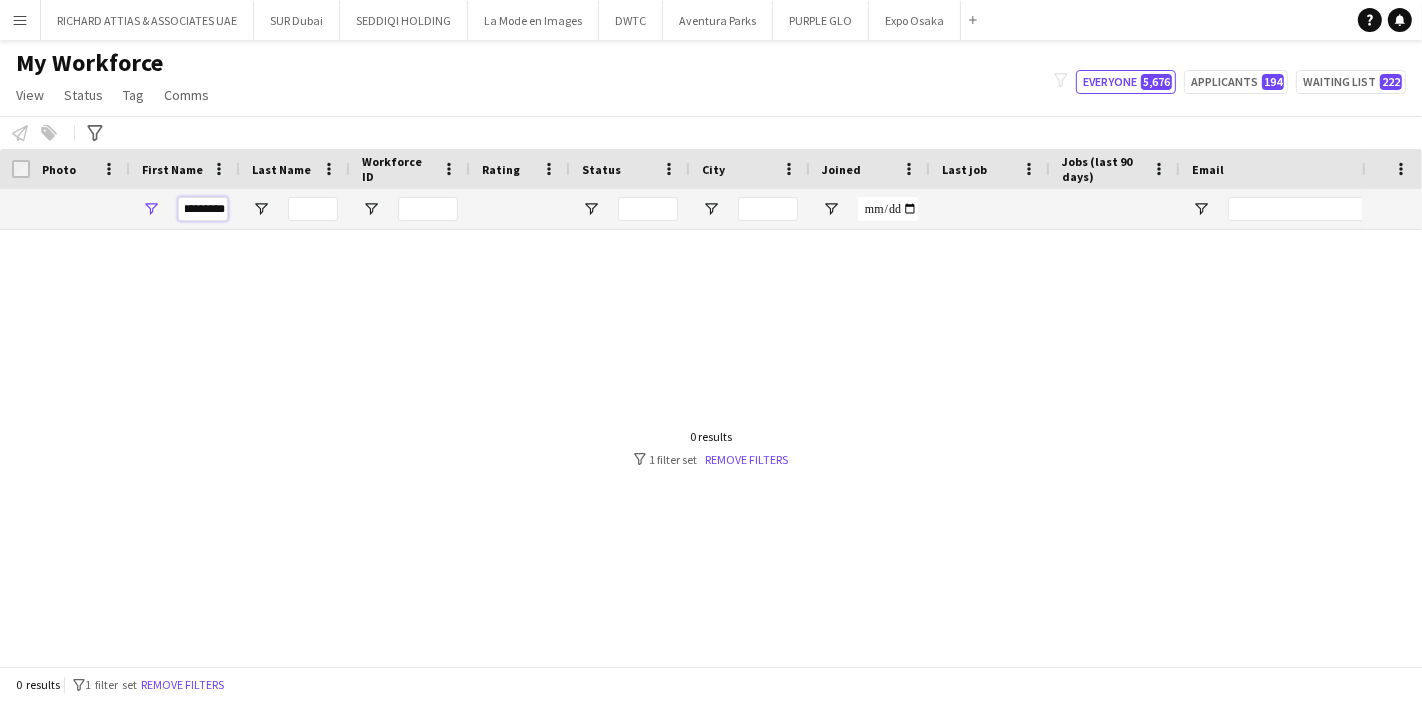 scroll, scrollTop: 0, scrollLeft: 0, axis: both 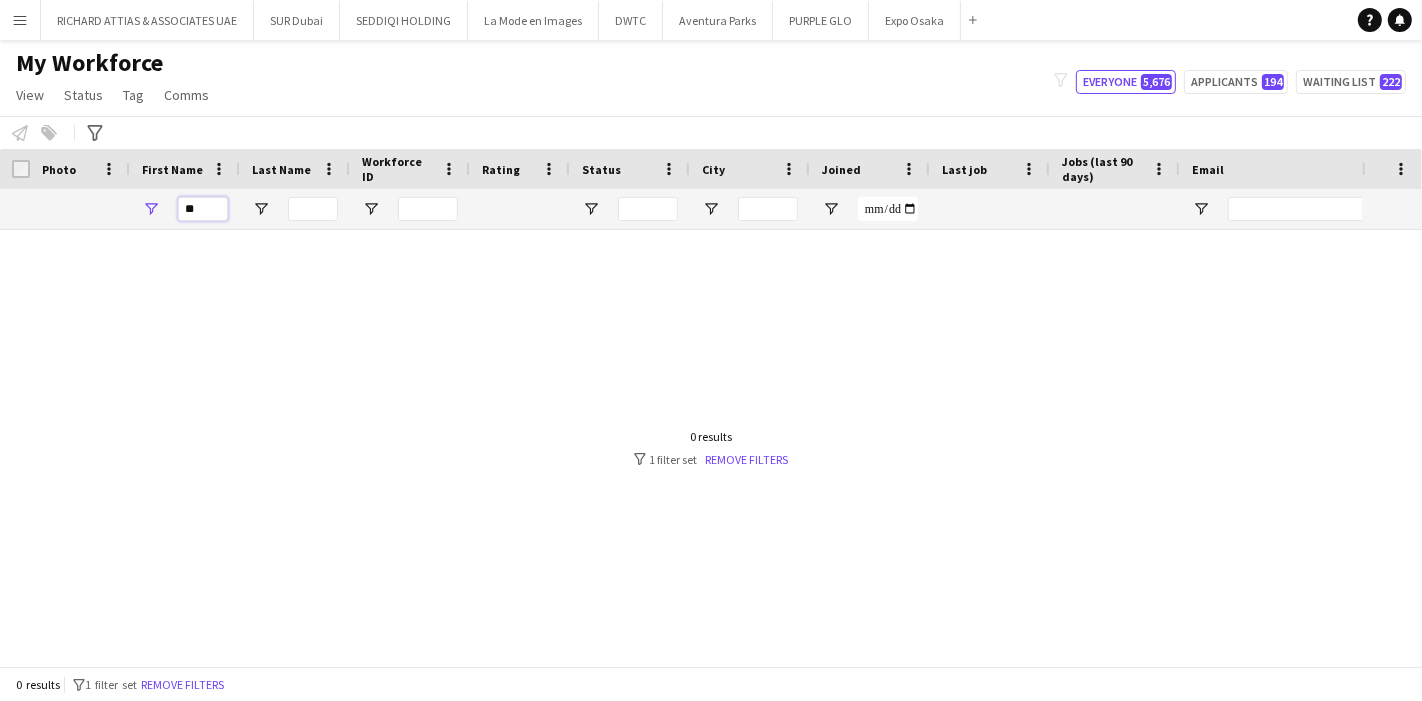type on "*" 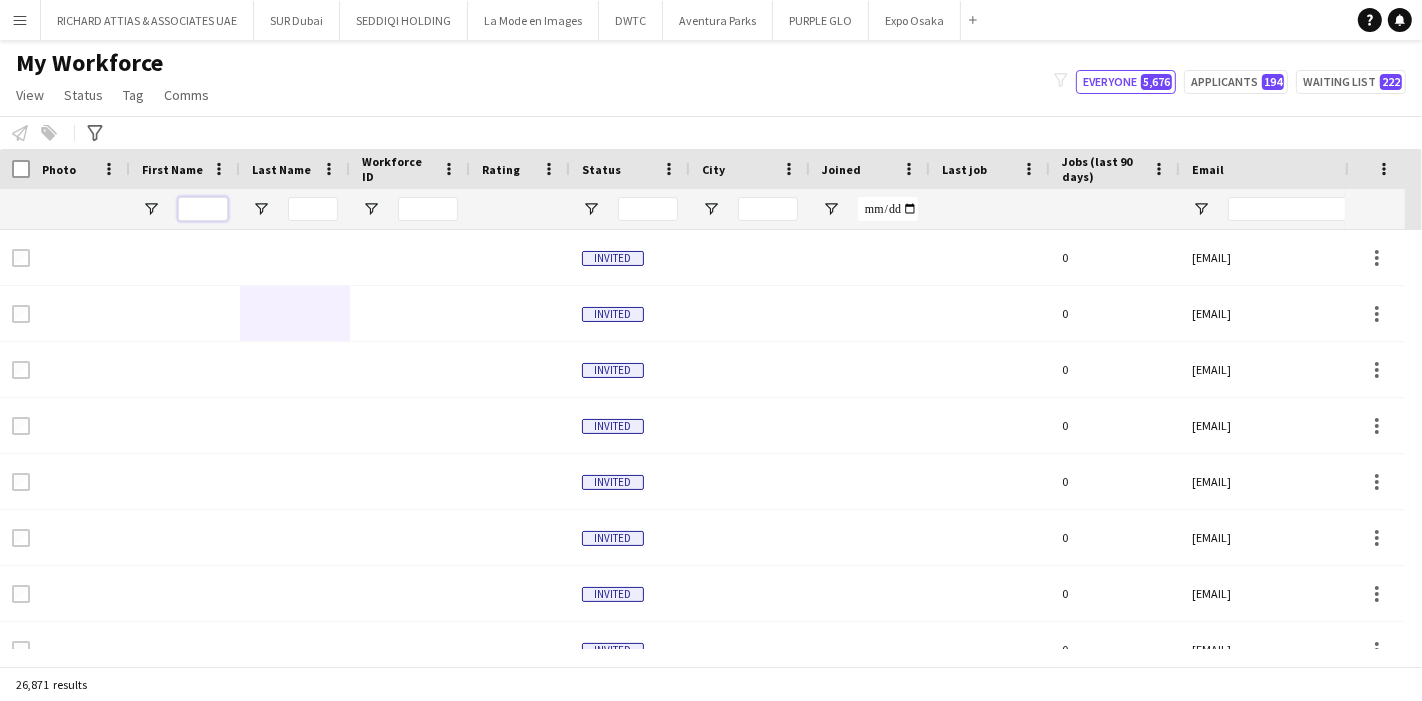 type 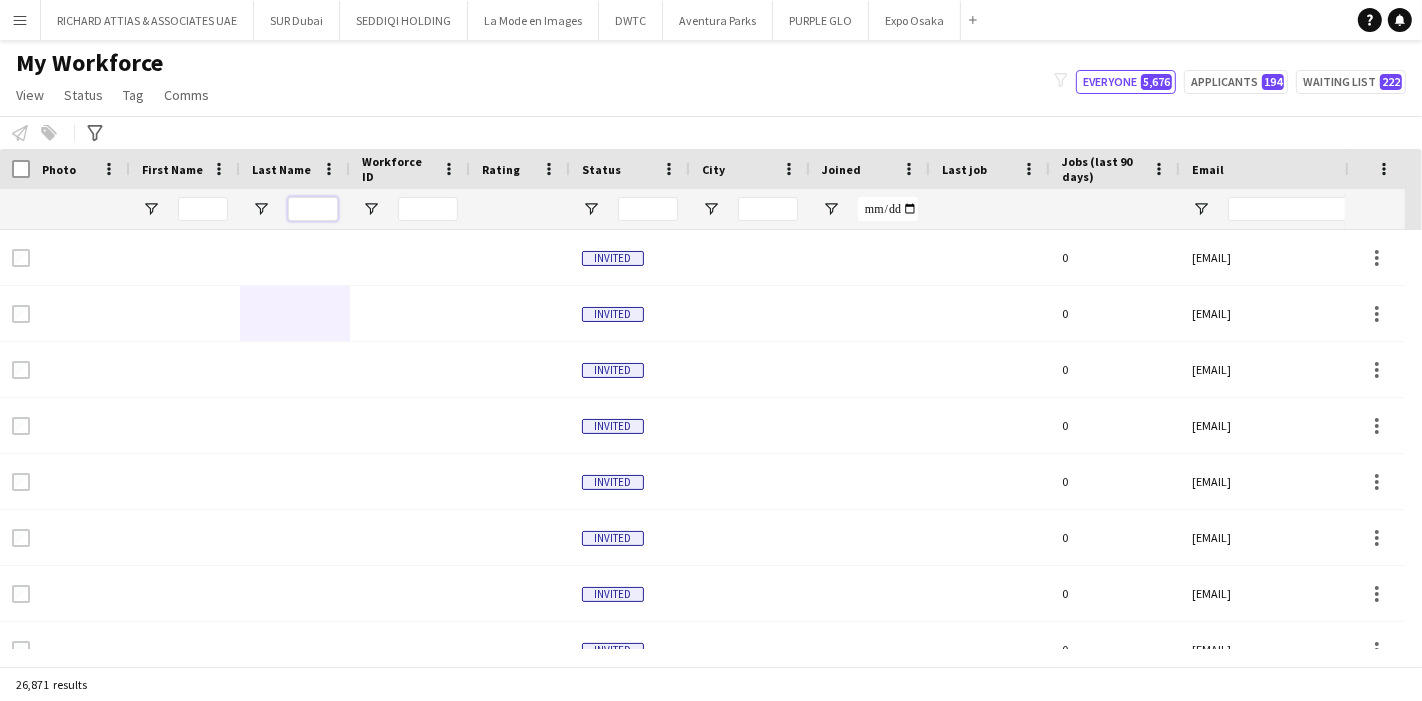 click at bounding box center (313, 209) 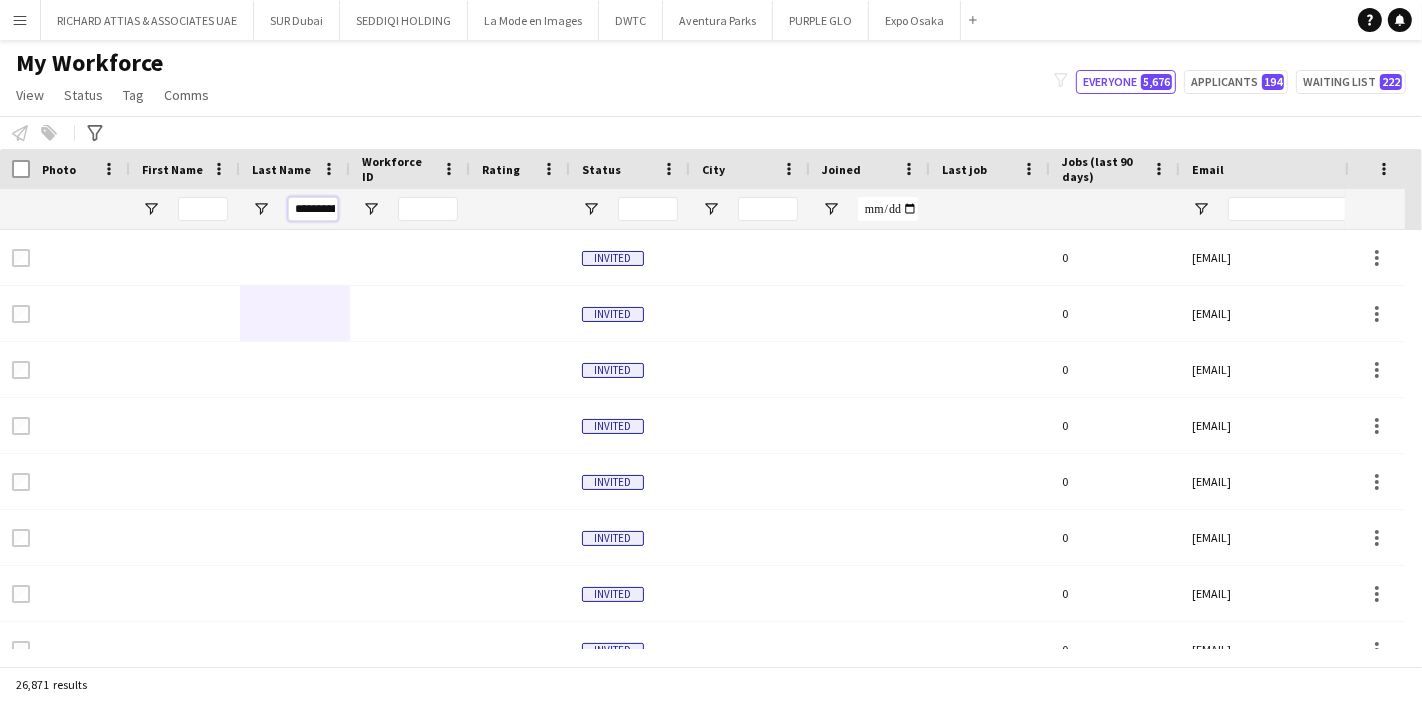 scroll, scrollTop: 0, scrollLeft: 76, axis: horizontal 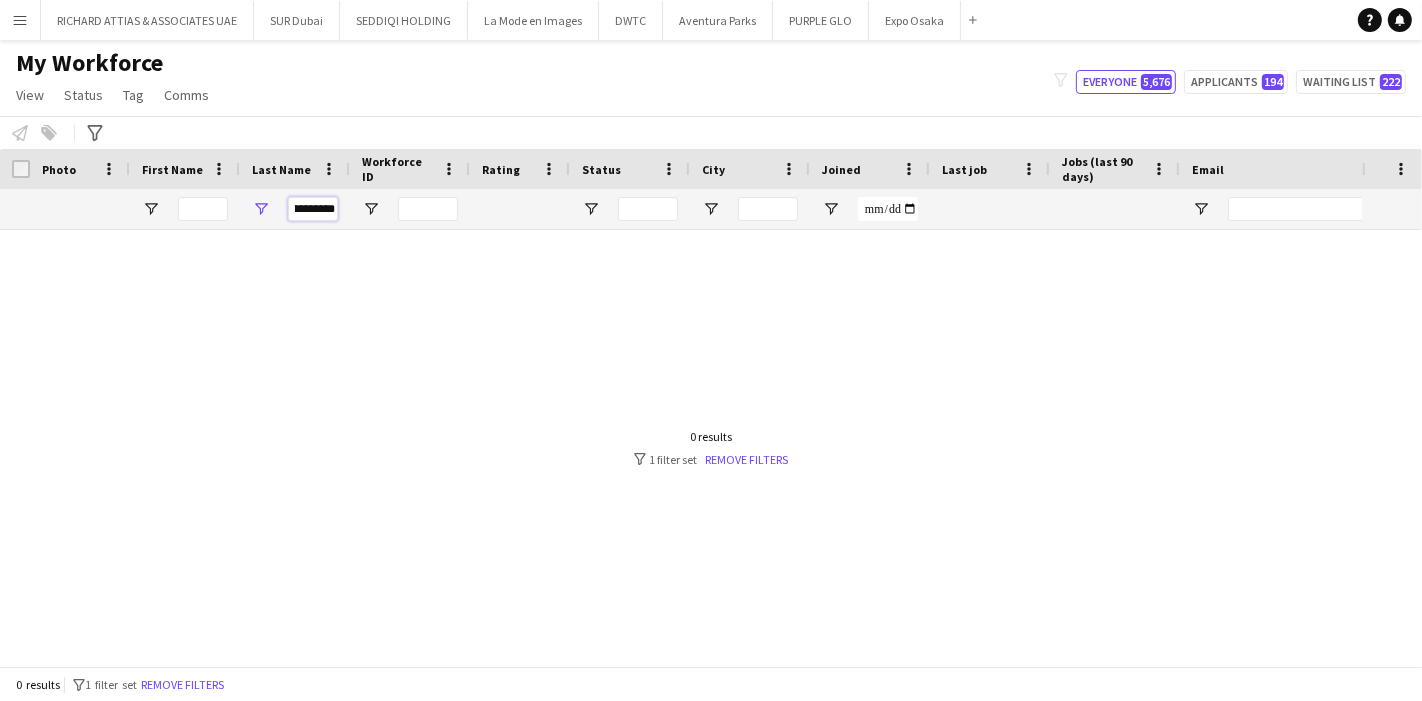 click on "**********" at bounding box center (313, 209) 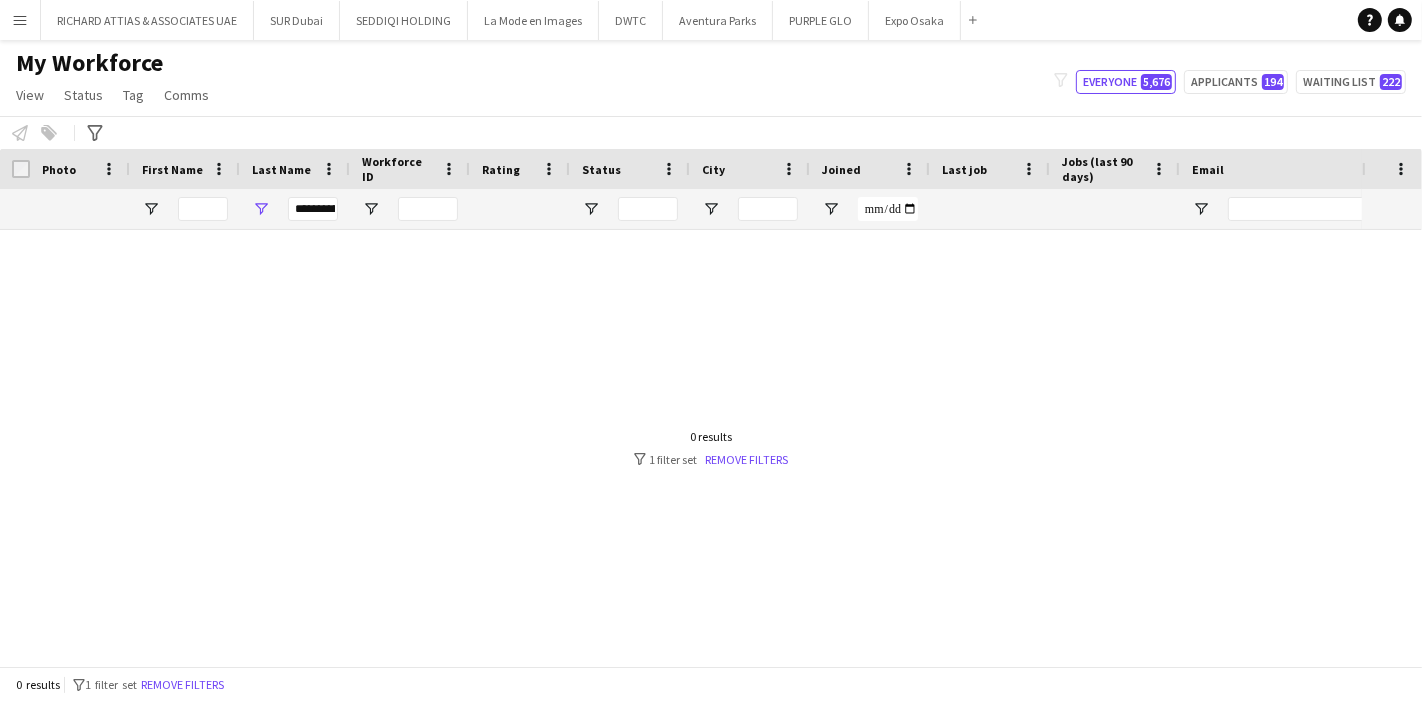 click at bounding box center [681, 439] 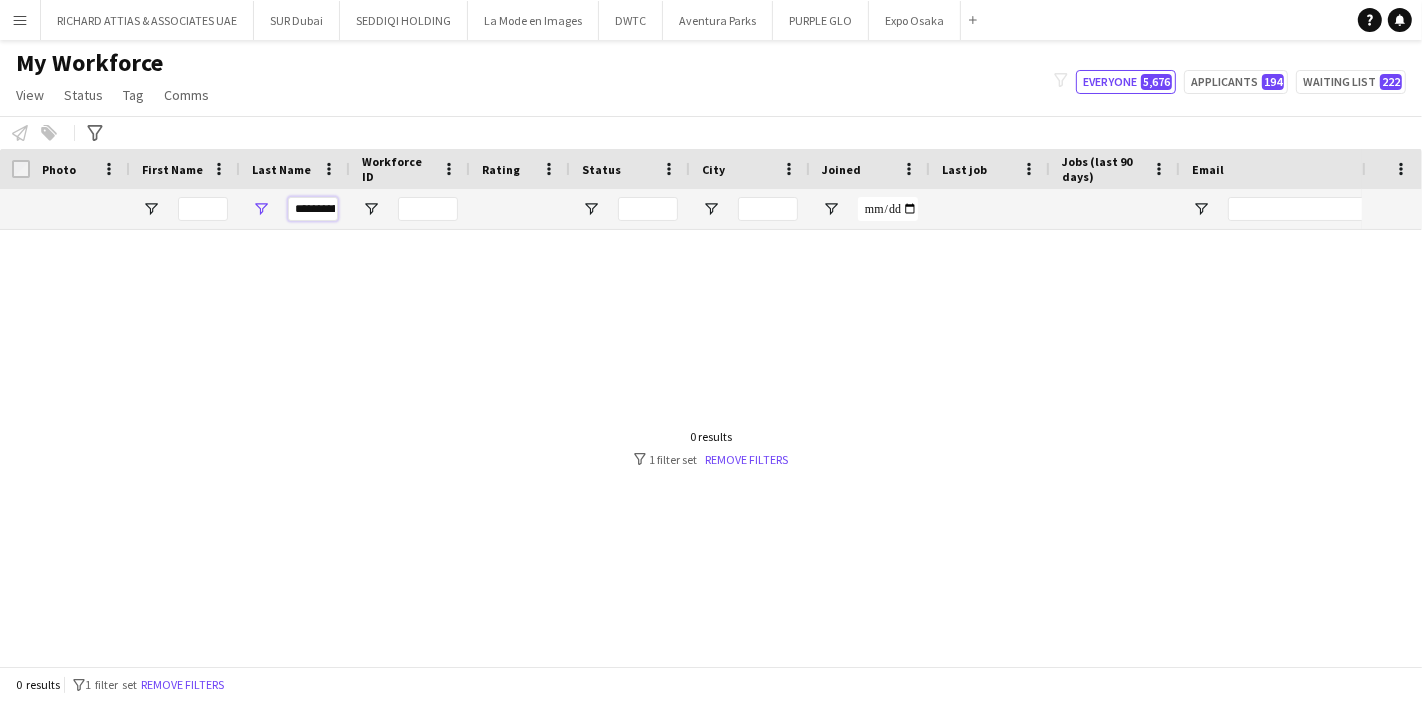 click on "********" at bounding box center (313, 209) 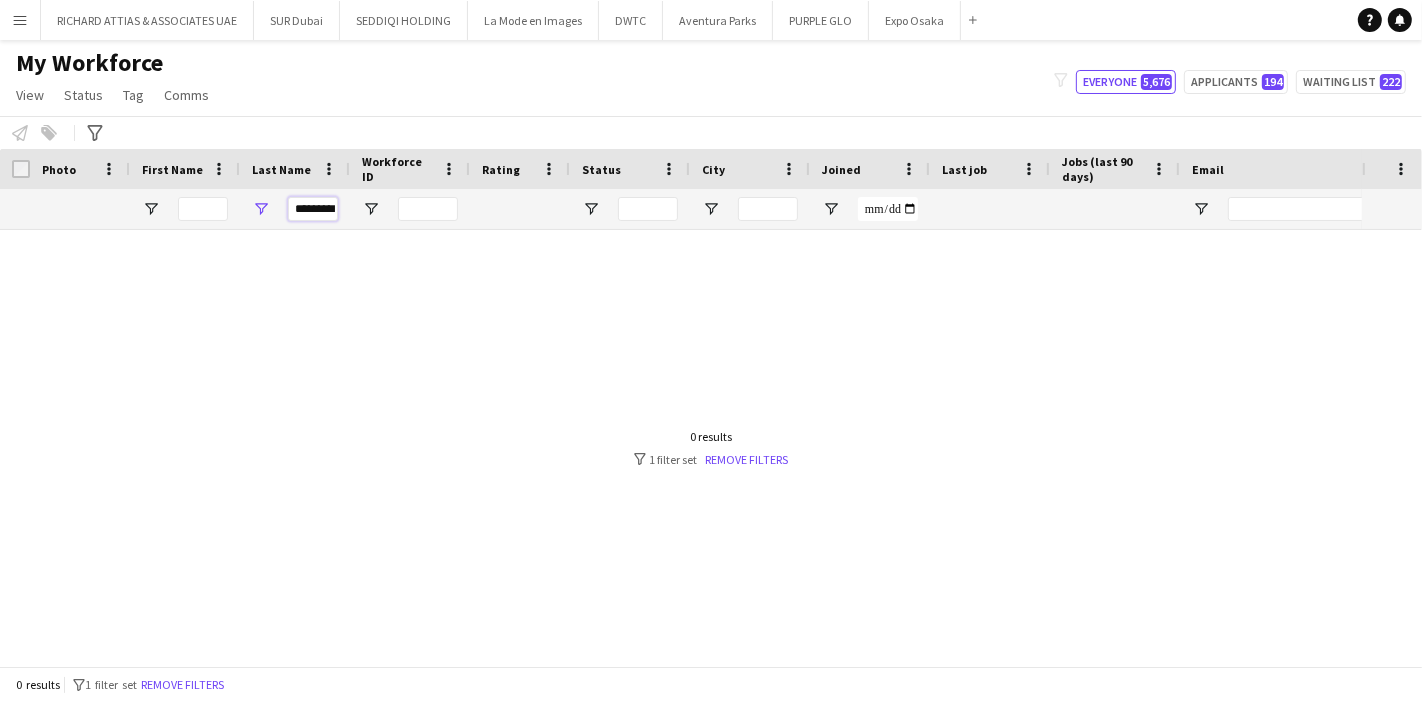 scroll, scrollTop: 0, scrollLeft: 6, axis: horizontal 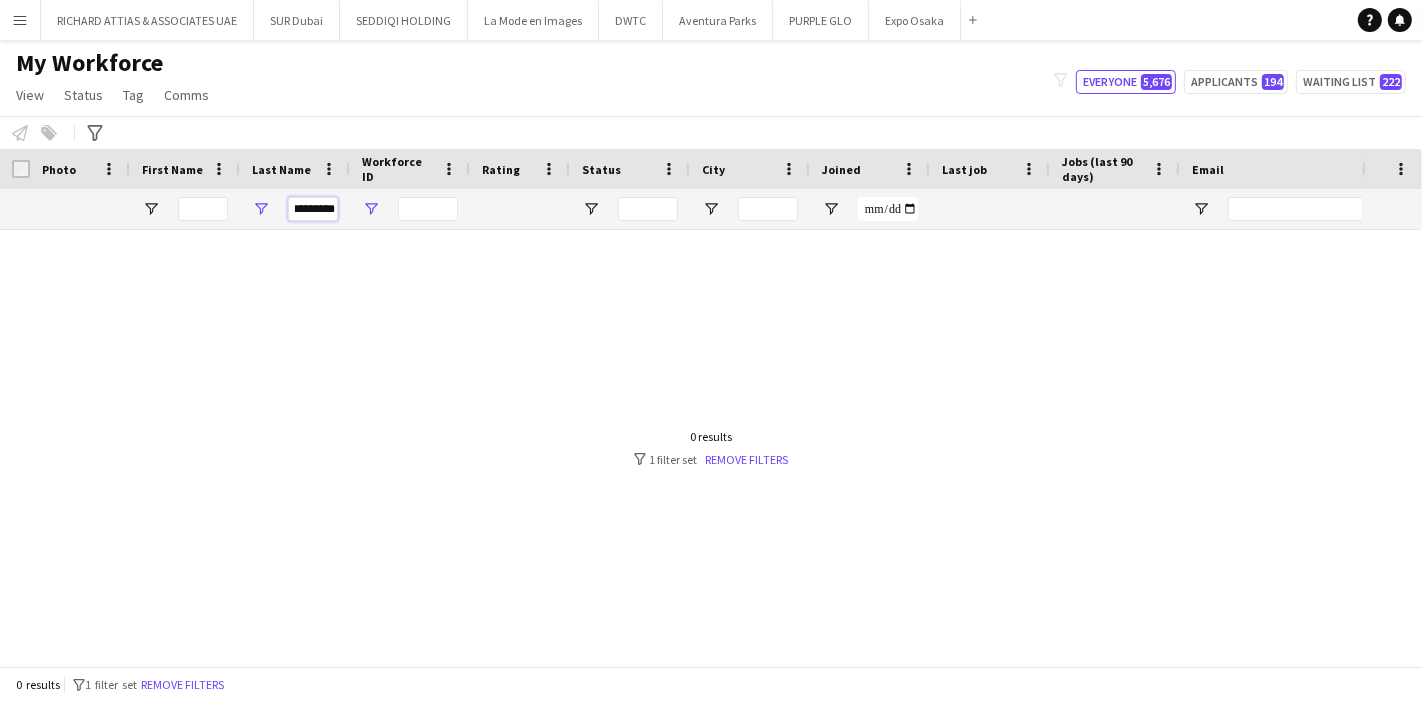 drag, startPoint x: 296, startPoint y: 207, endPoint x: 370, endPoint y: 213, distance: 74.24284 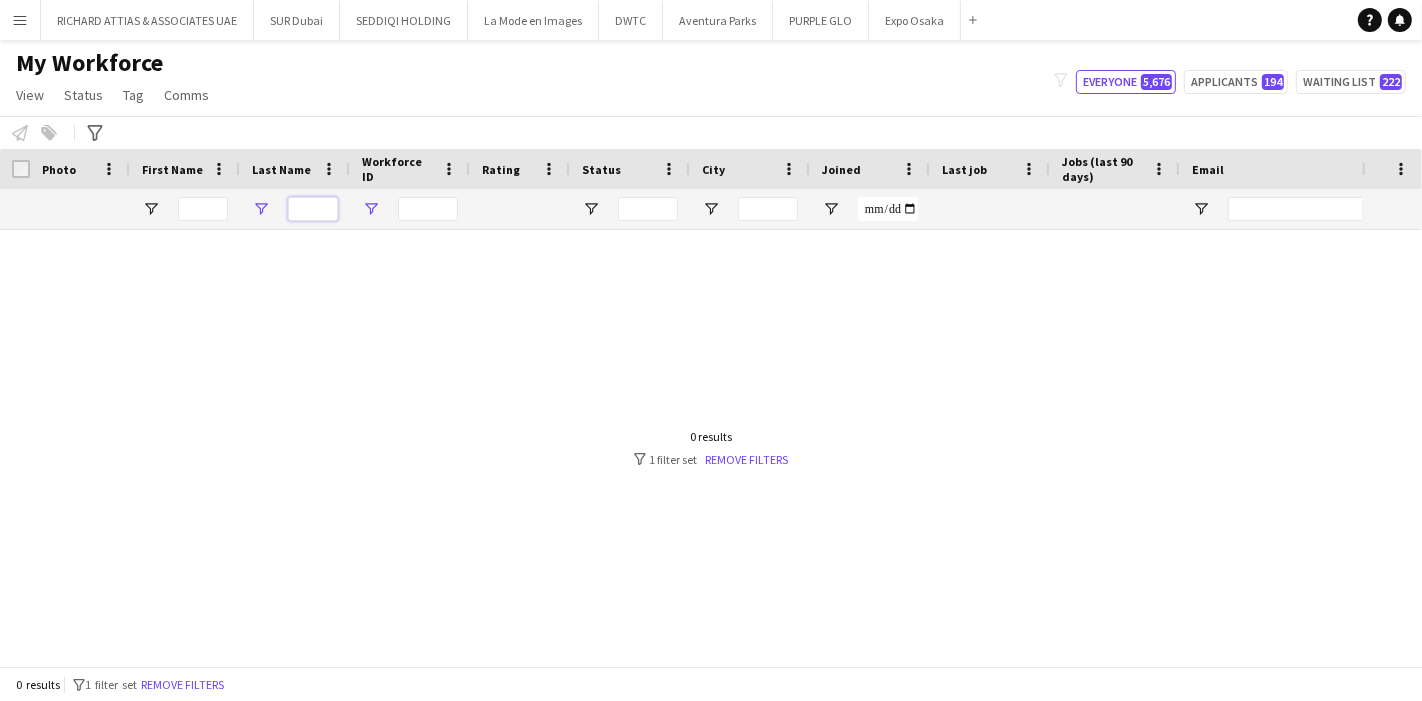 scroll, scrollTop: 0, scrollLeft: 0, axis: both 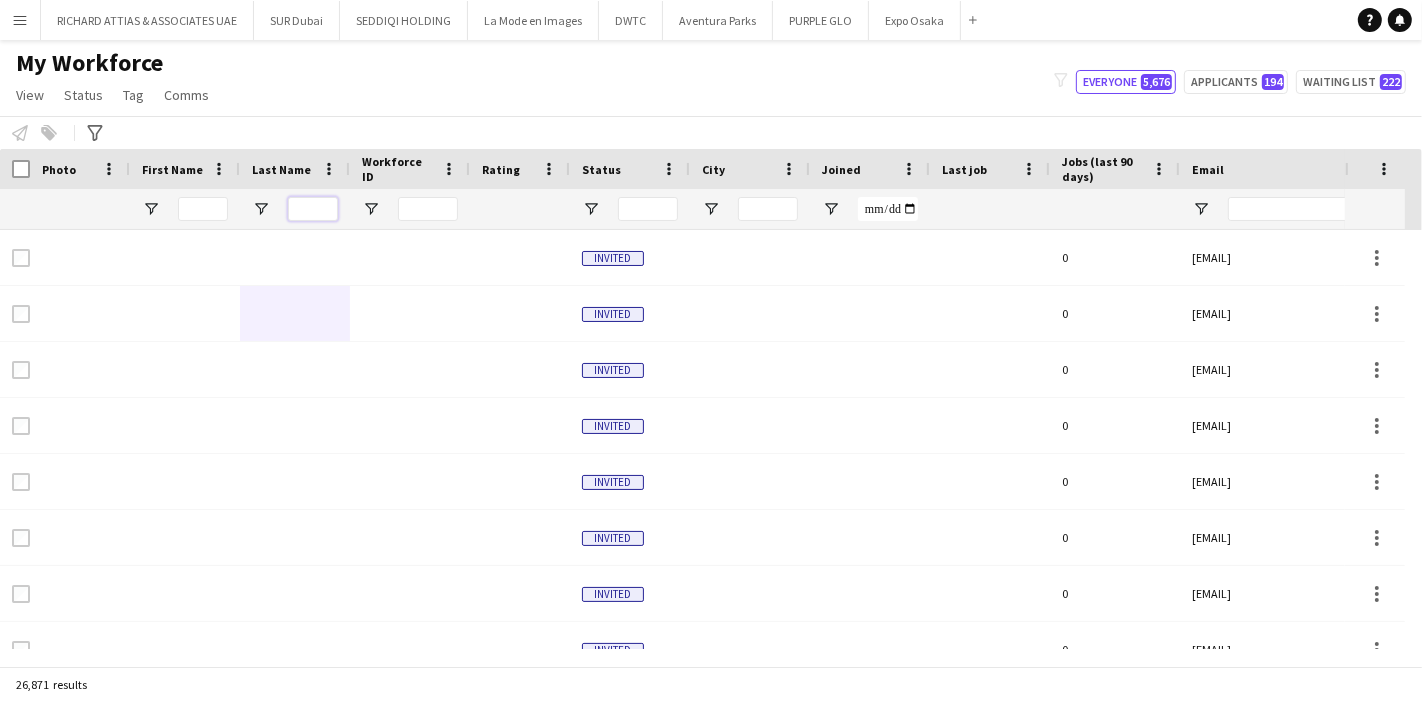type 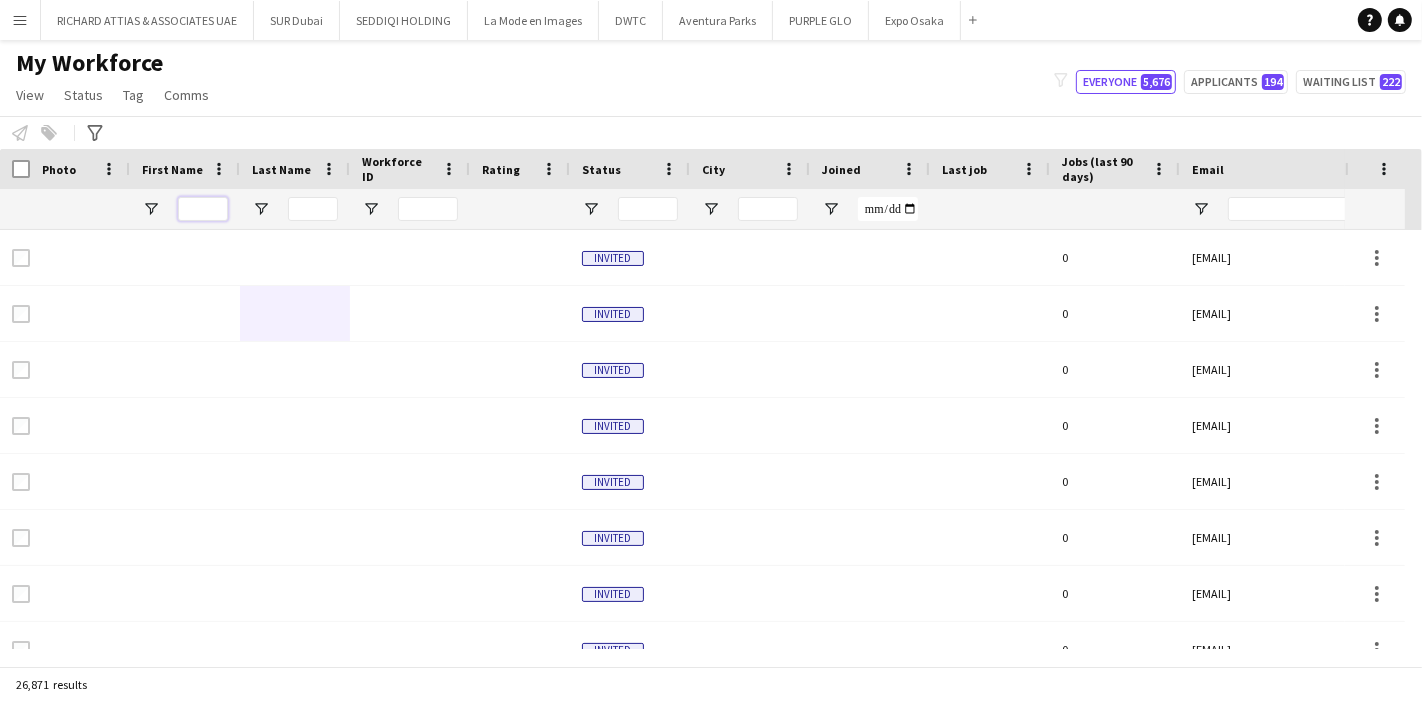 click at bounding box center (203, 209) 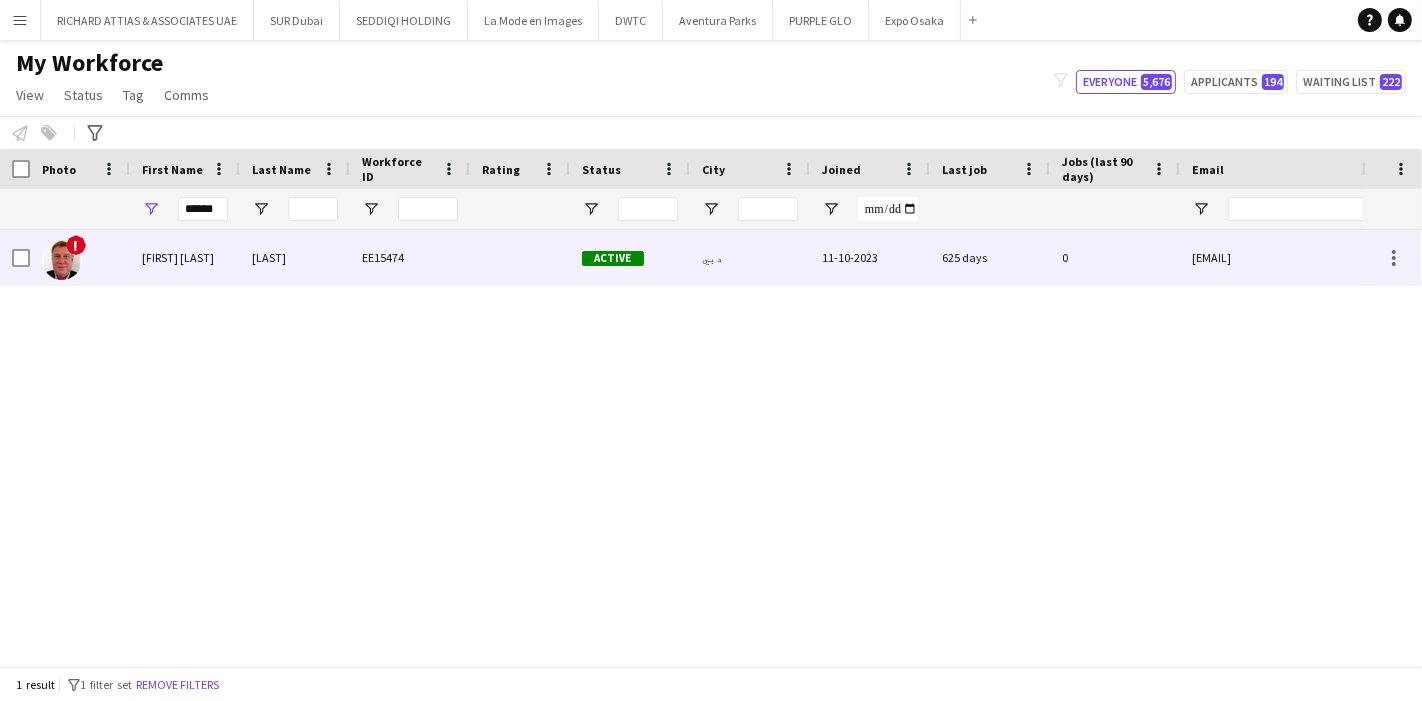 click on "[LAST]" at bounding box center [295, 257] 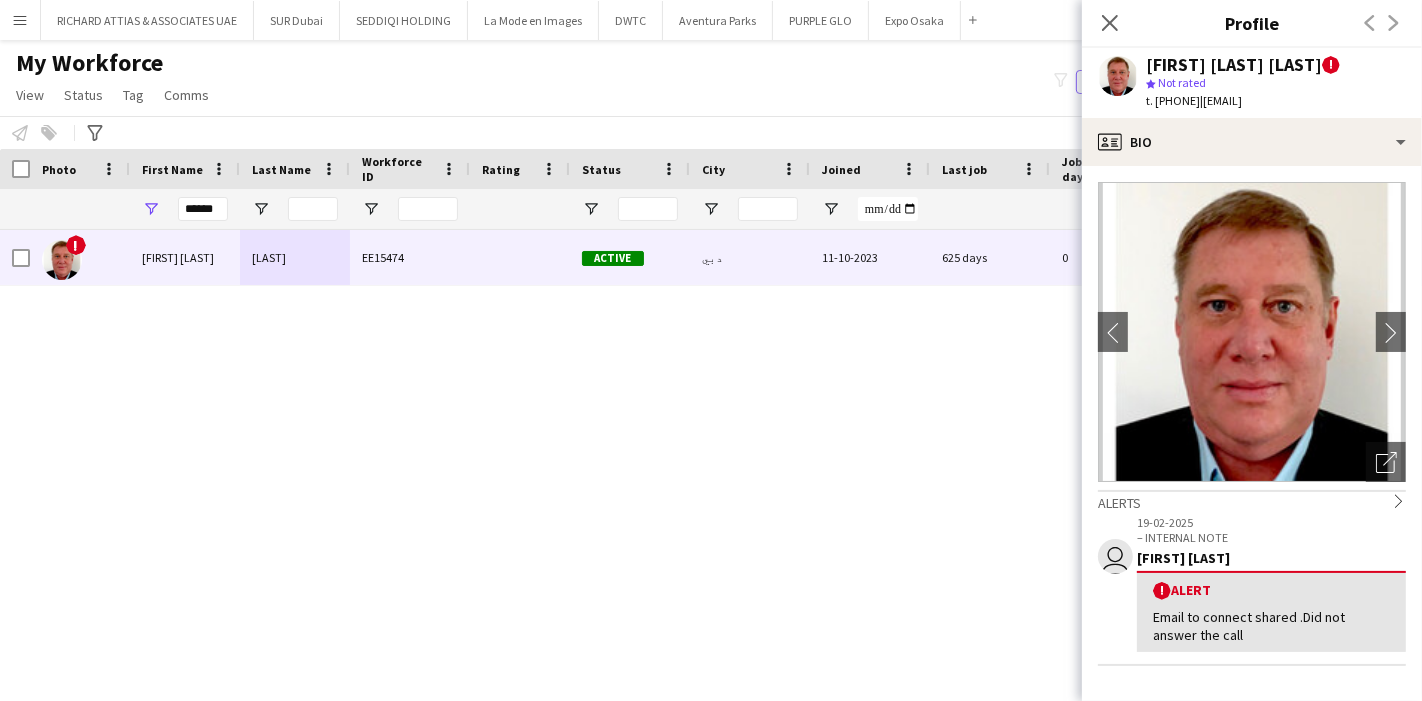 drag, startPoint x: 1156, startPoint y: 100, endPoint x: 1231, endPoint y: 105, distance: 75.16648 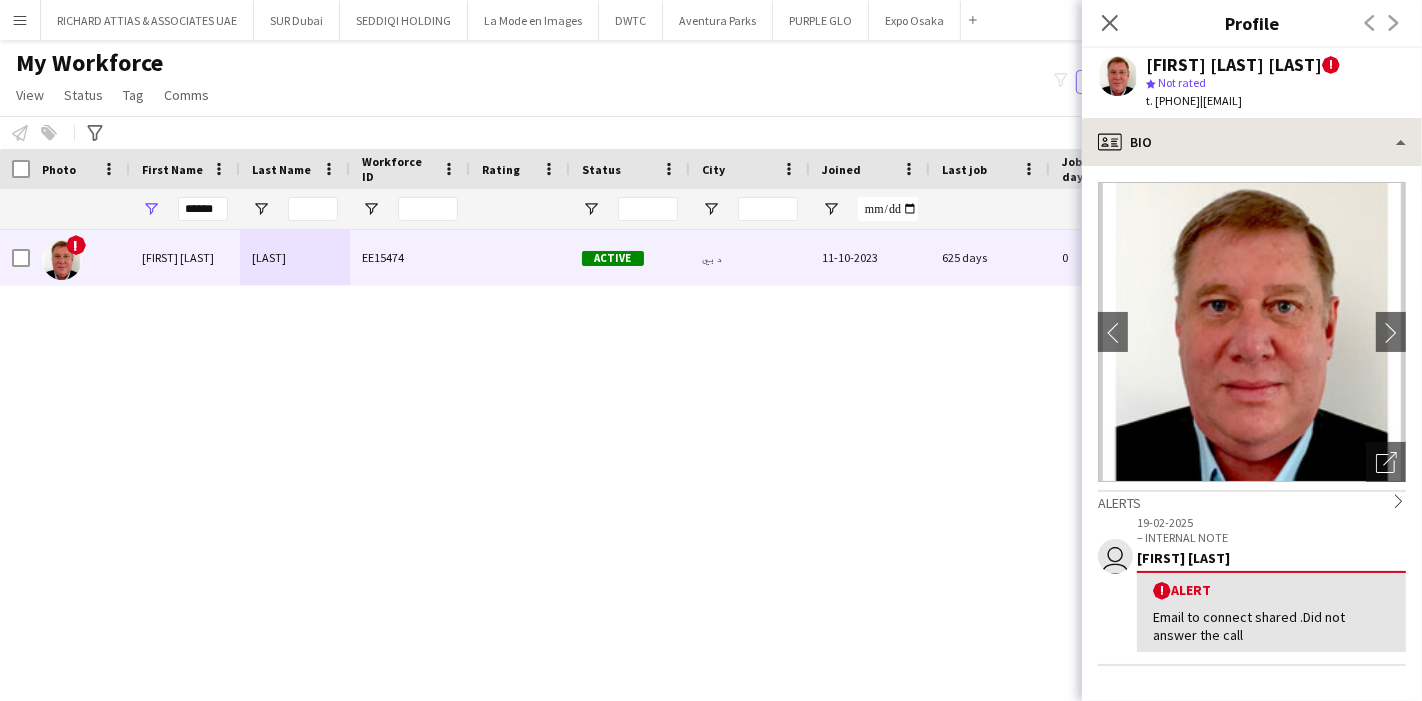 copy on "[PHONE]" 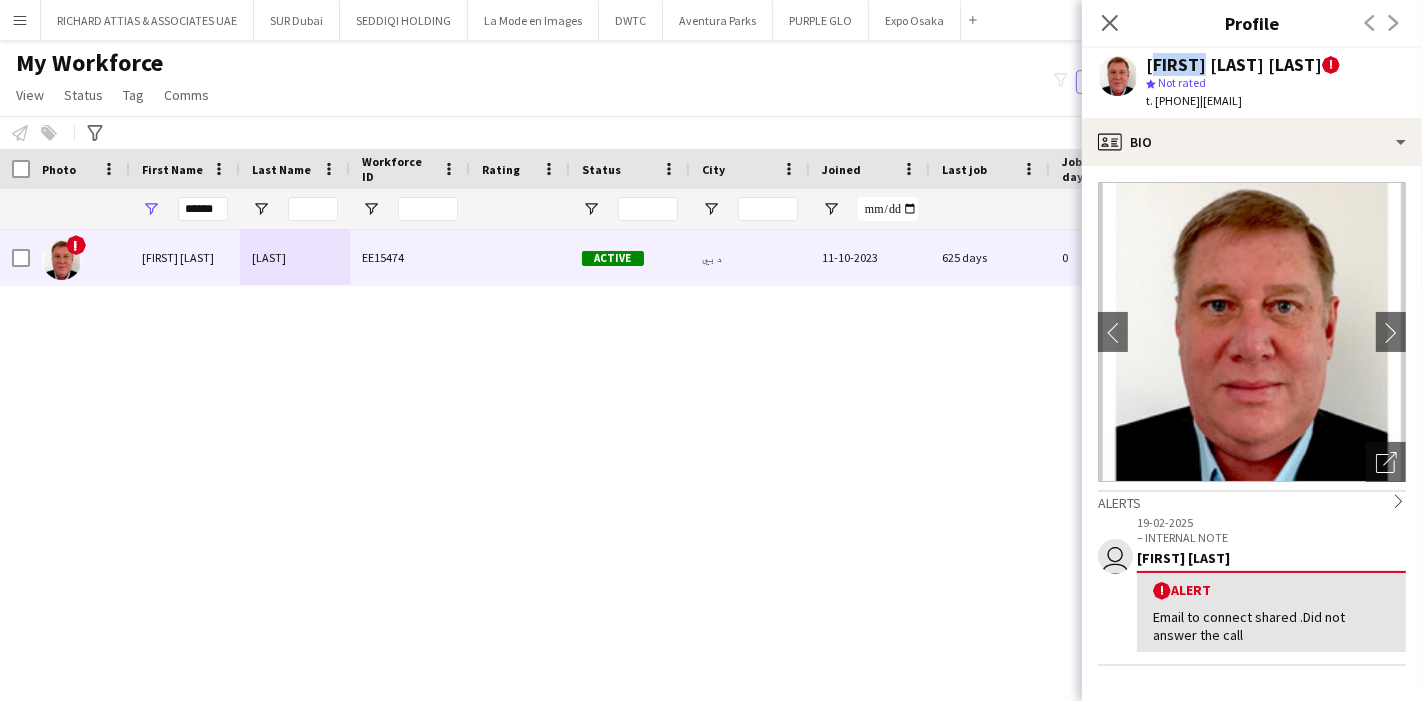drag, startPoint x: 1146, startPoint y: 60, endPoint x: 1197, endPoint y: 60, distance: 51 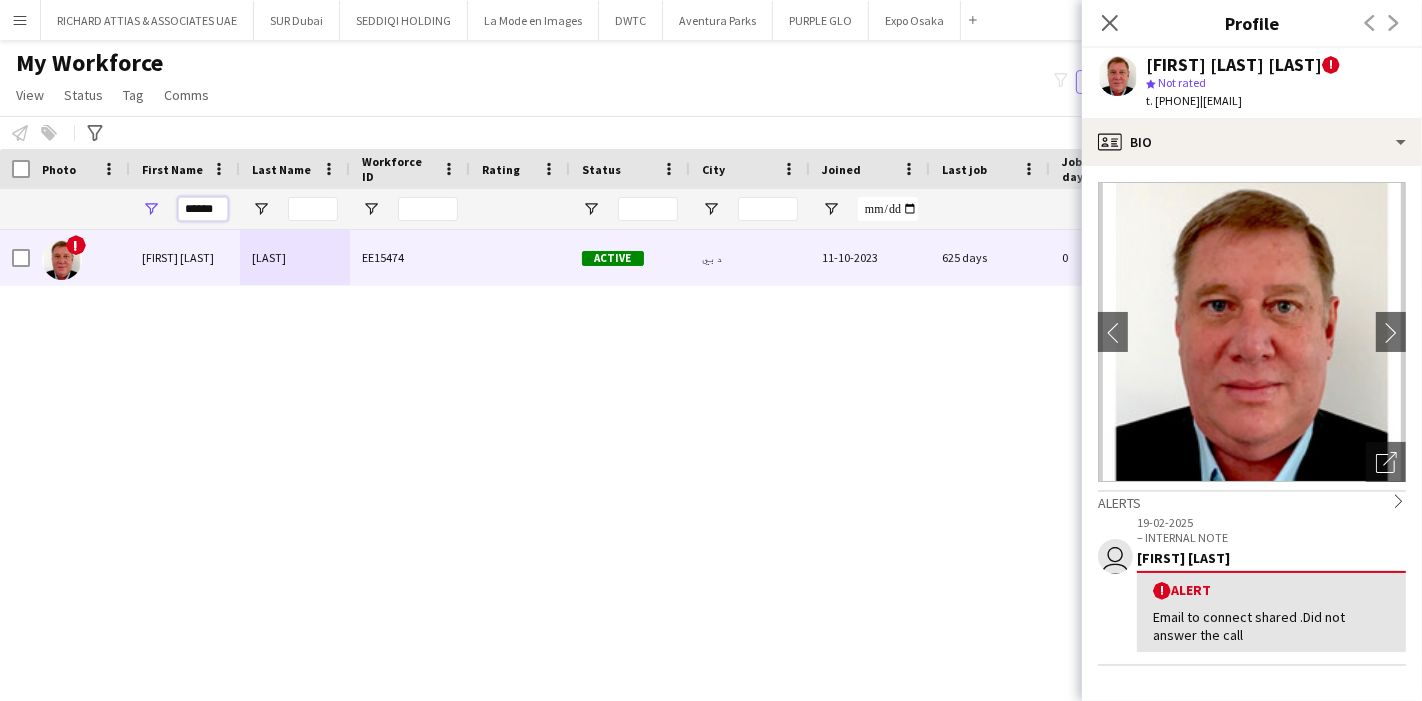 click on "******" at bounding box center (203, 209) 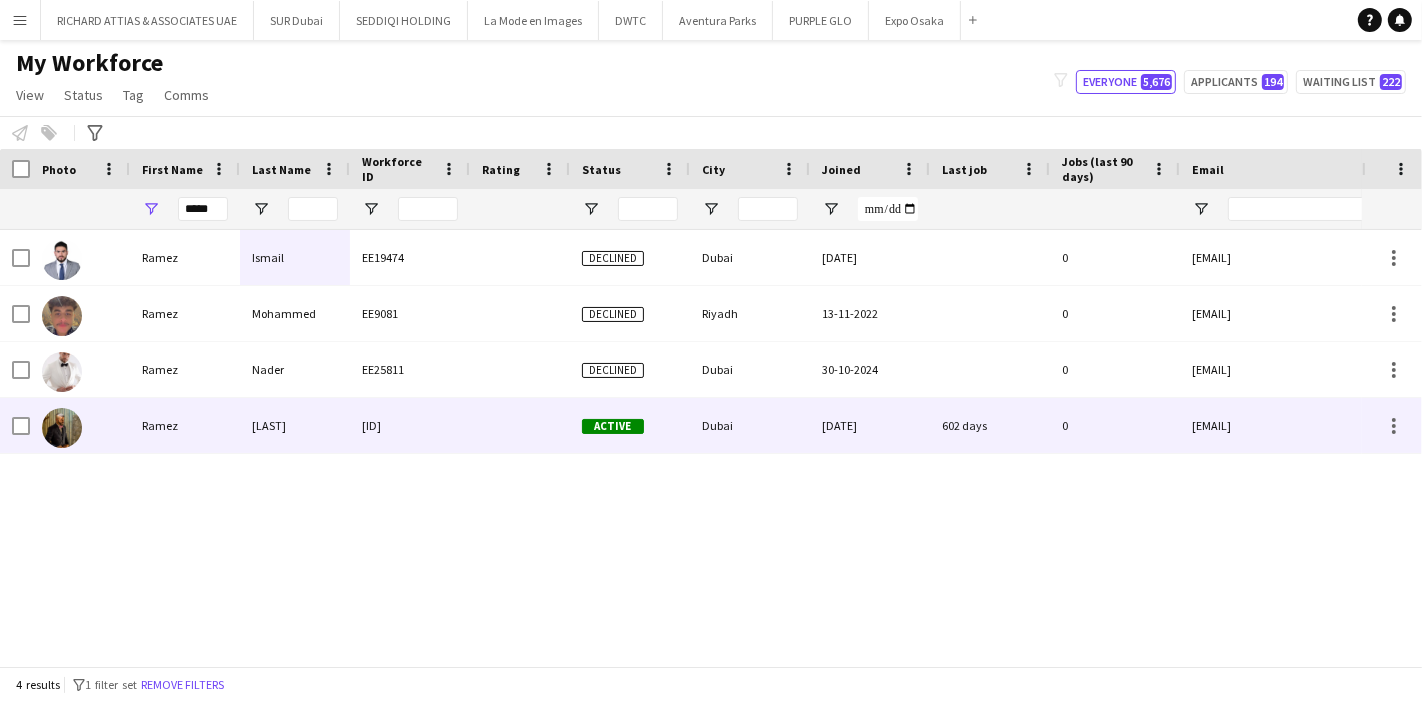 click on "Ramez" at bounding box center (185, 425) 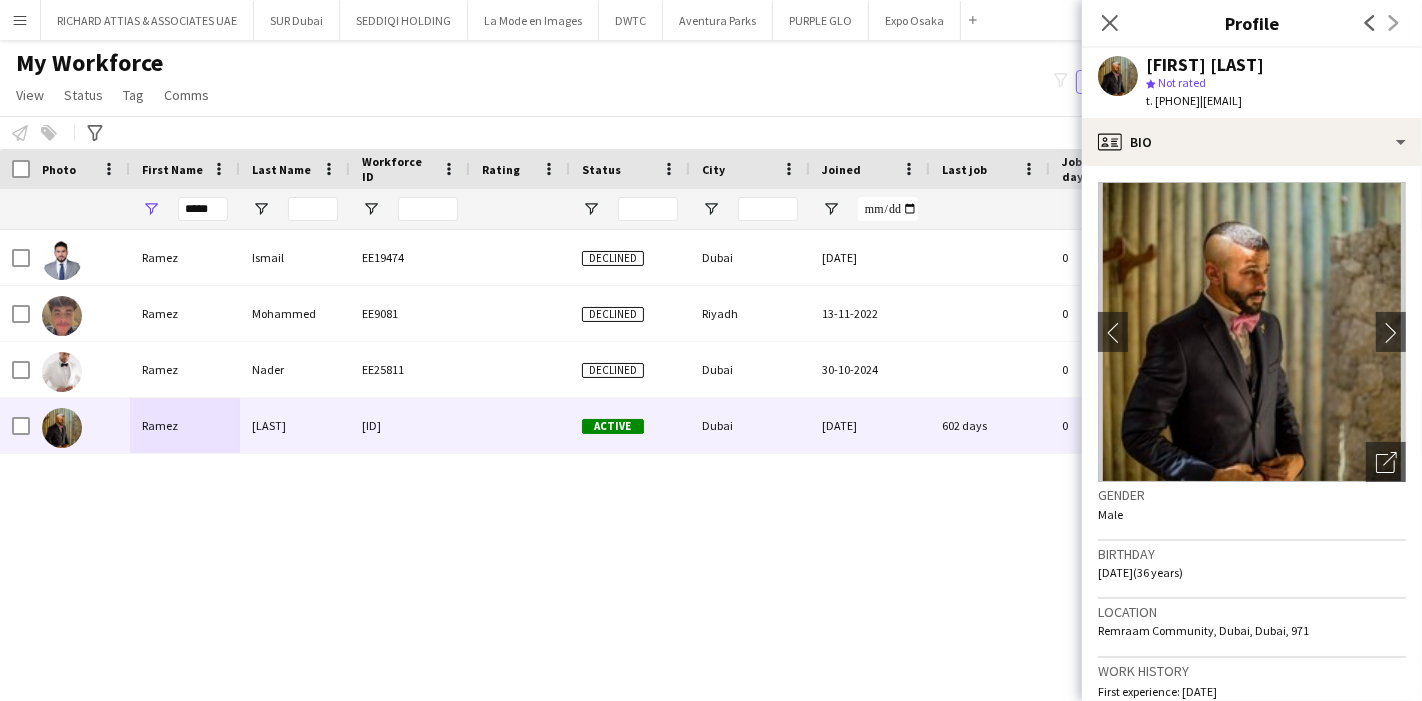 drag, startPoint x: 1155, startPoint y: 99, endPoint x: 1231, endPoint y: 98, distance: 76.00658 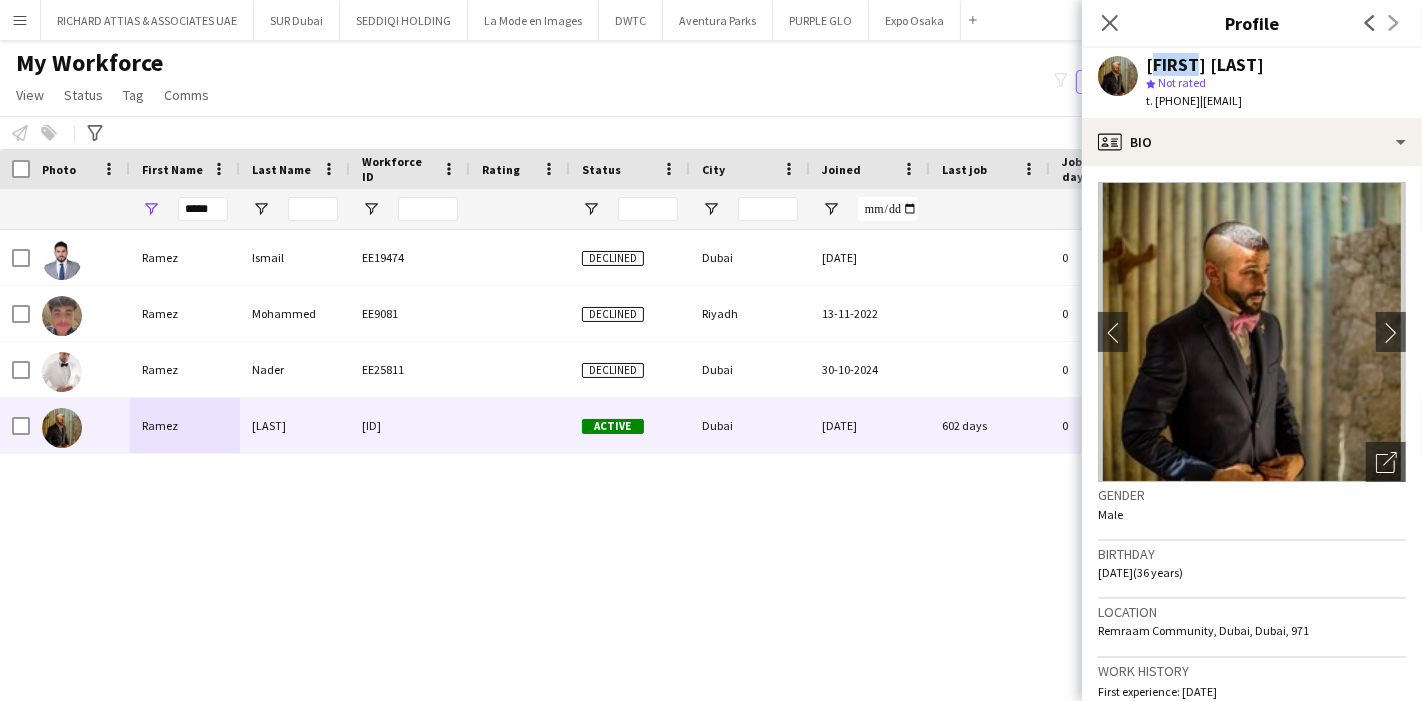 drag, startPoint x: 1150, startPoint y: 62, endPoint x: 1197, endPoint y: 64, distance: 47.042534 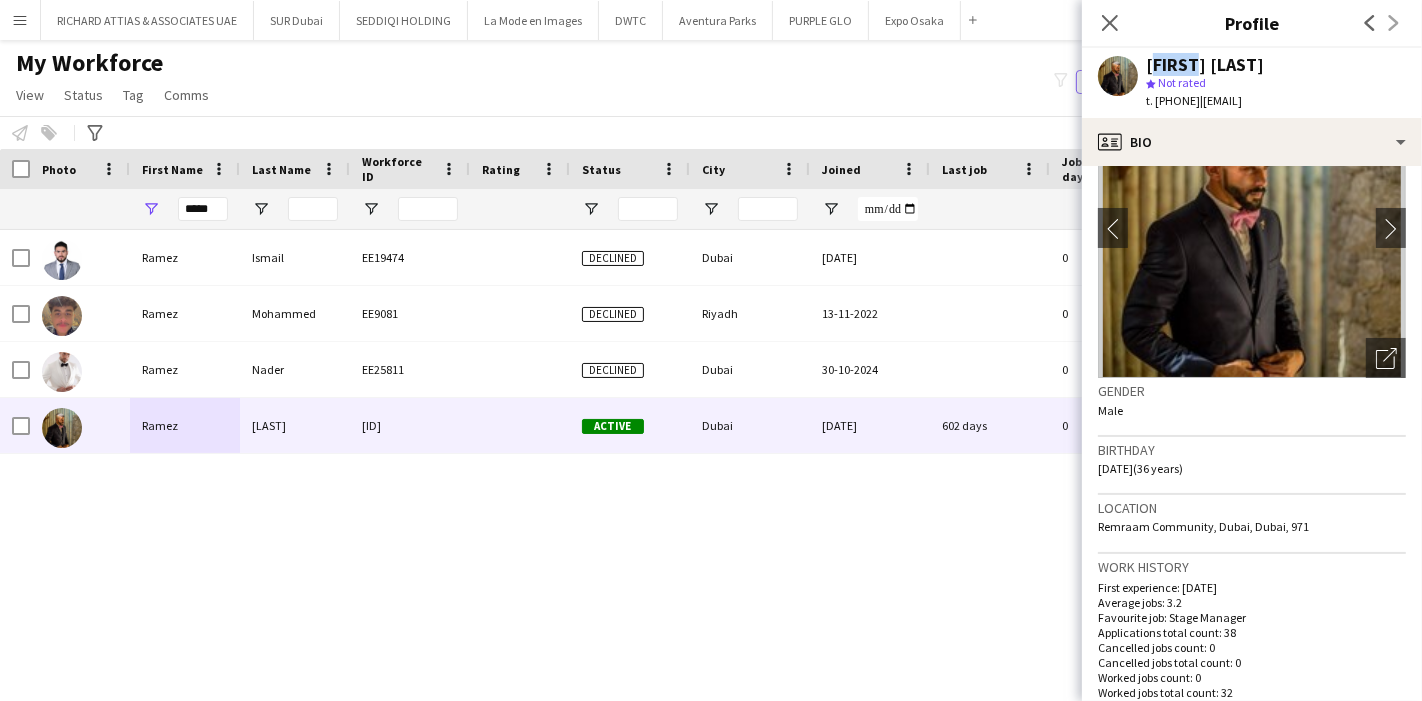 scroll, scrollTop: 0, scrollLeft: 0, axis: both 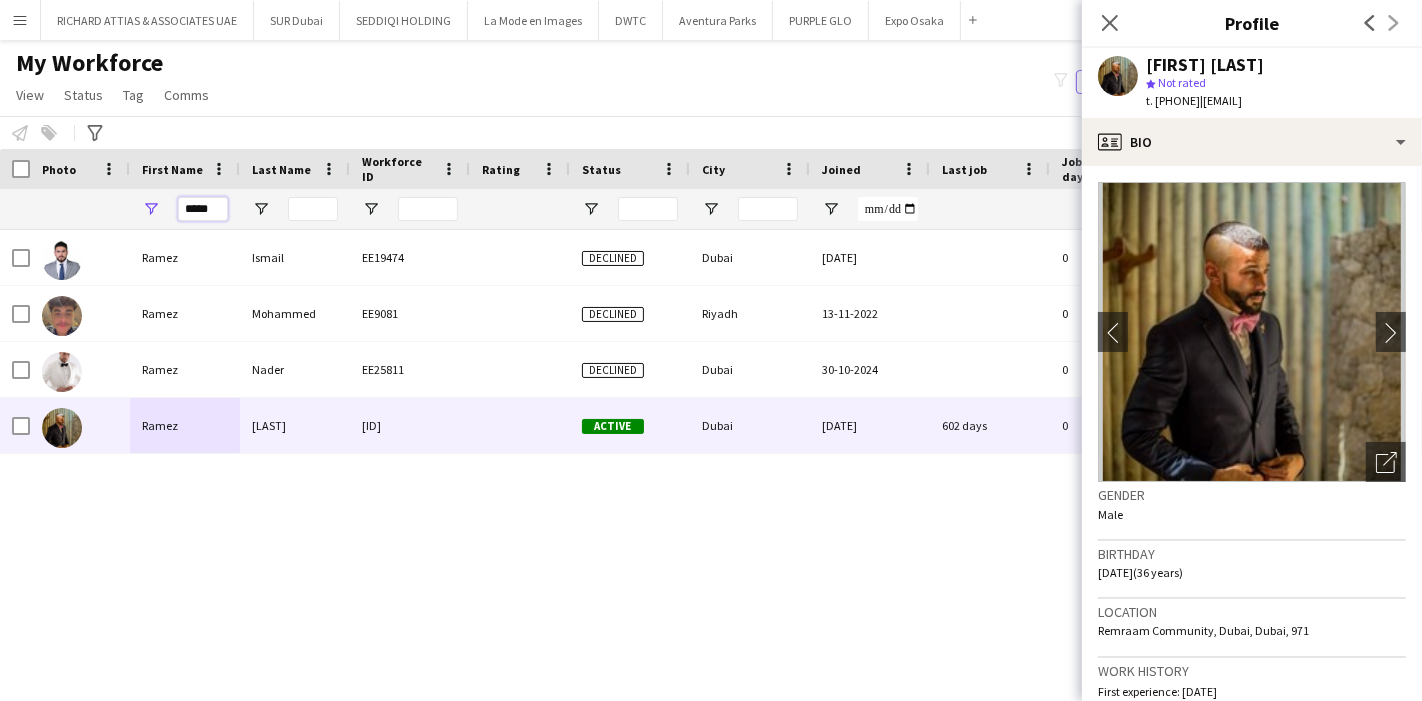 click on "*****" at bounding box center [203, 209] 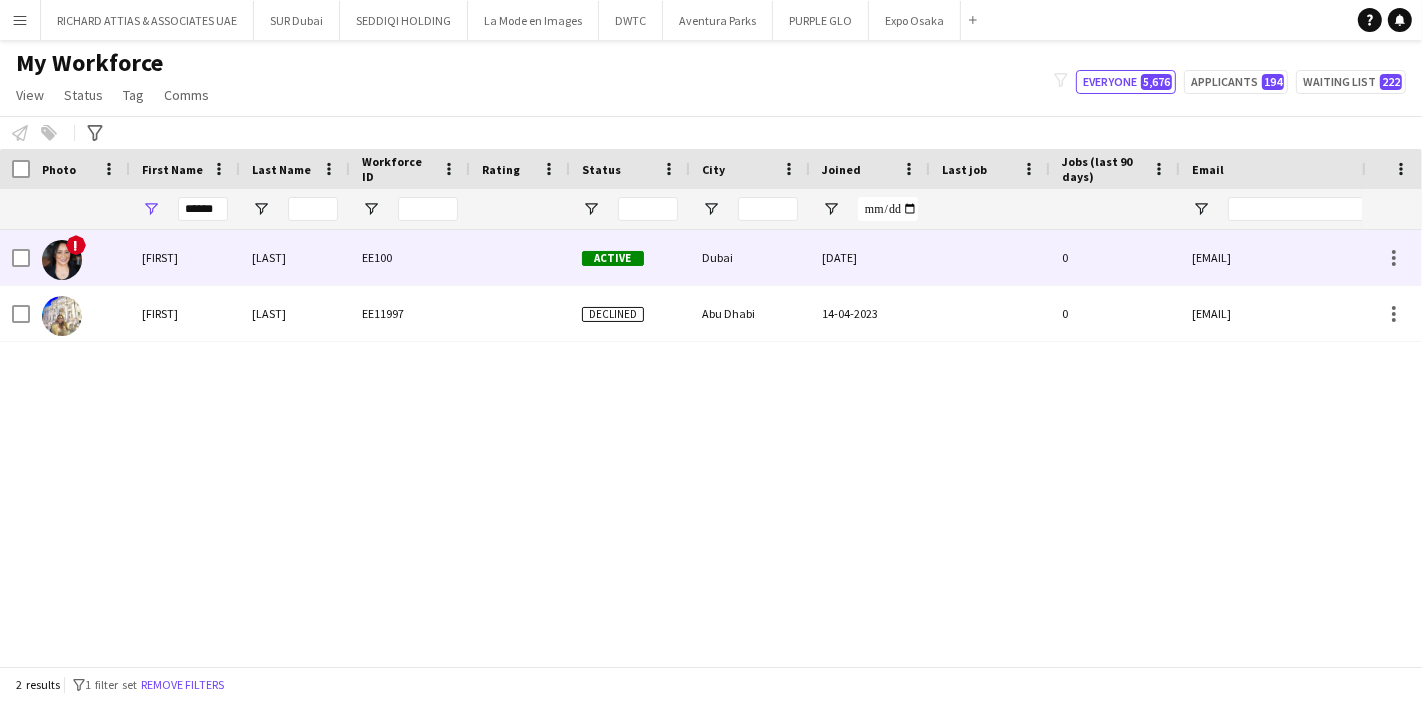 click on "[FIRST]" at bounding box center [185, 257] 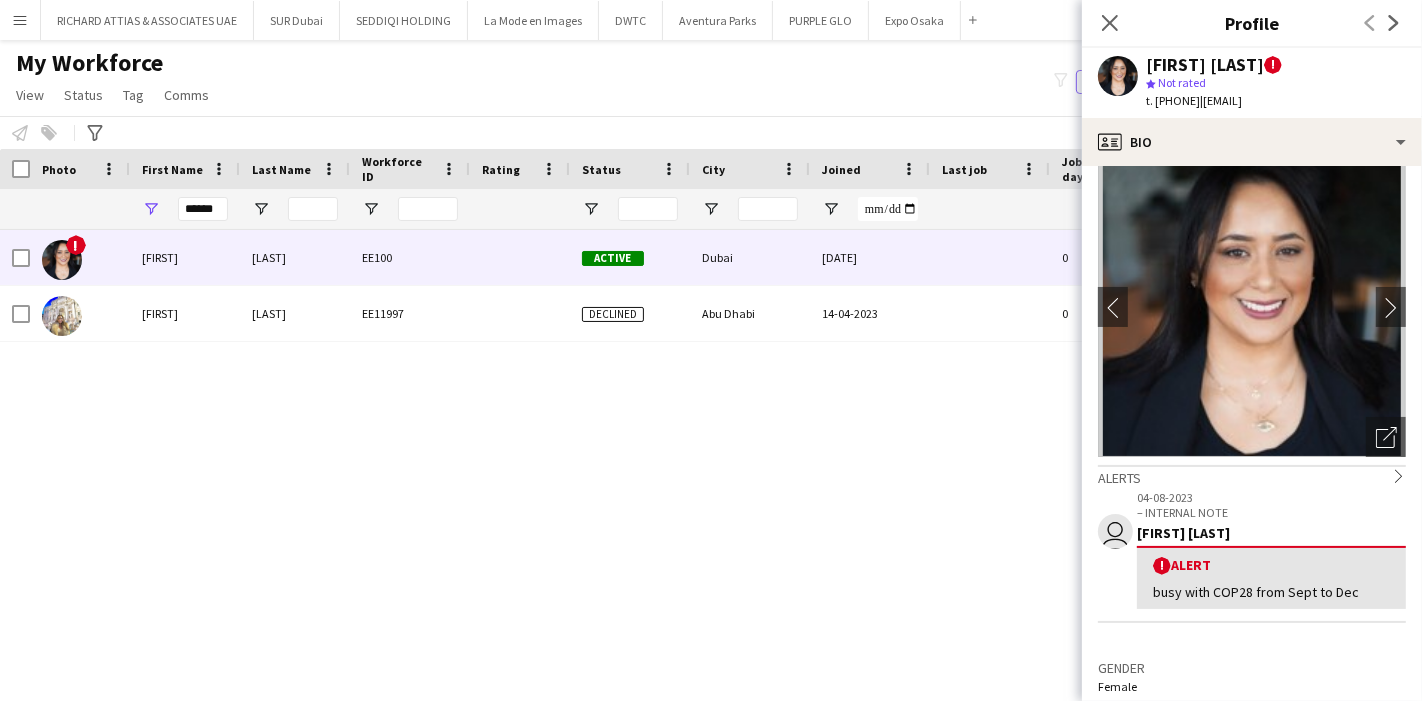 scroll, scrollTop: 0, scrollLeft: 0, axis: both 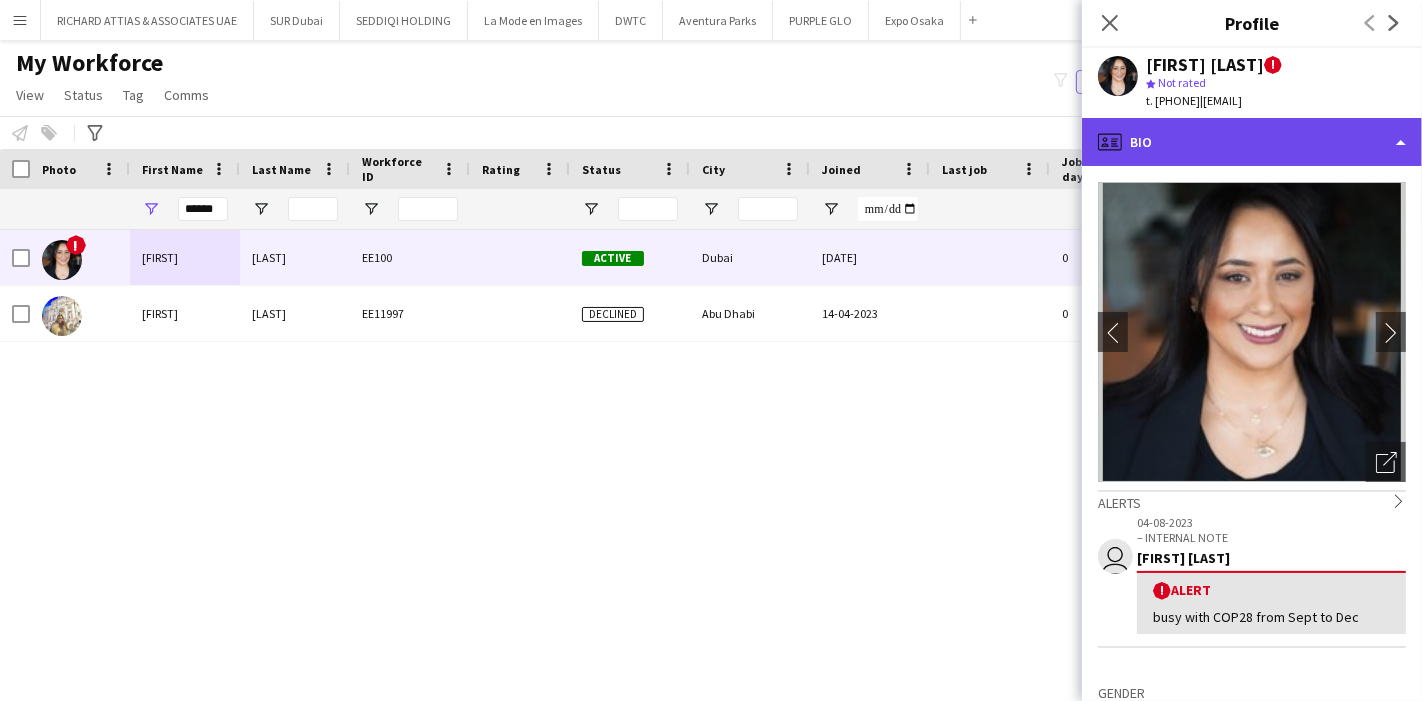 click on "profile
Bio" 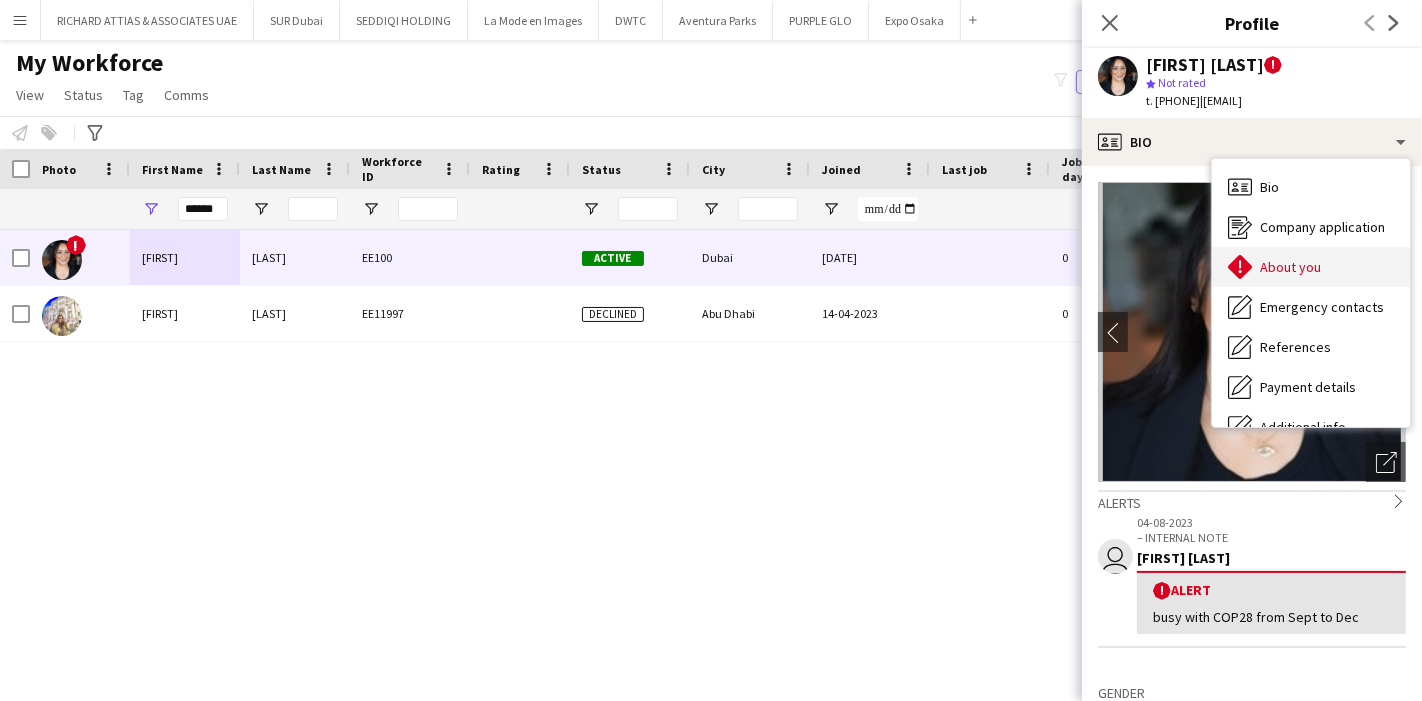 click on "About you
About you" at bounding box center (1311, 267) 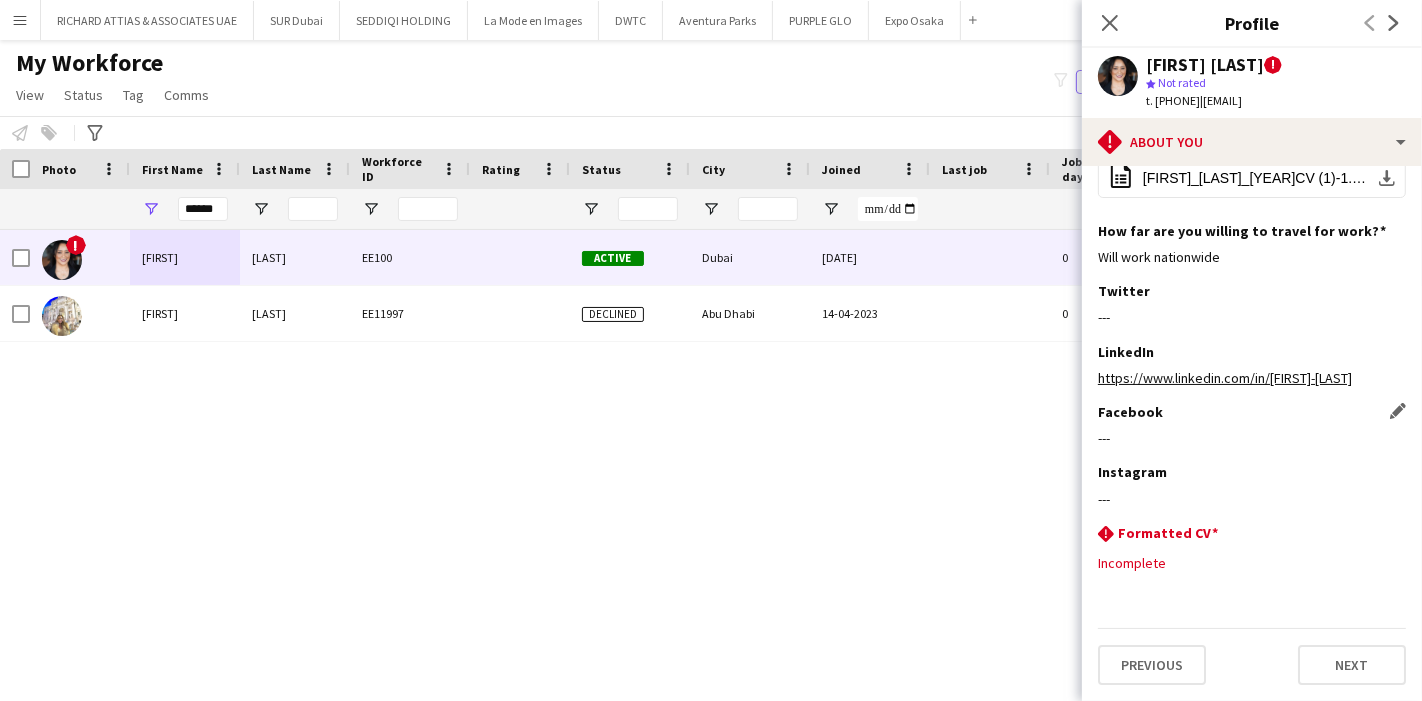 scroll, scrollTop: 291, scrollLeft: 0, axis: vertical 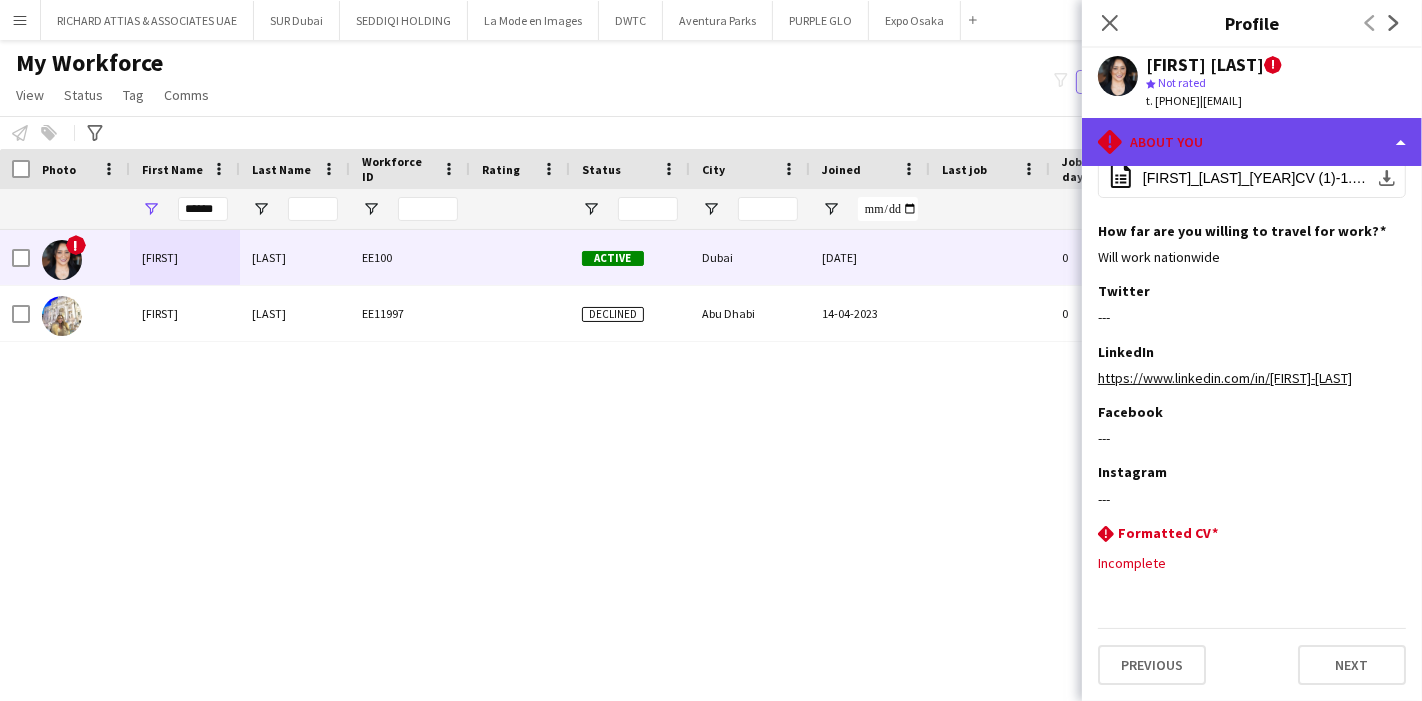 click on "rhombus-alert
About you" 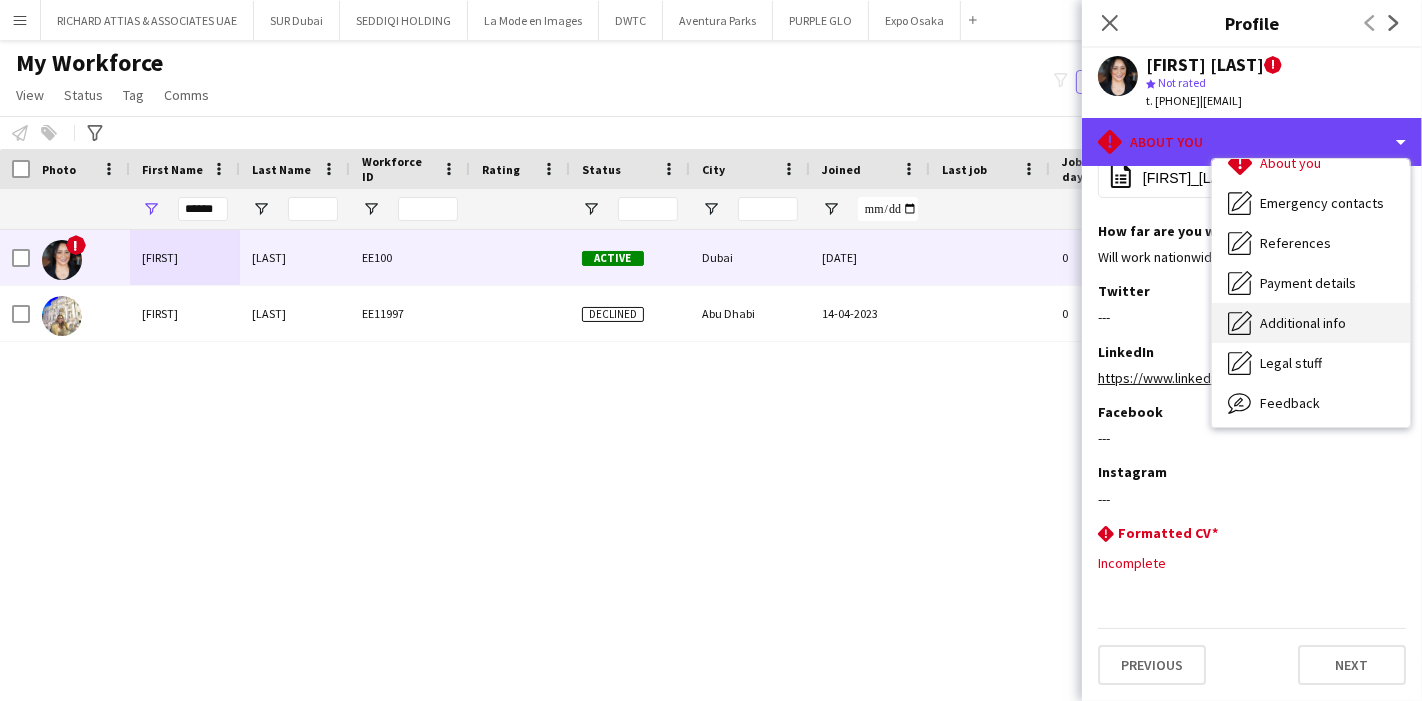scroll, scrollTop: 147, scrollLeft: 0, axis: vertical 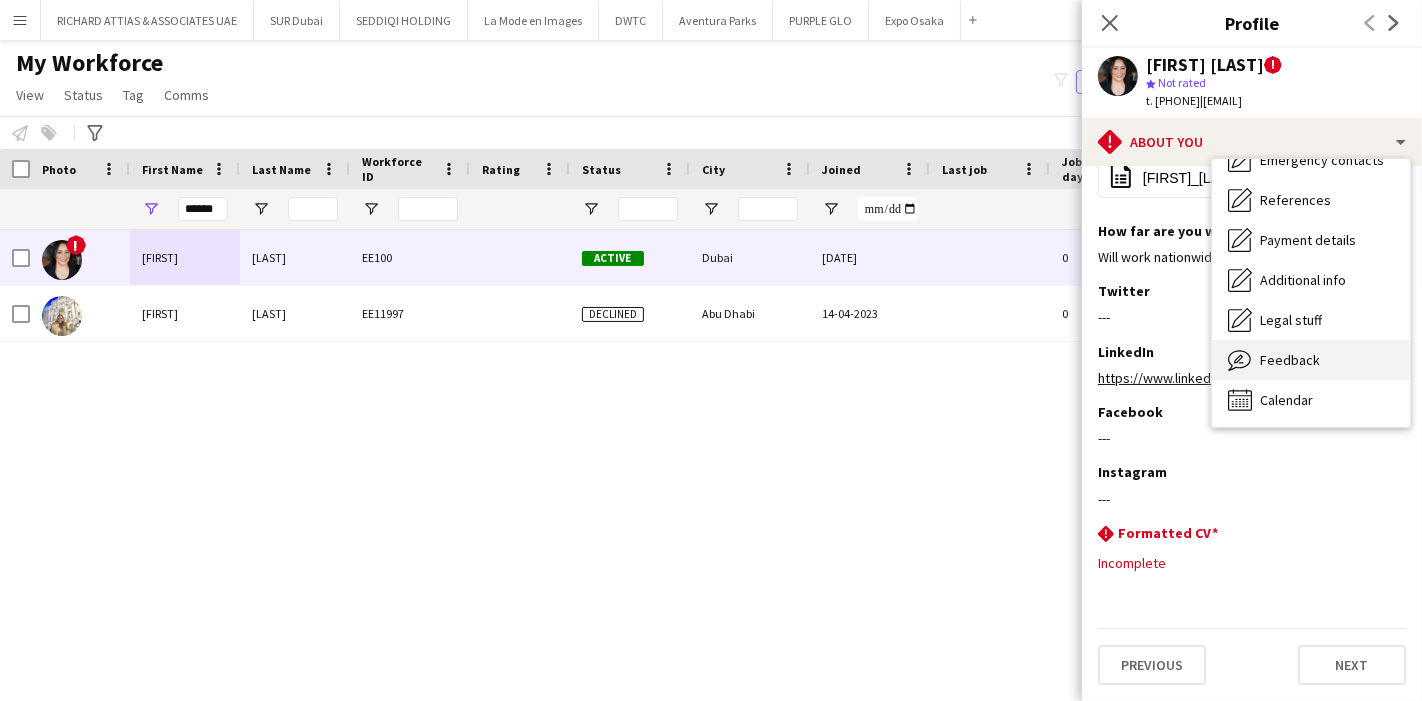 click on "Feedback" at bounding box center [1290, 360] 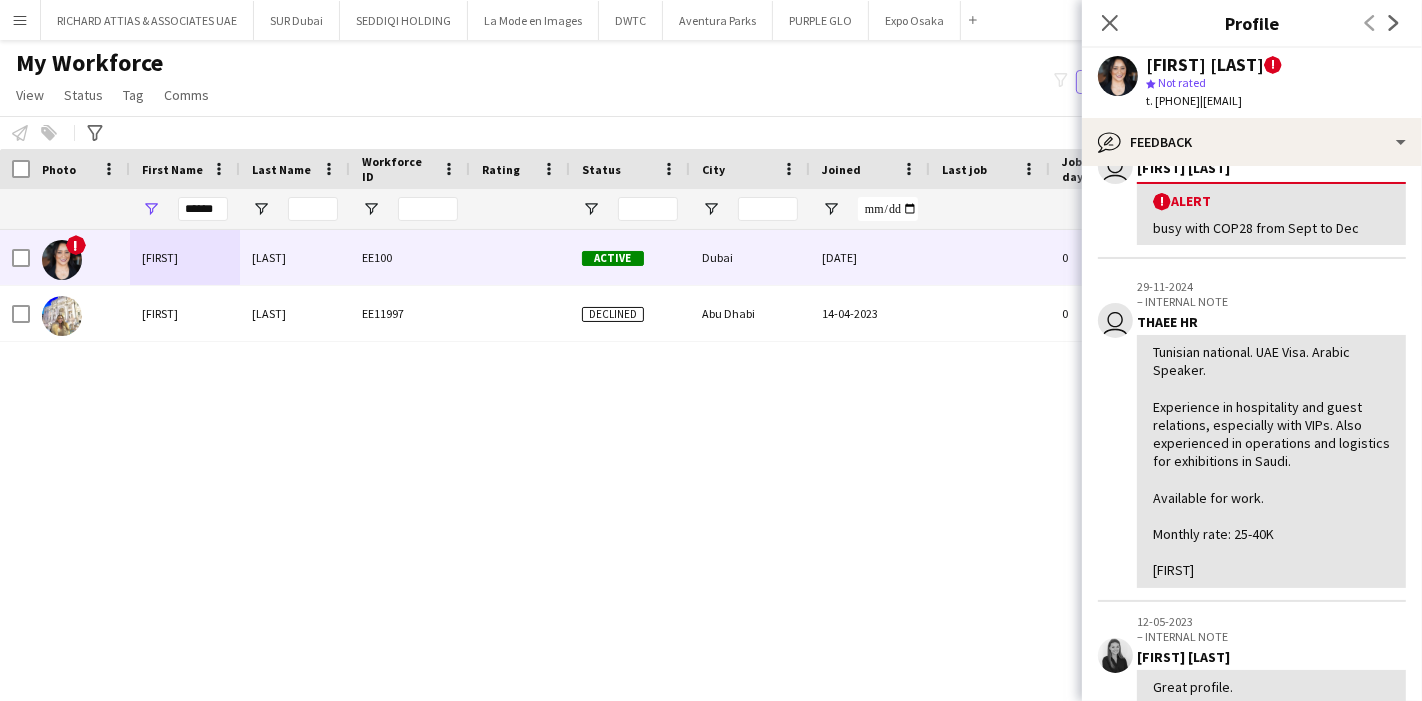 scroll, scrollTop: 222, scrollLeft: 0, axis: vertical 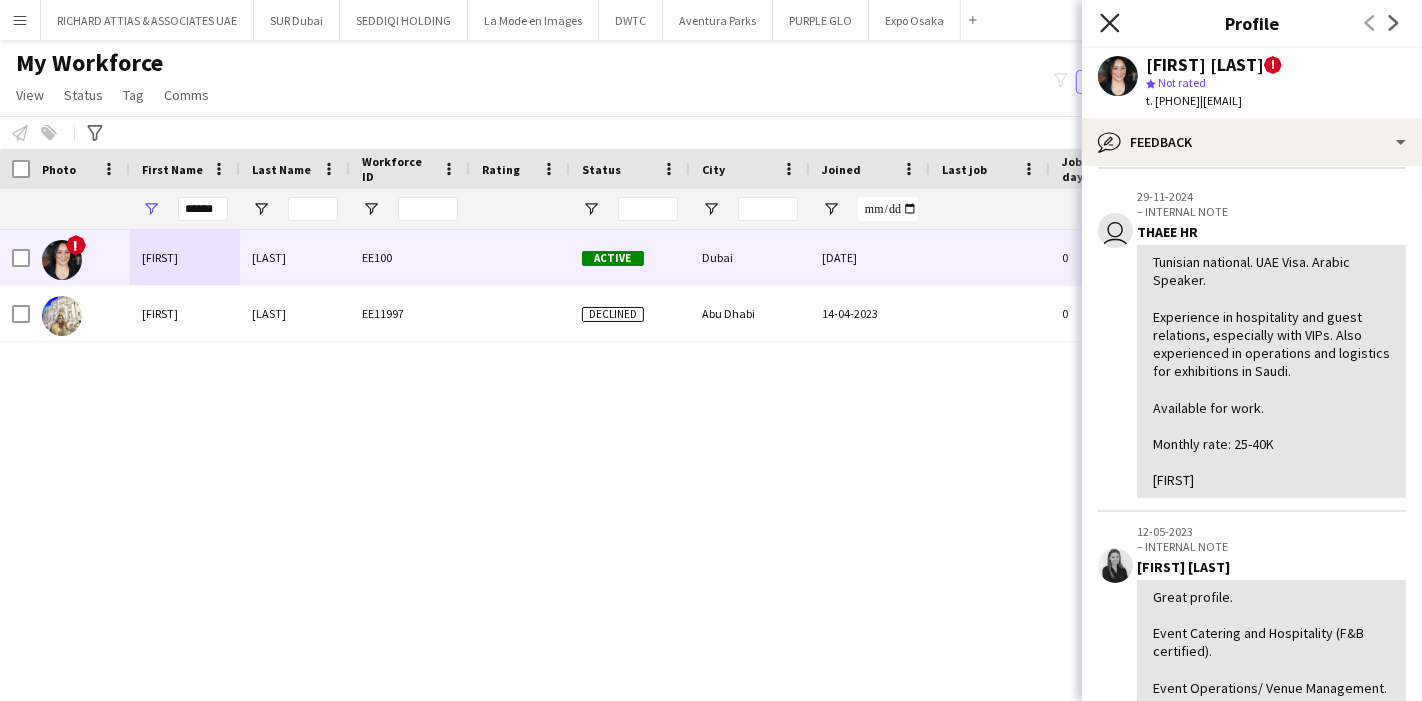 click on "Close pop-in" 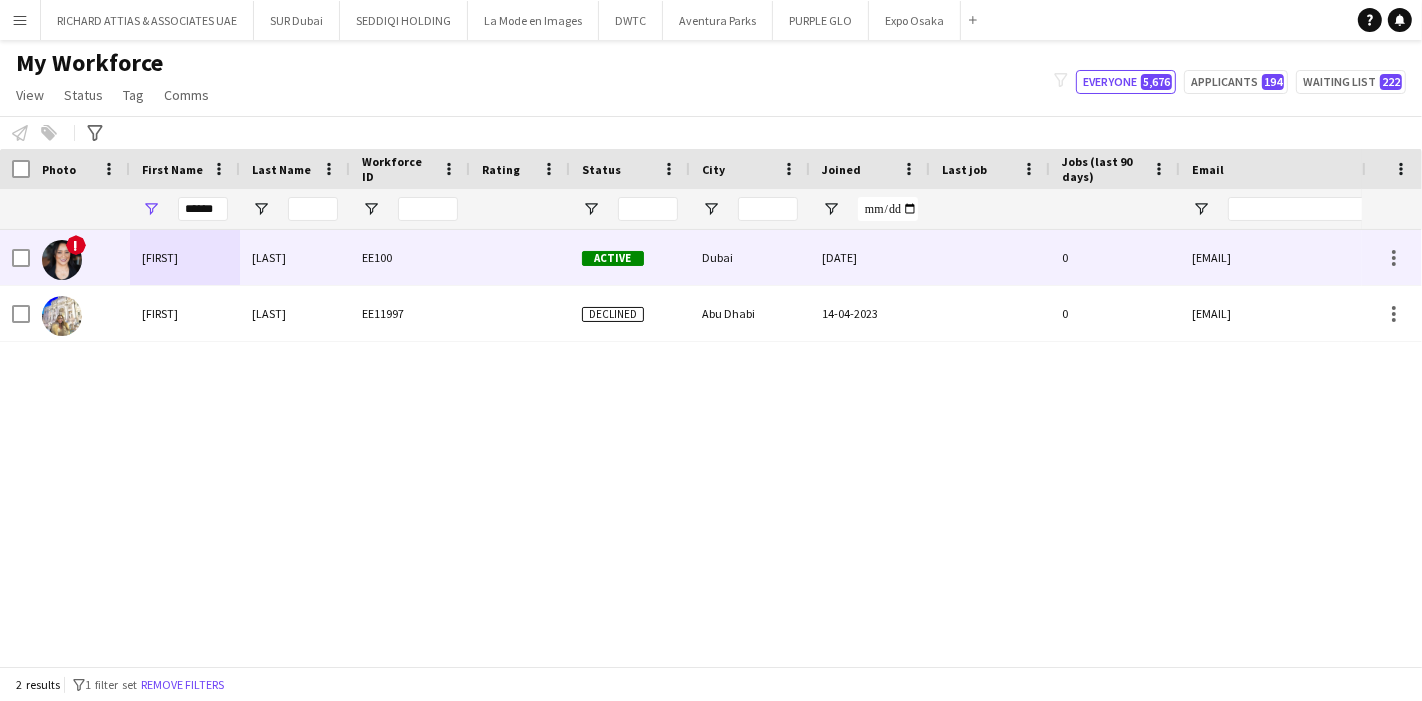 click on "[FIRST]" at bounding box center [185, 257] 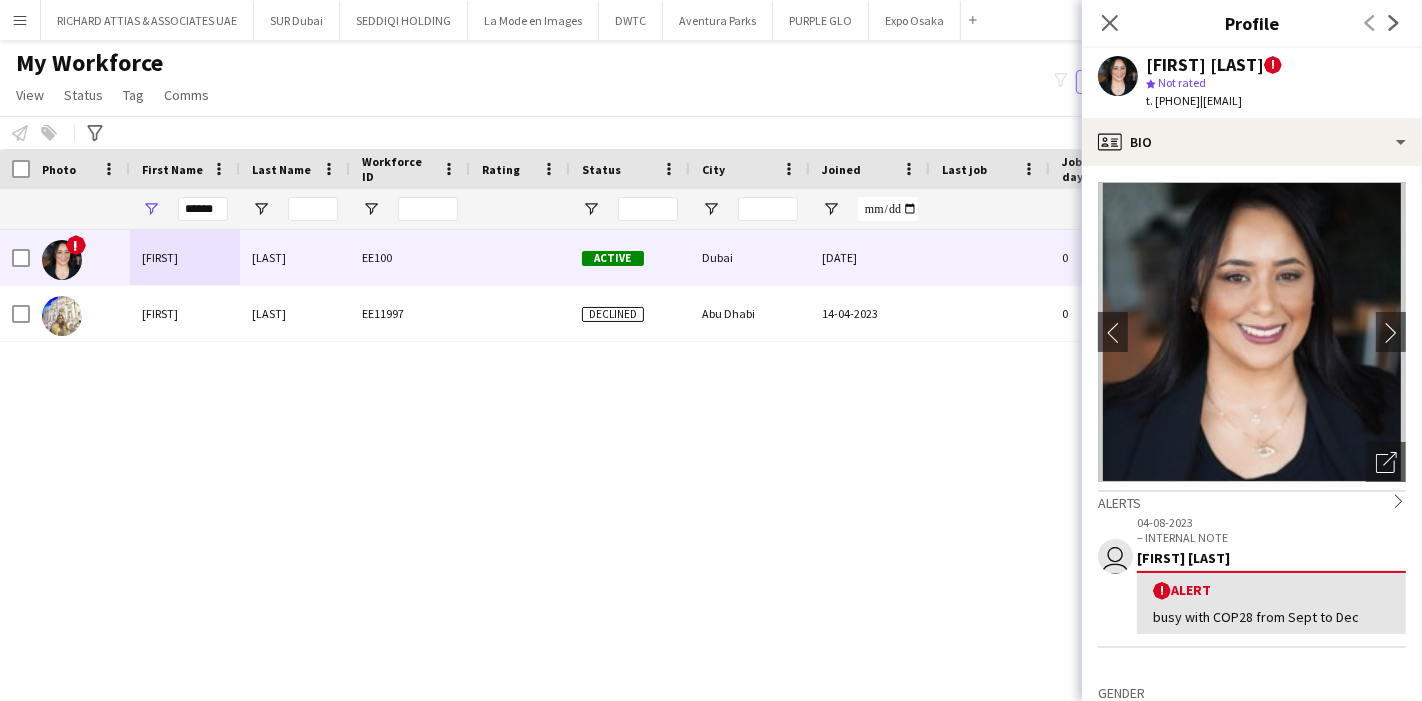 drag, startPoint x: 1160, startPoint y: 96, endPoint x: 1230, endPoint y: 100, distance: 70.11419 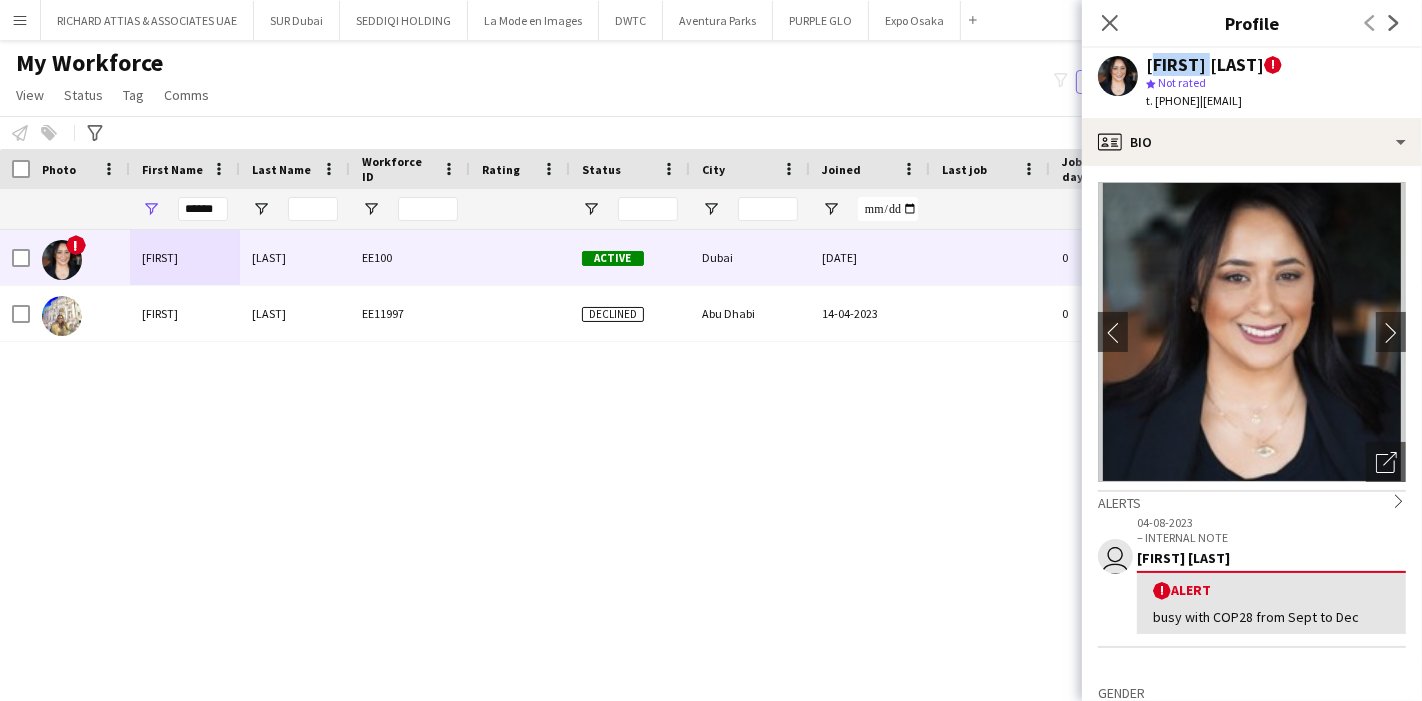 drag, startPoint x: 1151, startPoint y: 64, endPoint x: 1200, endPoint y: 65, distance: 49.010204 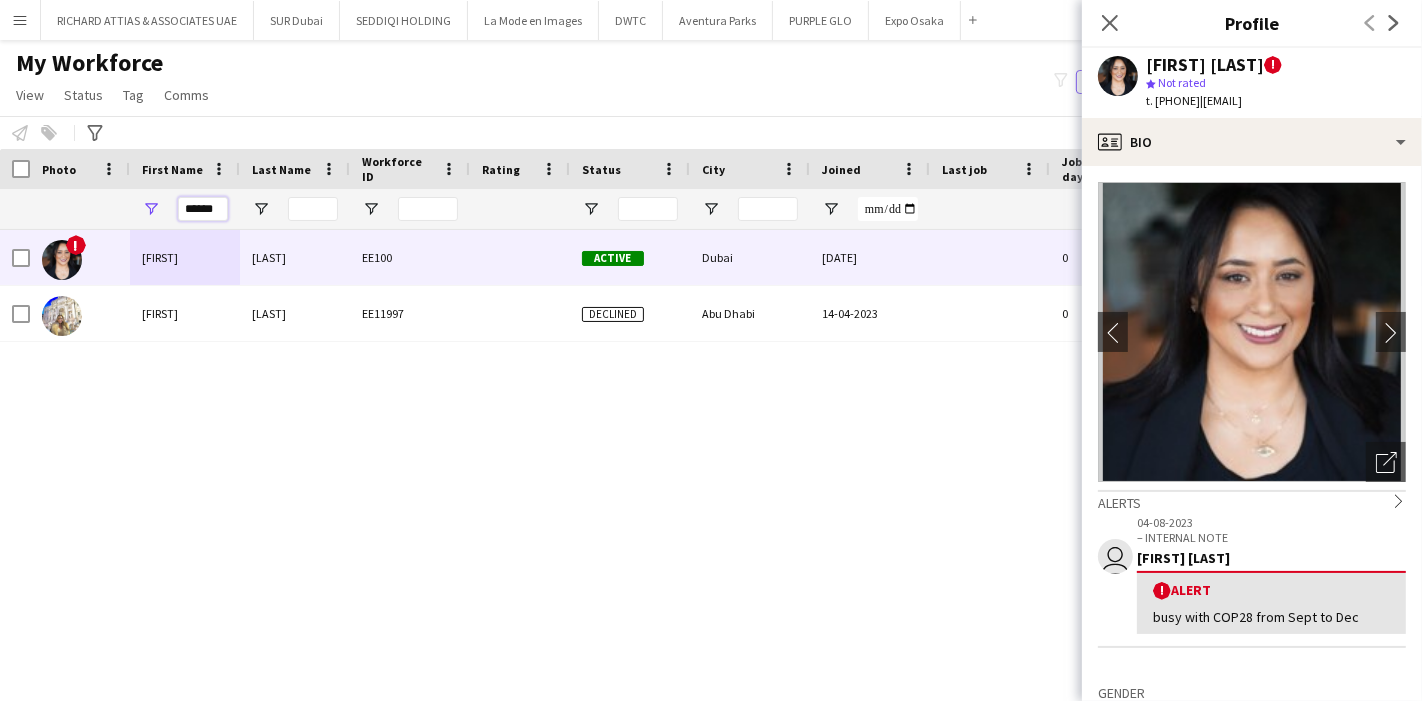 click on "******" at bounding box center [203, 209] 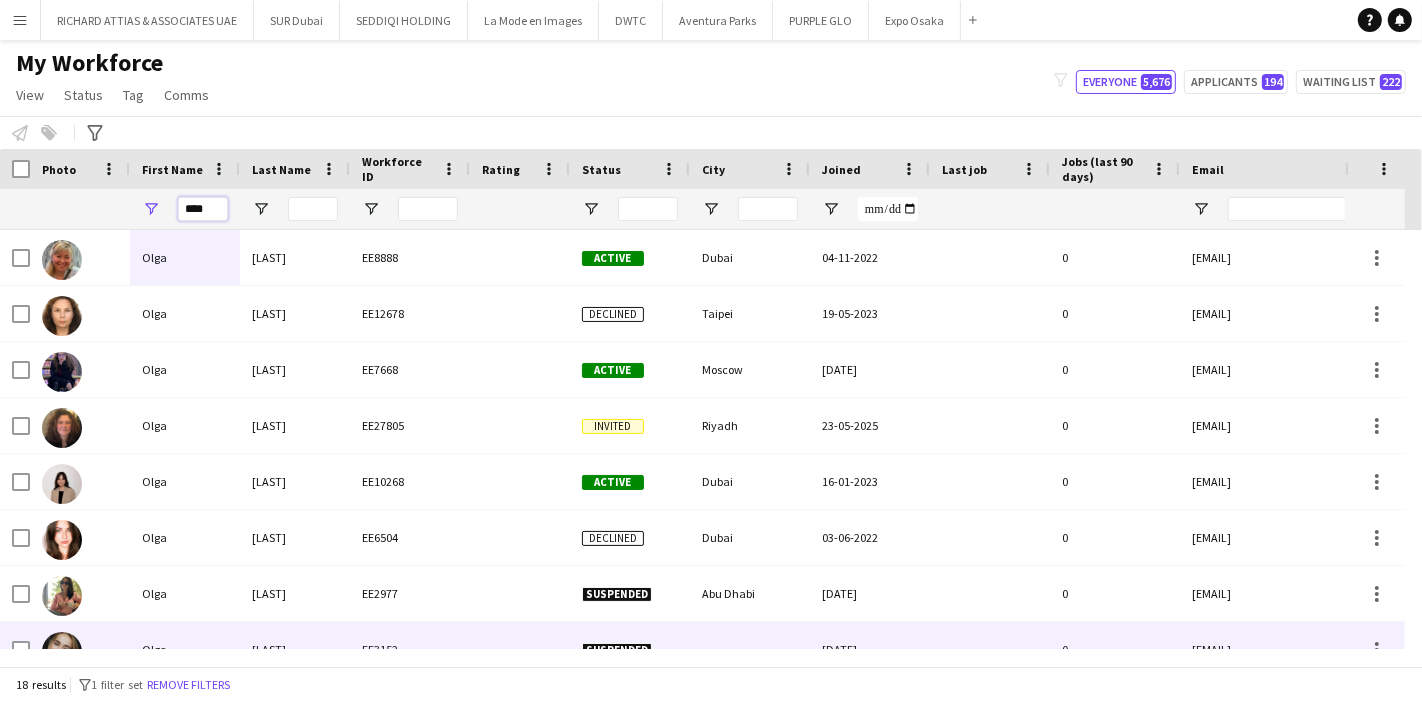 scroll, scrollTop: 569, scrollLeft: 0, axis: vertical 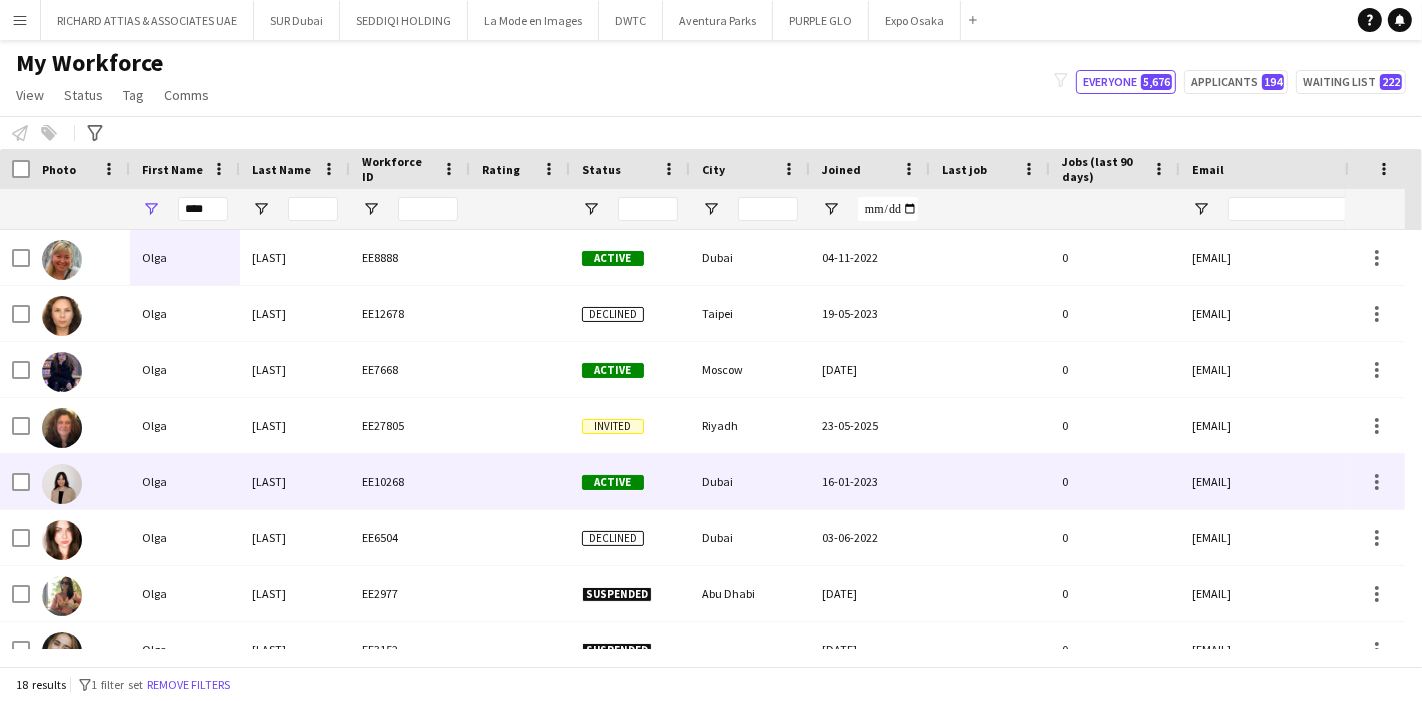 click on "[LAST]" at bounding box center [295, 481] 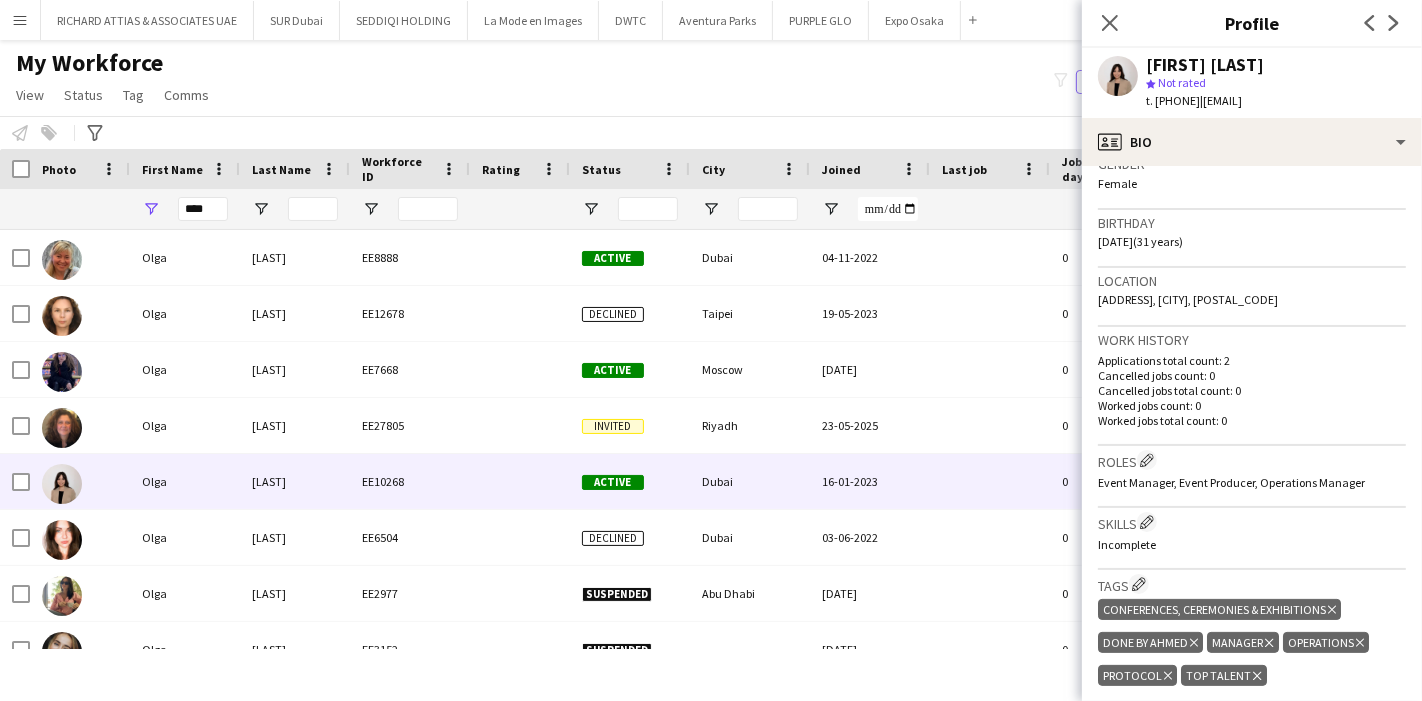 scroll, scrollTop: 666, scrollLeft: 0, axis: vertical 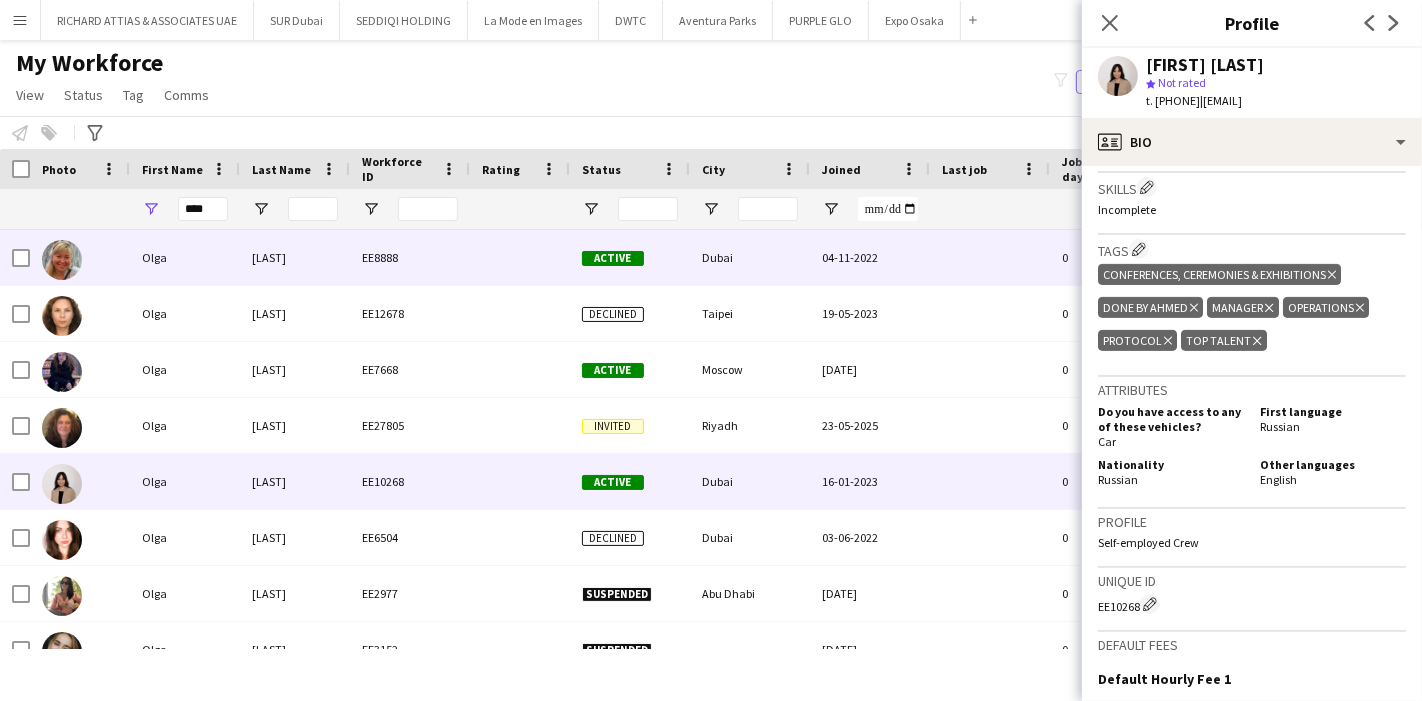 click on "Olga" at bounding box center [185, 257] 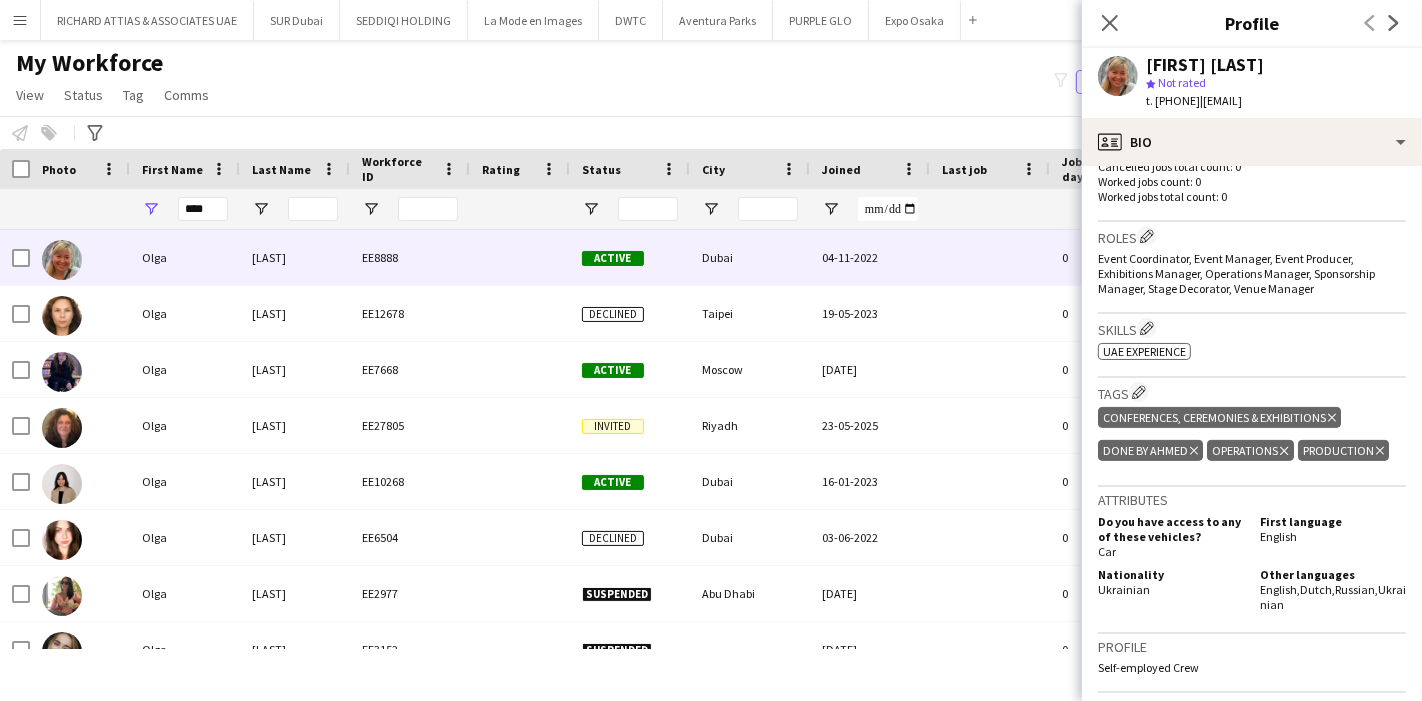 scroll, scrollTop: 973, scrollLeft: 0, axis: vertical 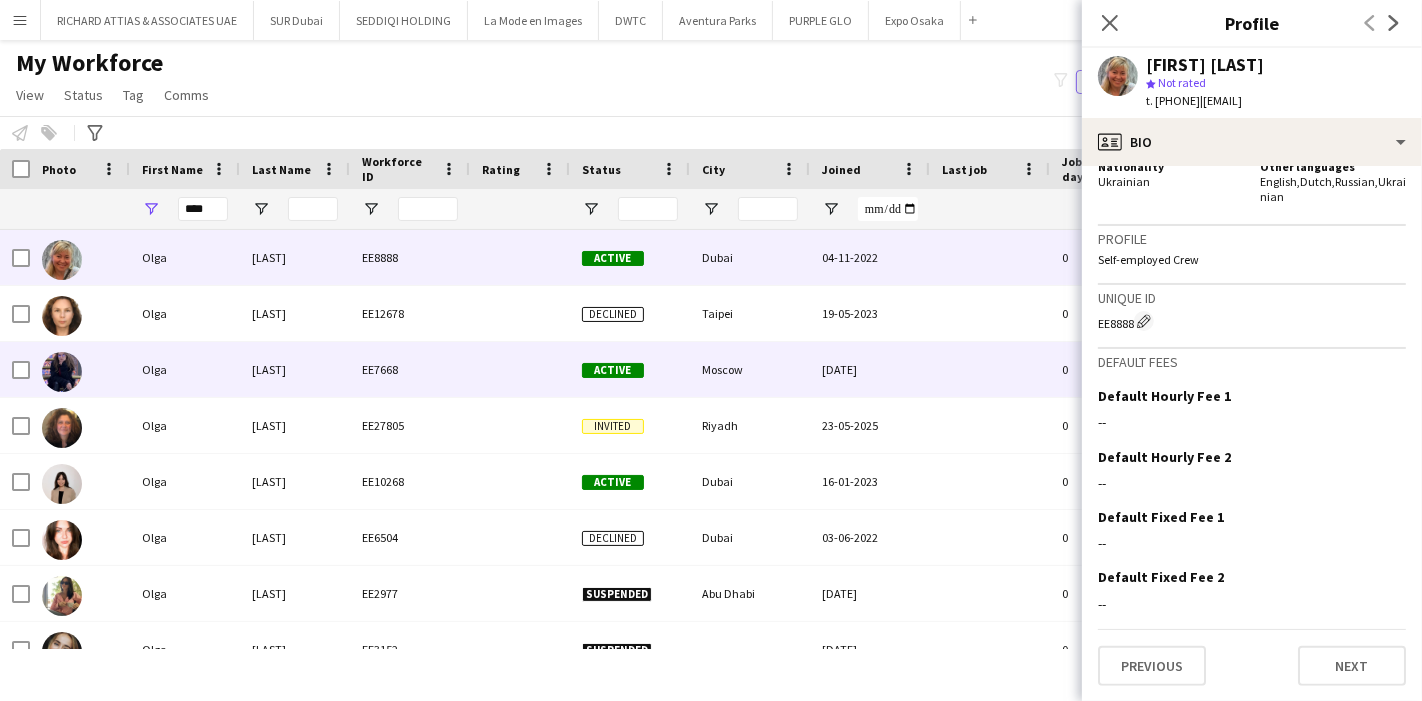 click on "[FIRST] [LAST] EE7668 Active Moscow [DATE] 0 [EMAIL]" at bounding box center (1154, 370) 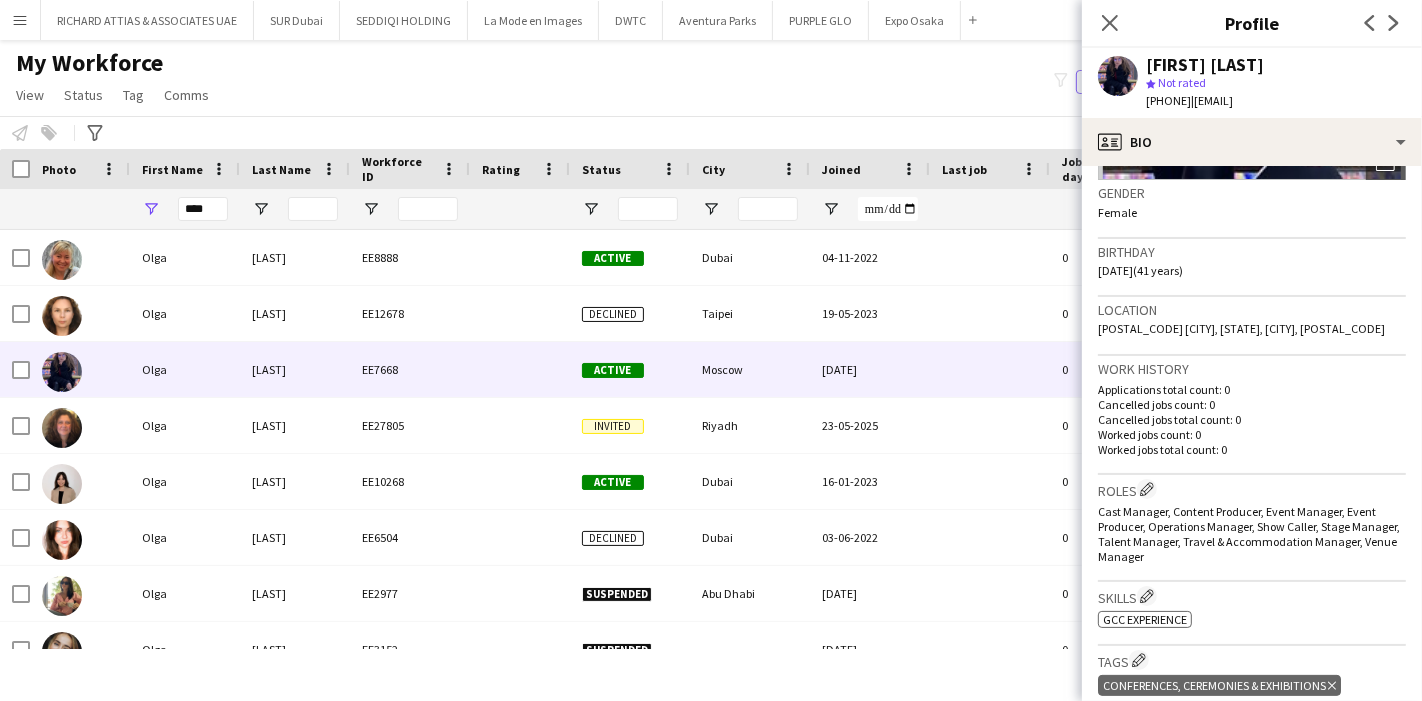 scroll, scrollTop: 0, scrollLeft: 0, axis: both 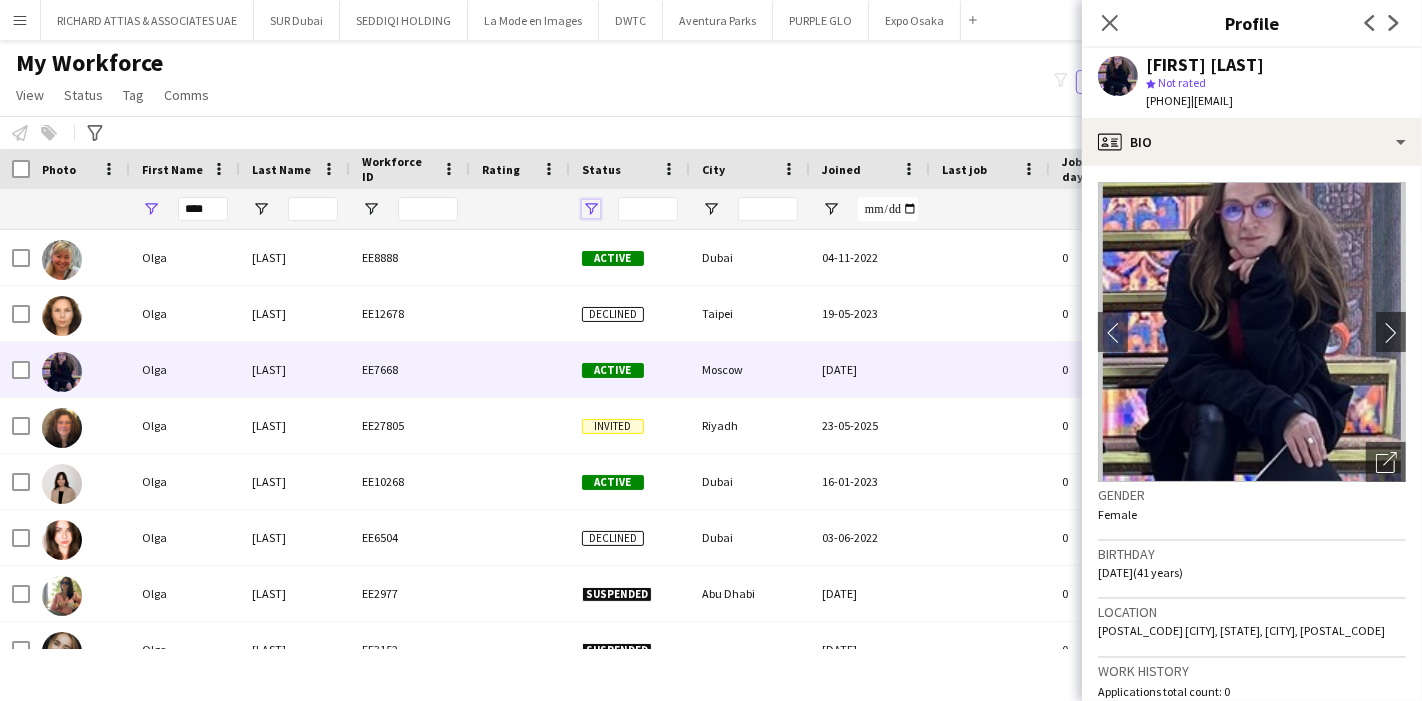 click at bounding box center (591, 209) 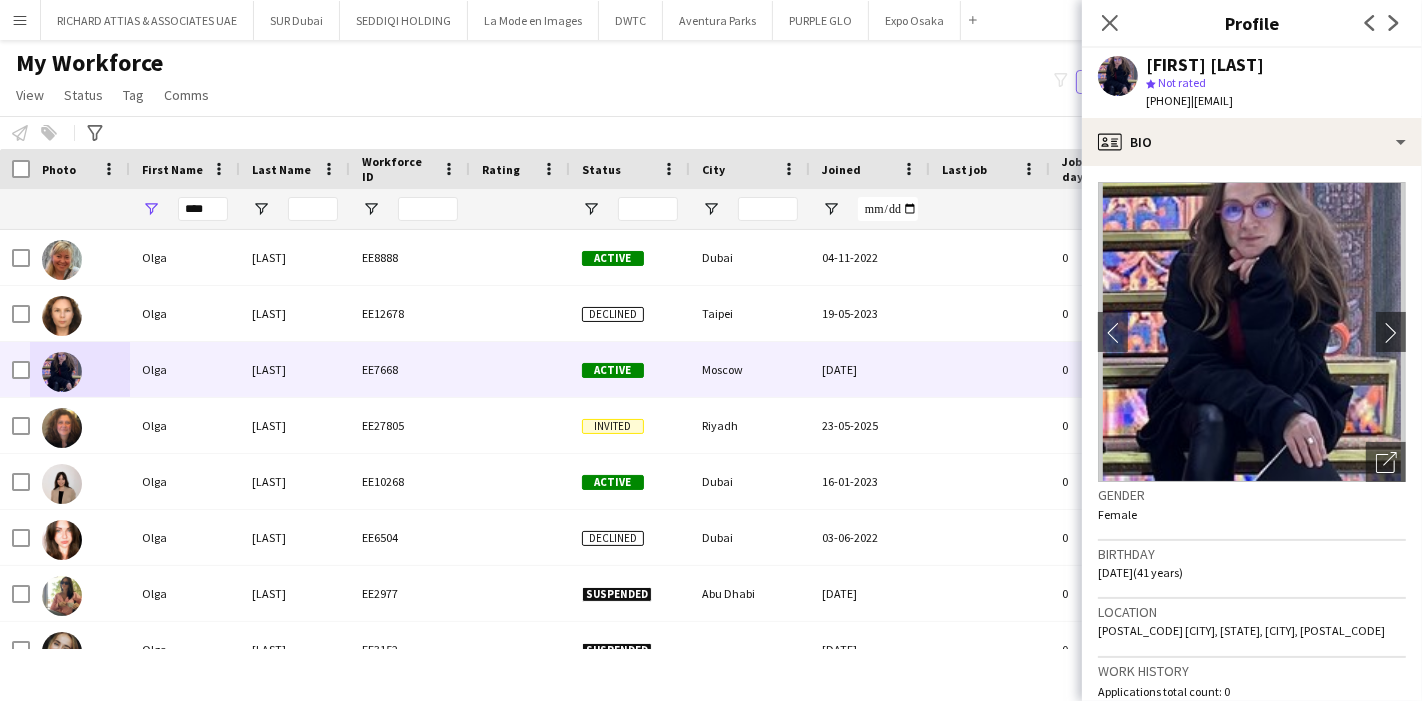 click on "My Workforce View Views Default view Julie New view Update view Delete view Edit name Customise view Customise filters Reset Filters Reset View Reset All Status Edit Tag New tag Edit tag ADMIN, Financial & HR (278) Arabic Speaker (1247) AV & Technical (298) Conferences, Ceremonies & Exhibitions (2164) Consultants (30) Coordinator (754) Creative Design & Content (436) Director (164) Done By Ahmed (708) Done By Eagal (0) Done by Enas (17) Done by Maya (7) Done by Mustafa (11) Done by Nickola (708) Done by Queenie (819) Done by Sana (872) Done by Steve (3) Done By Vanessa (1) Done by Zoya (76) Figma (1) Film Production (101) Health & Safety (232) Hospitality & Guest Relations (454) Live Shows & Festivals (1576) Manager (1292) Marketing (295) Mega Project (1556) Operations (2013) Payroll Only (53) Production (565) Project Planning & Management (611) Protocol (205) Sales & Business Development (148) Showcaller (133) Site Infrastructure (156) Sports (1323) Stage Manager (263) Theme Parks (39) Figma (1)" 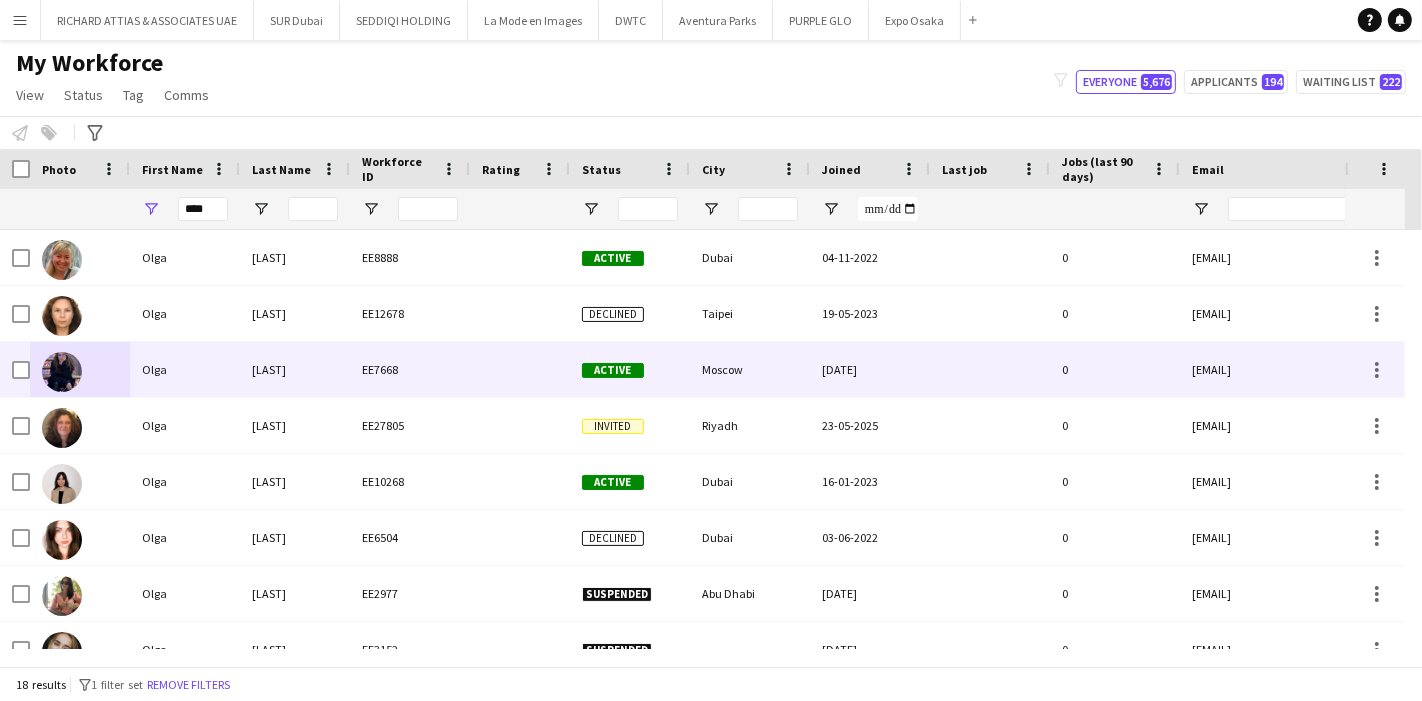 scroll, scrollTop: 54, scrollLeft: 0, axis: vertical 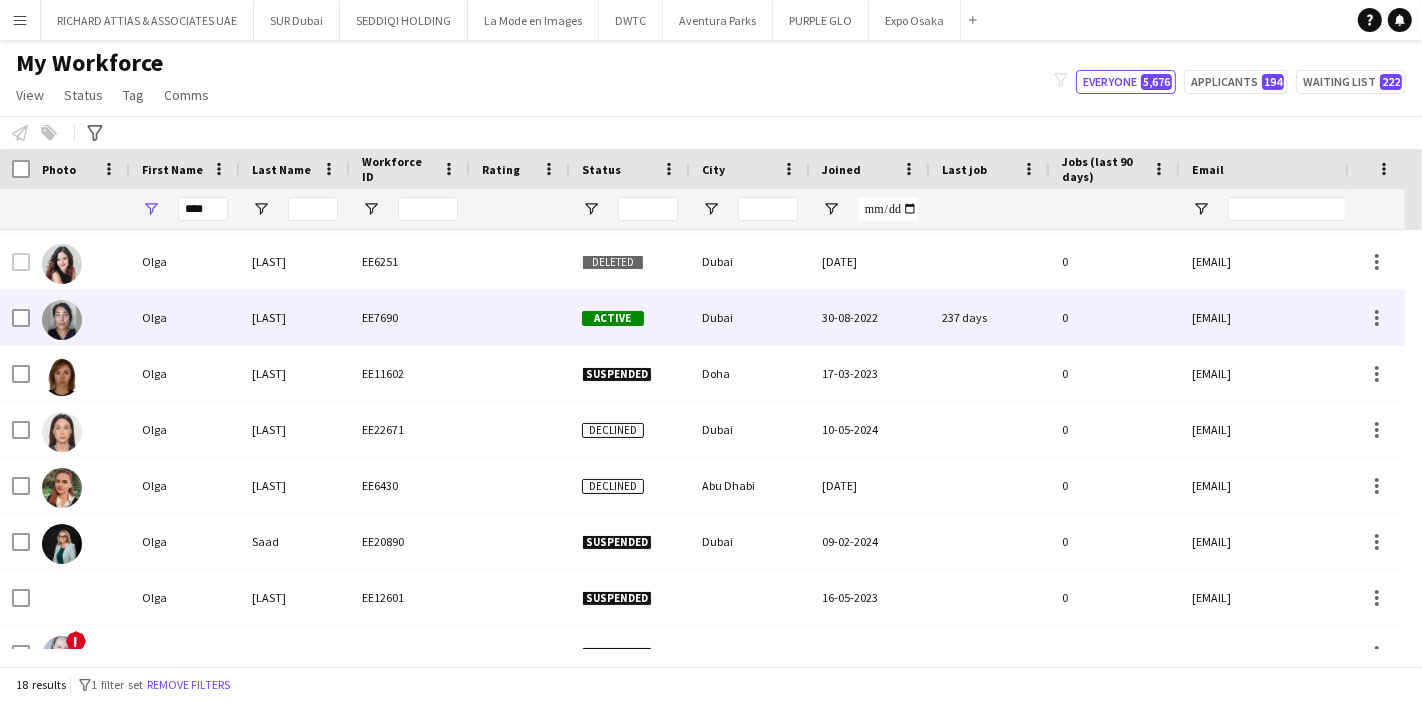 click on "[LAST]" at bounding box center (295, 317) 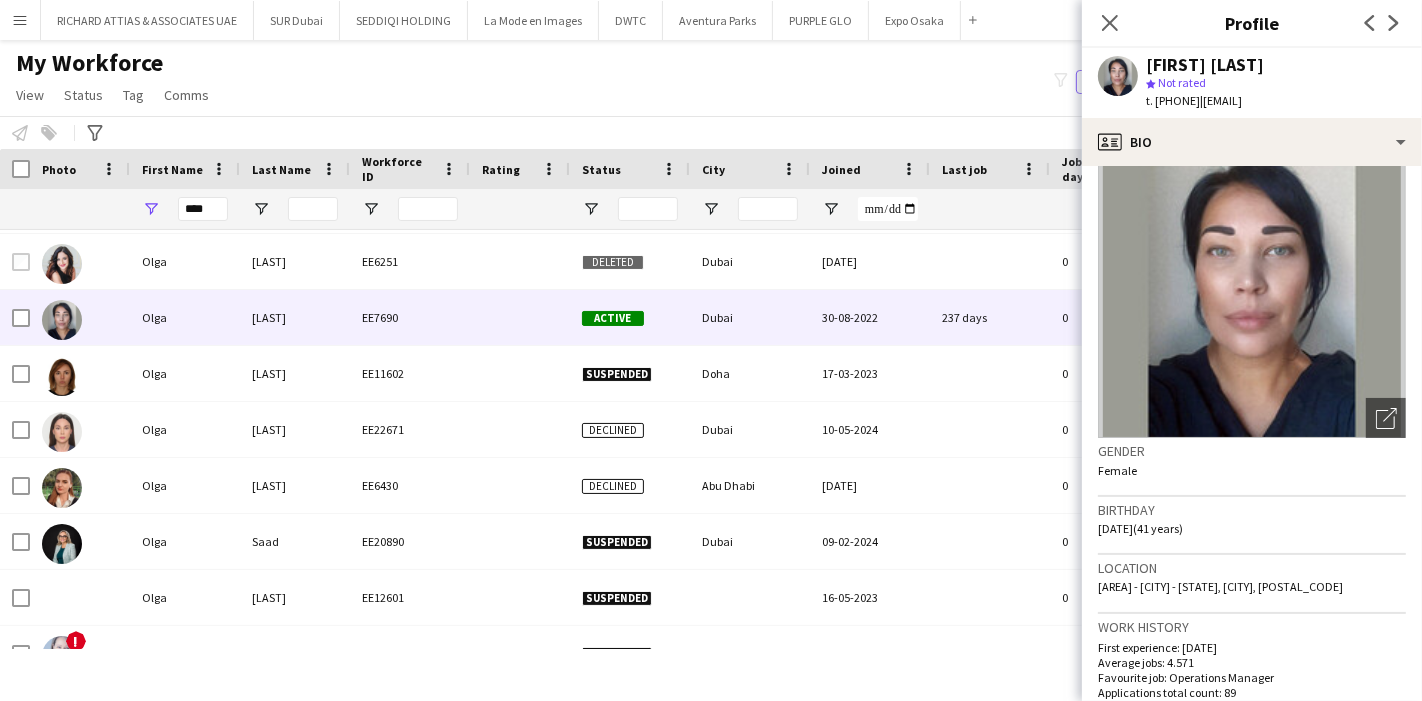 scroll, scrollTop: 0, scrollLeft: 0, axis: both 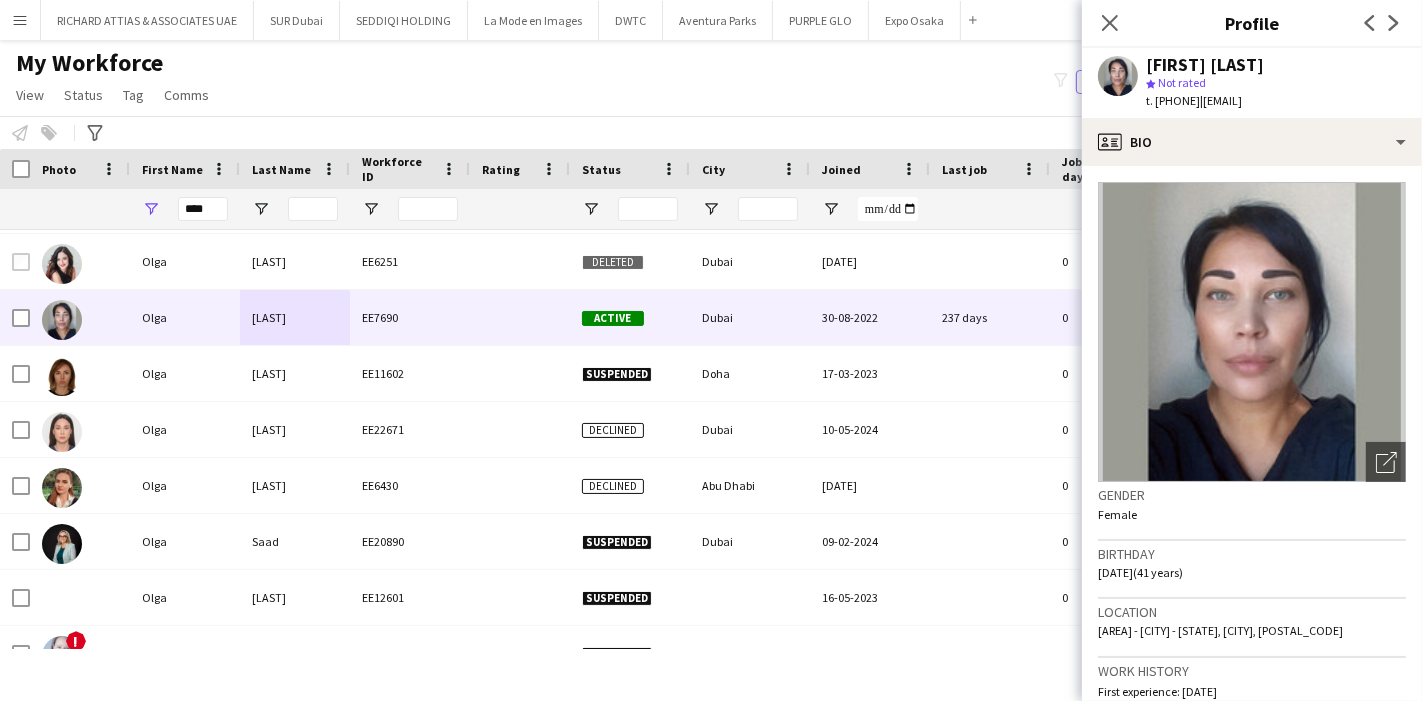 drag, startPoint x: 1156, startPoint y: 100, endPoint x: 1234, endPoint y: 102, distance: 78.025635 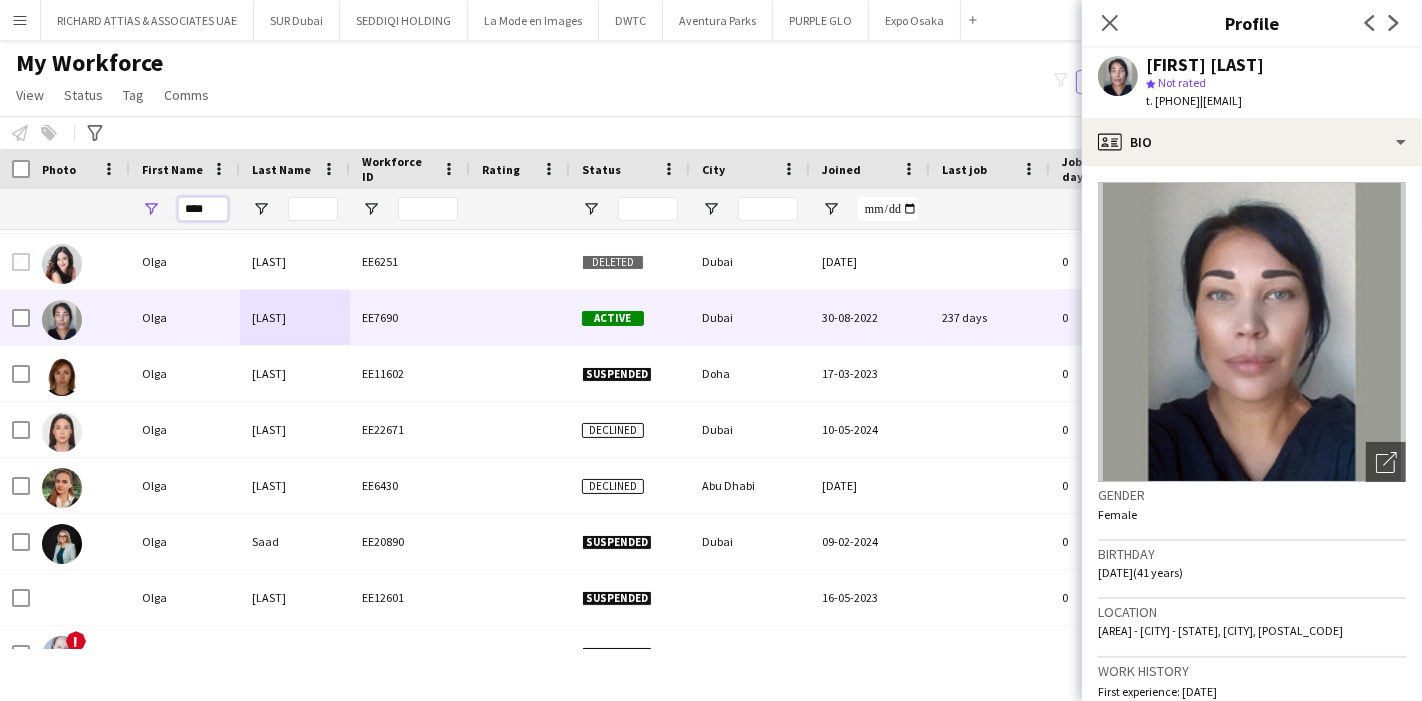 click on "****" at bounding box center (203, 209) 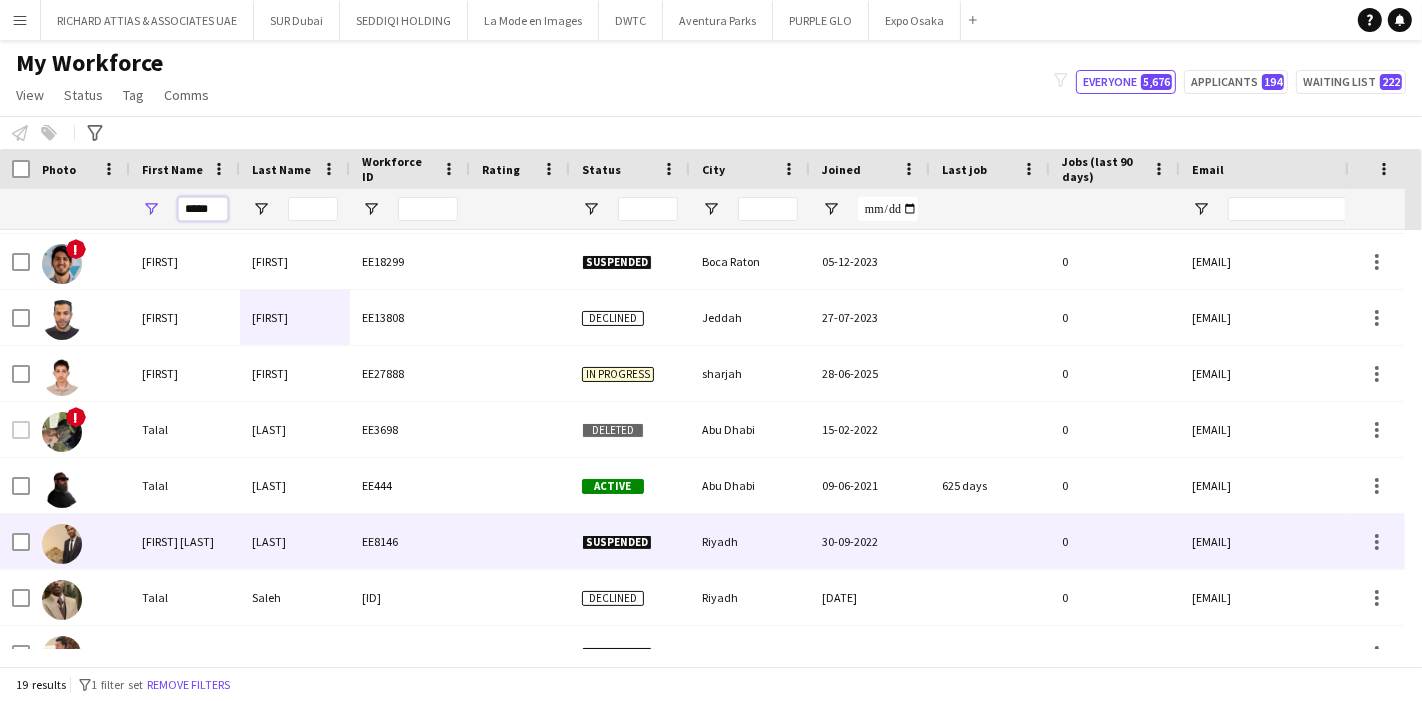 scroll, scrollTop: 583, scrollLeft: 0, axis: vertical 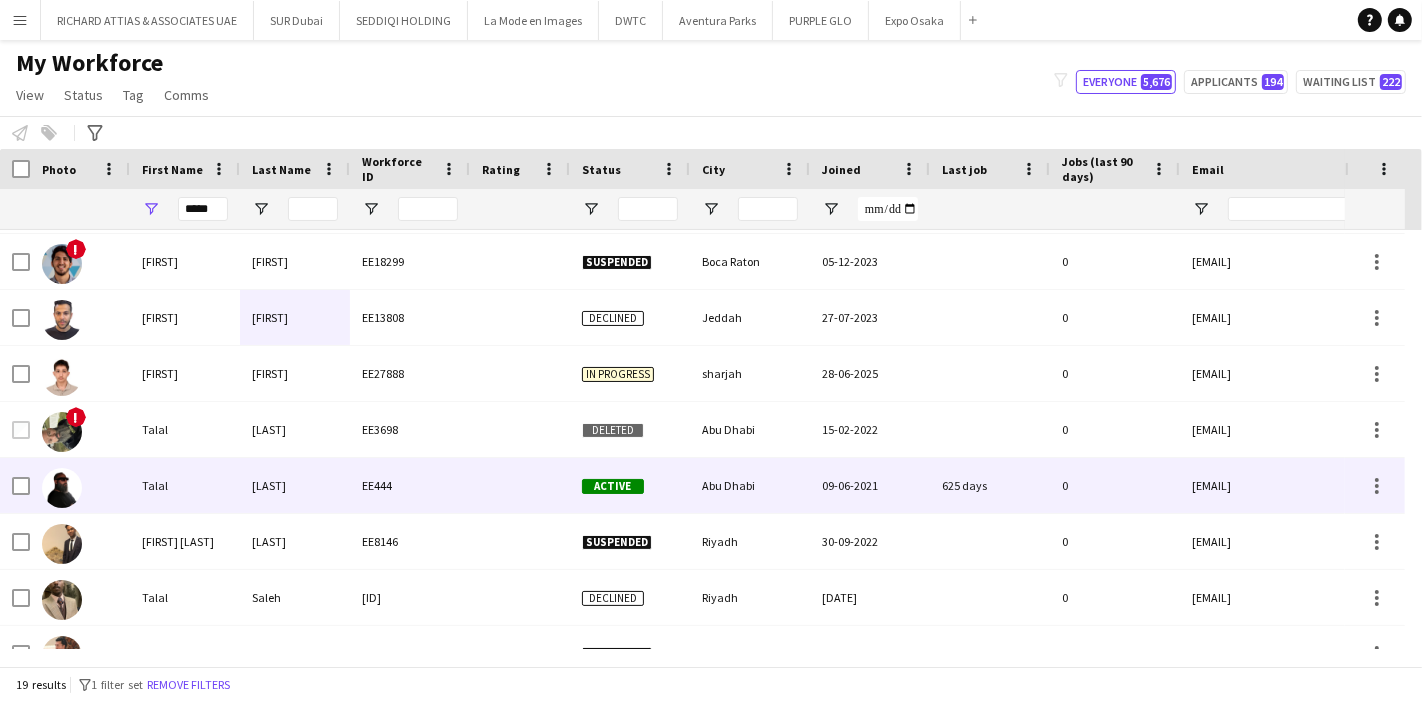 click on "Talal" at bounding box center [185, 485] 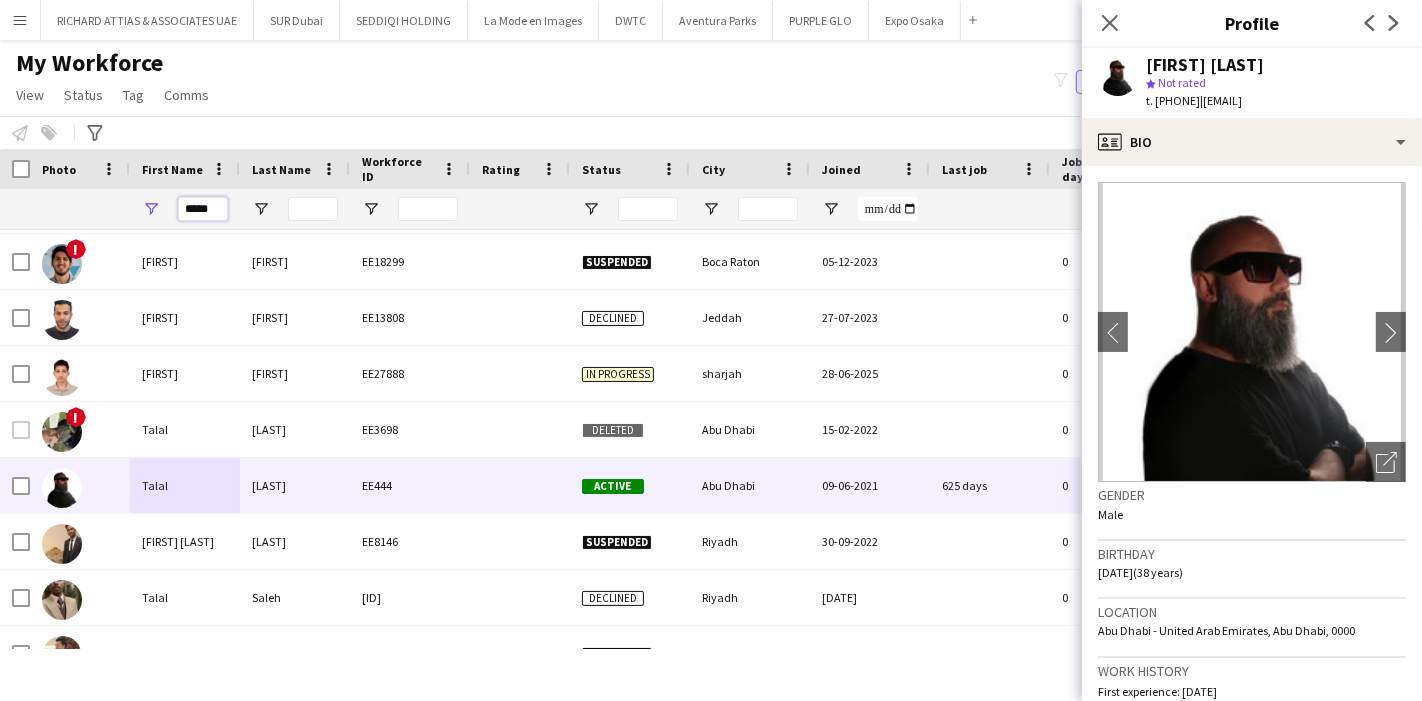 click on "*****" at bounding box center [203, 209] 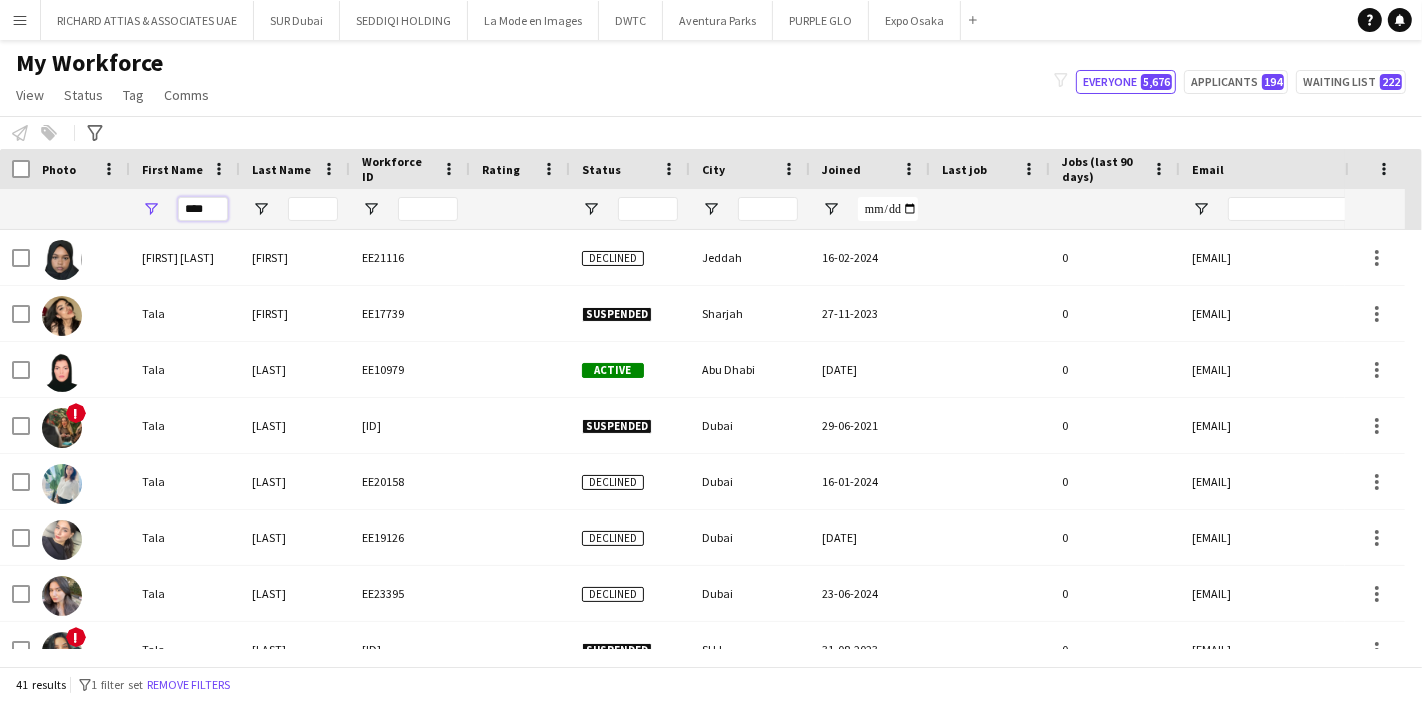 type on "****" 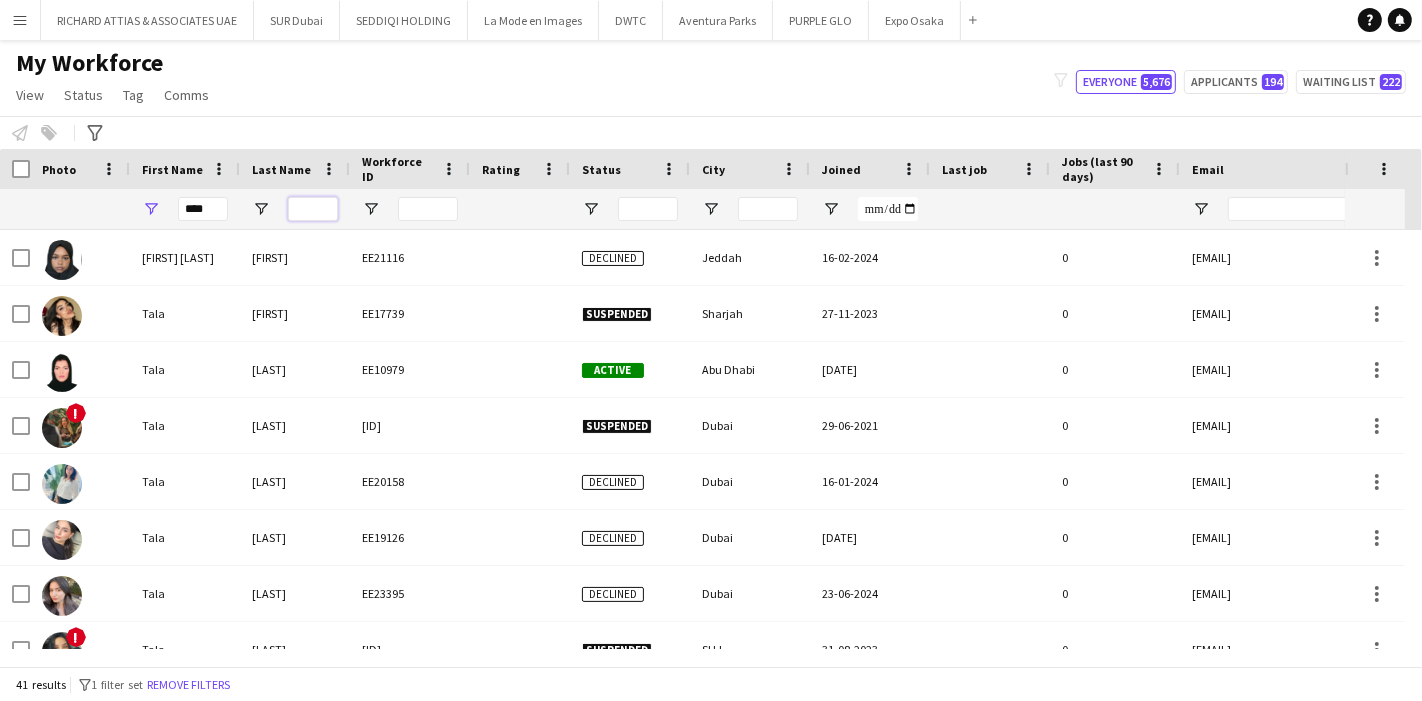 click at bounding box center (313, 209) 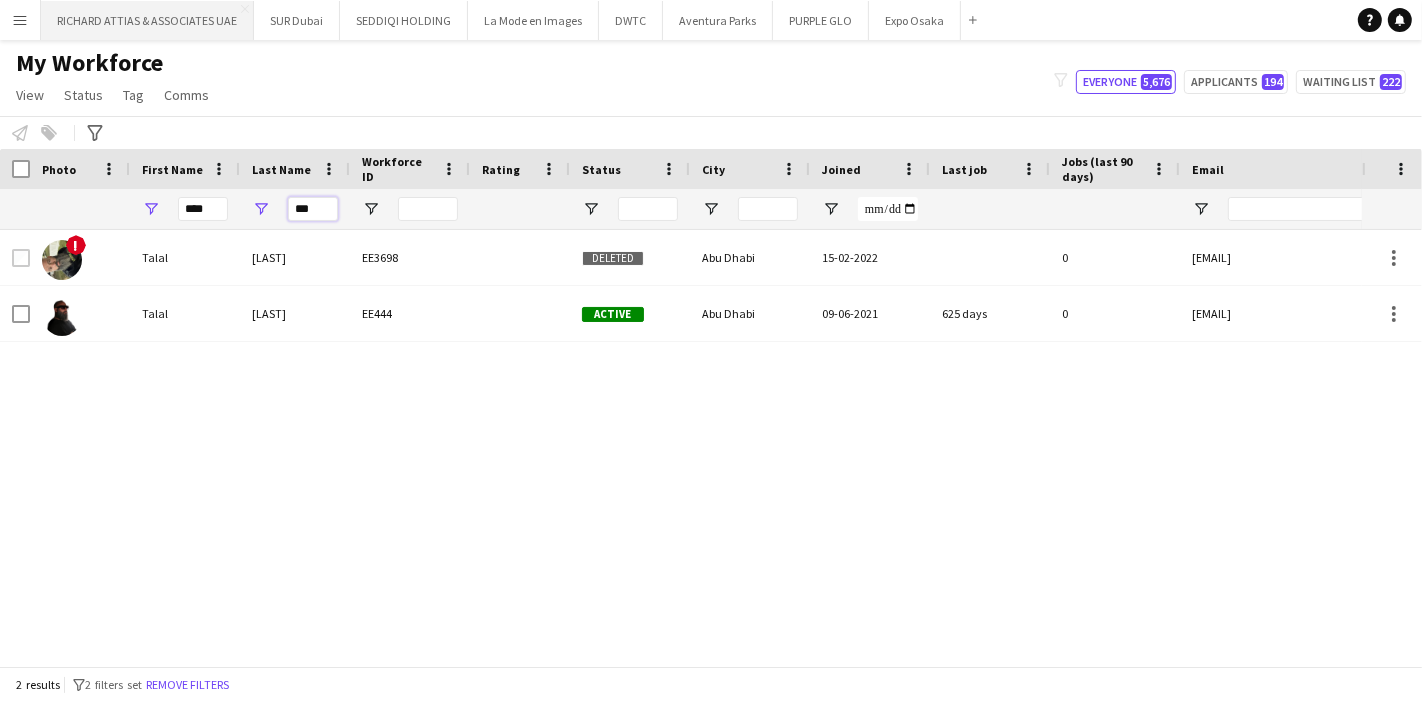 type on "***" 